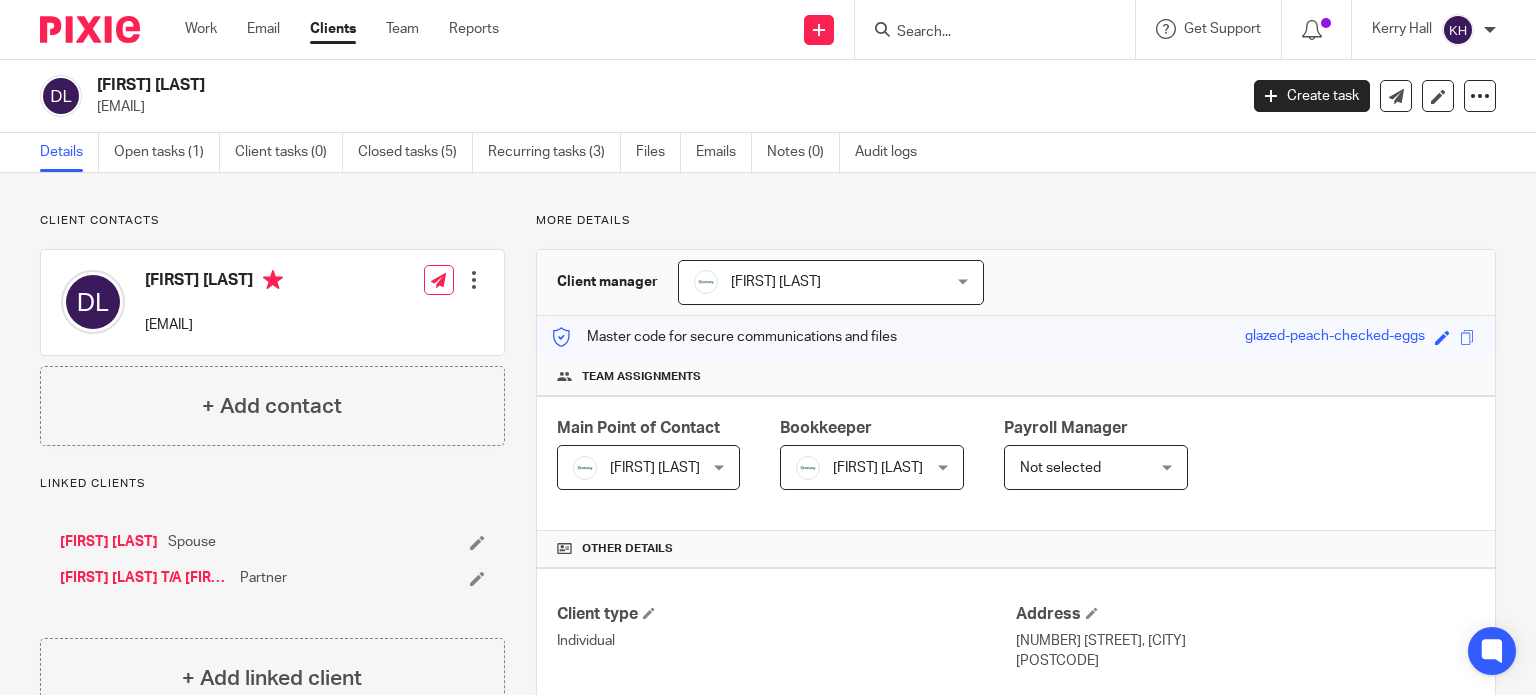 scroll, scrollTop: 0, scrollLeft: 0, axis: both 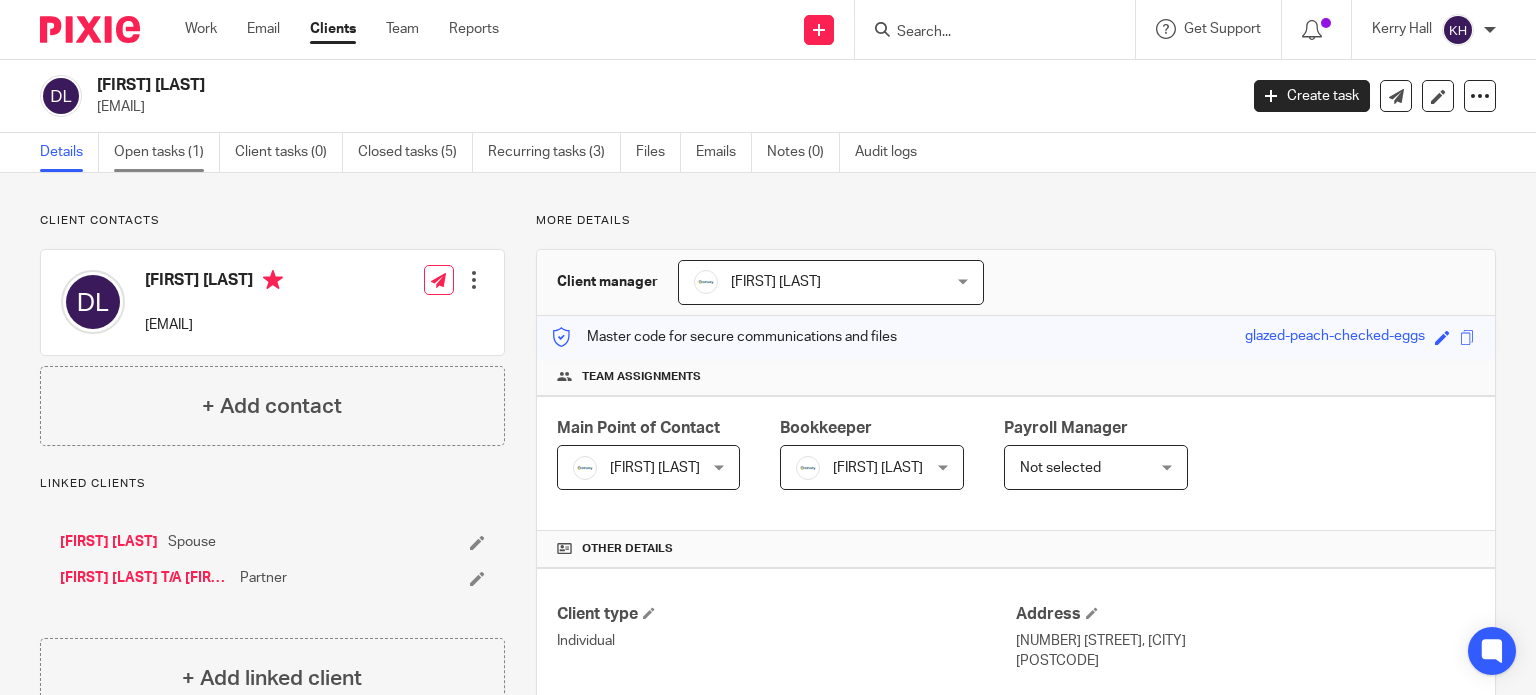 click on "Open tasks (1)" at bounding box center [167, 152] 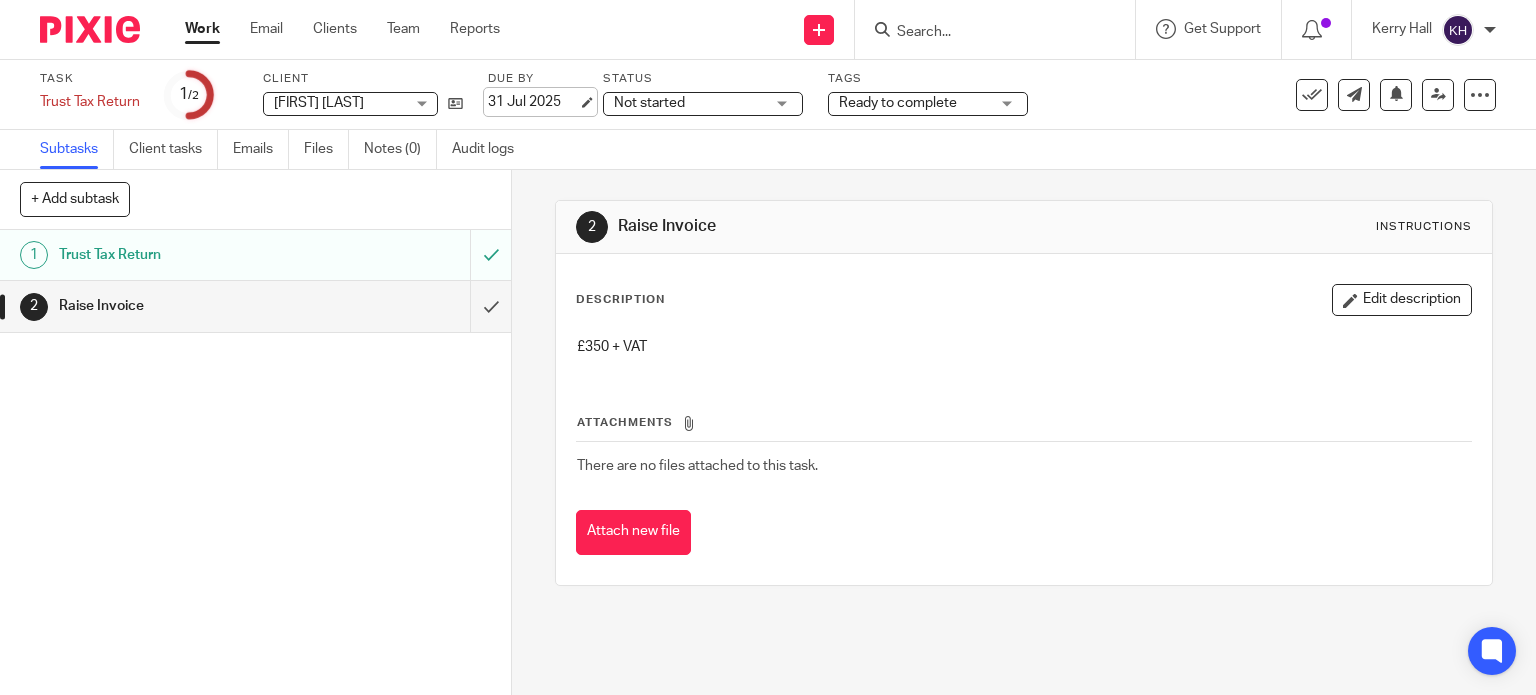 scroll, scrollTop: 0, scrollLeft: 0, axis: both 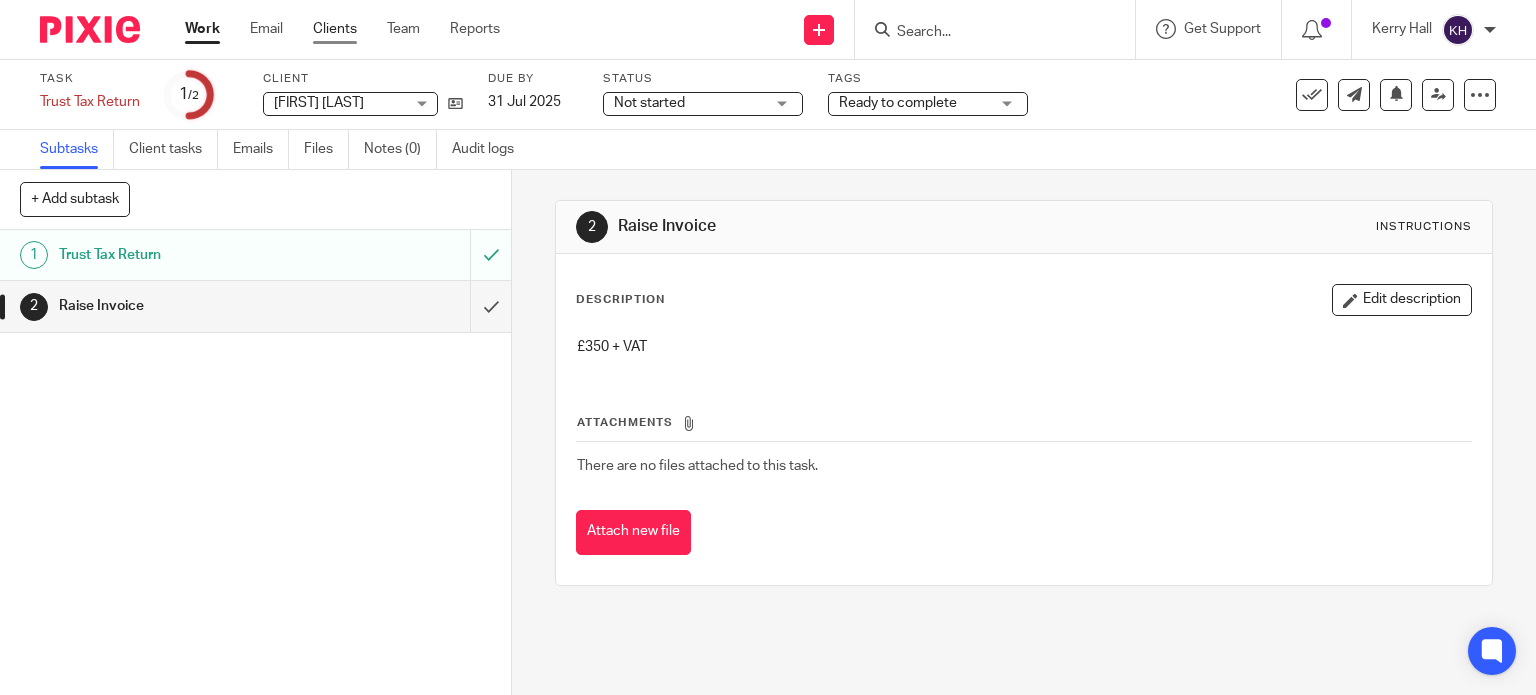 click on "Clients" at bounding box center [335, 29] 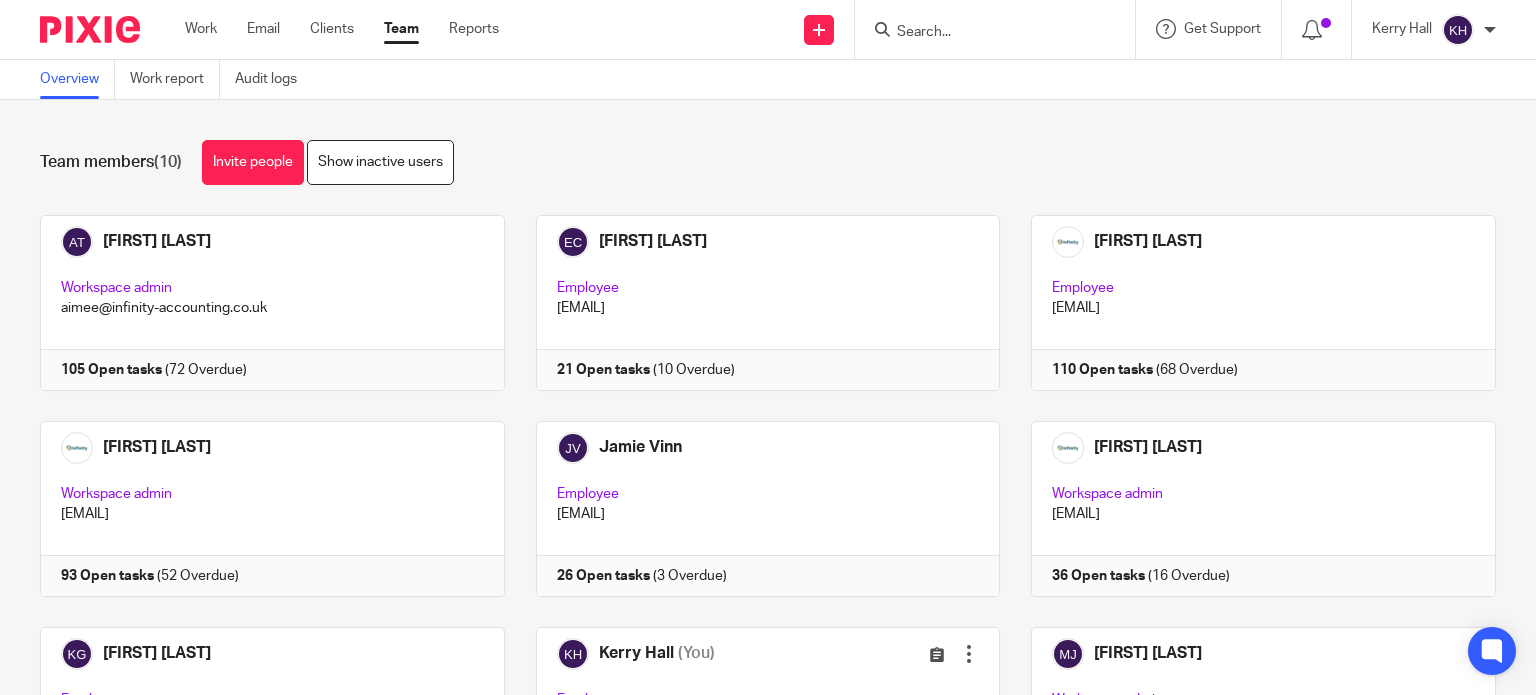 scroll, scrollTop: 0, scrollLeft: 0, axis: both 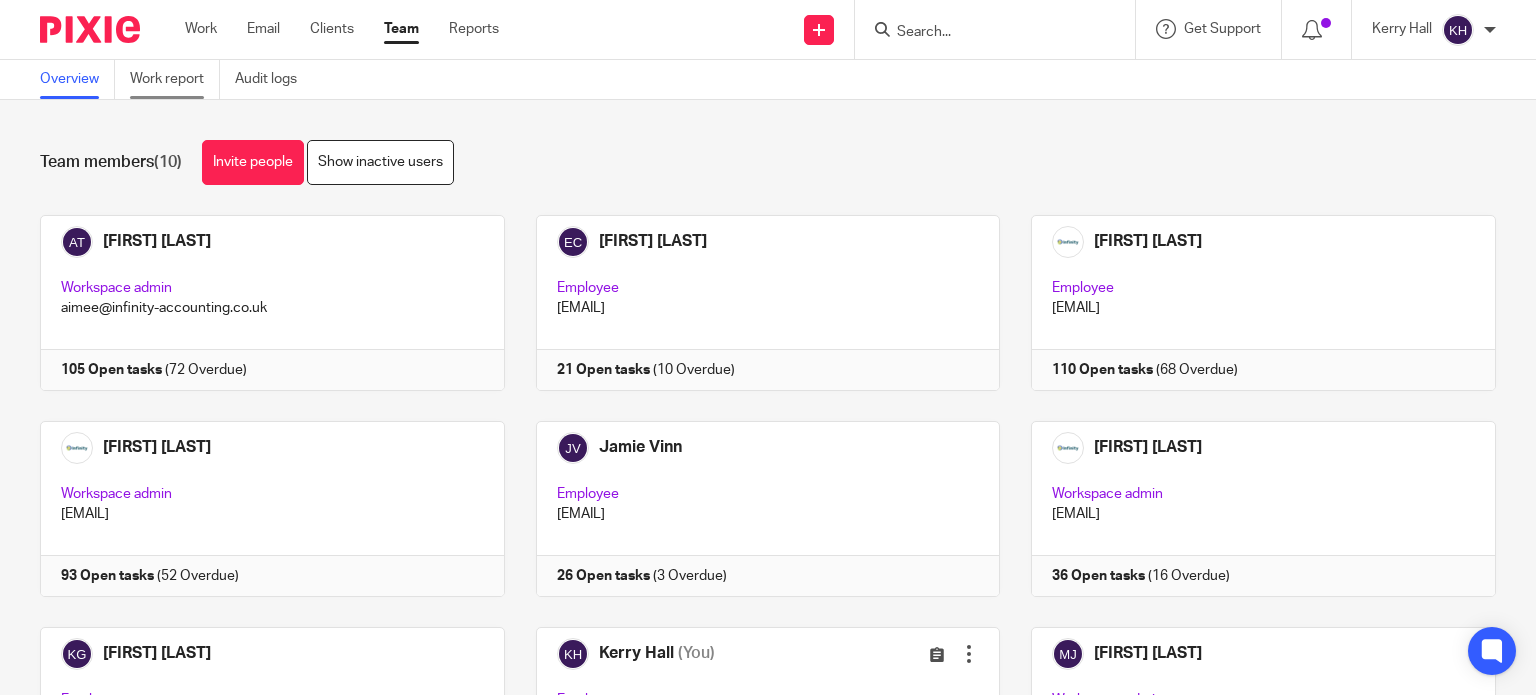 click on "Work report" at bounding box center (175, 79) 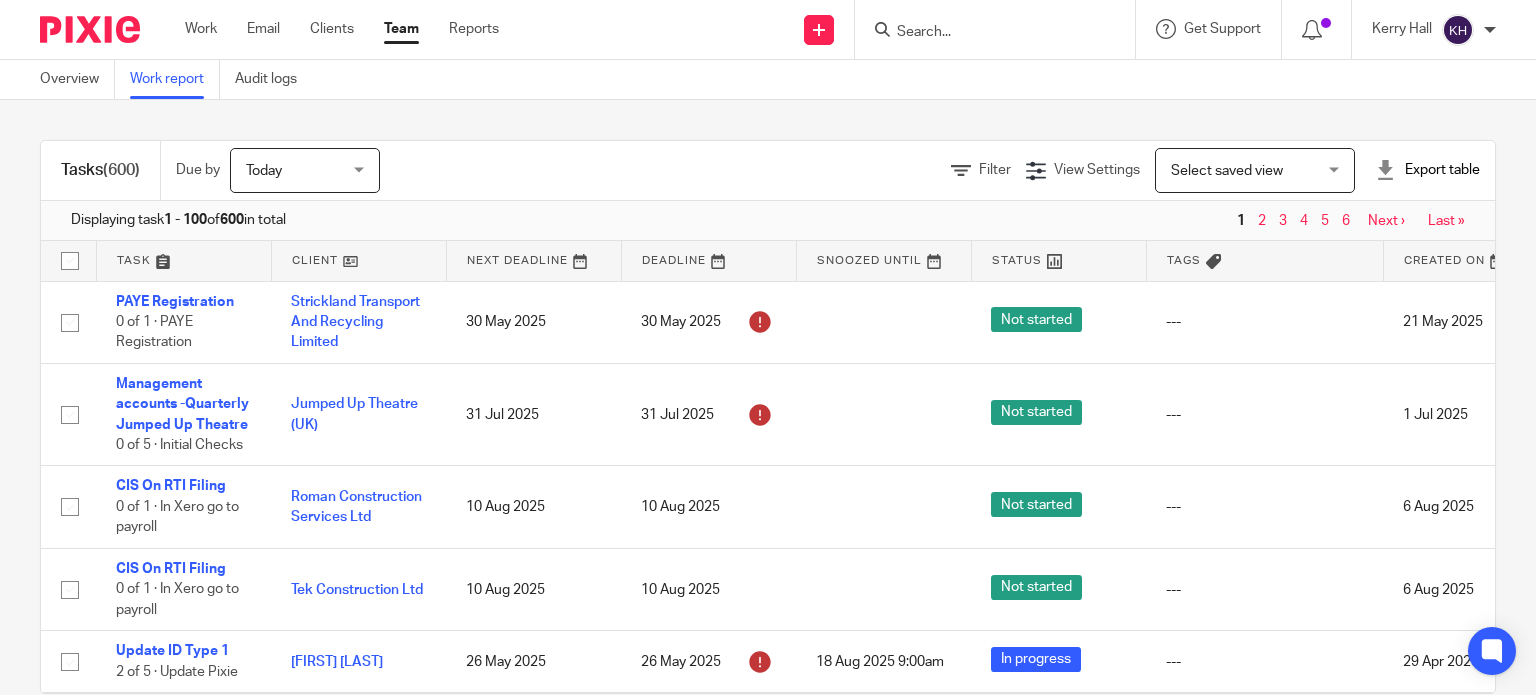 scroll, scrollTop: 0, scrollLeft: 0, axis: both 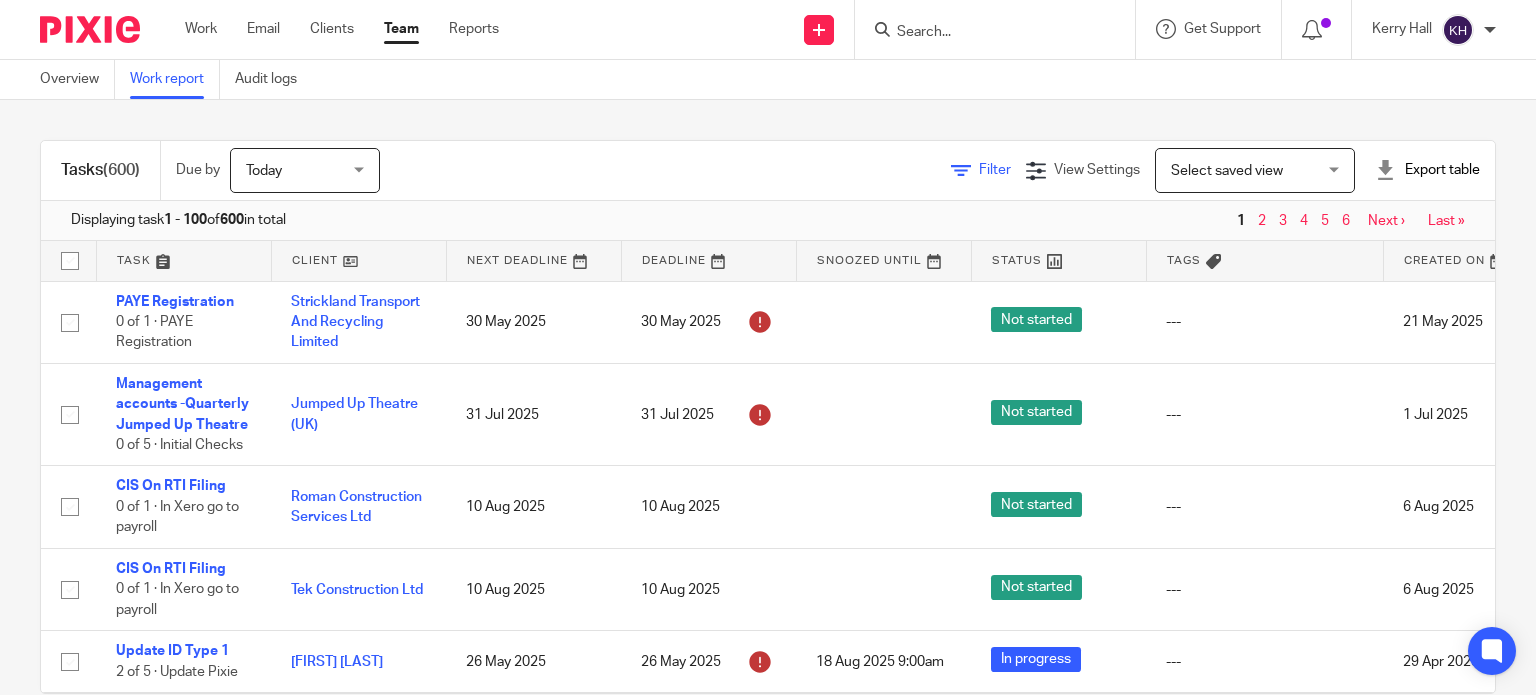 click on "Filter" at bounding box center [995, 170] 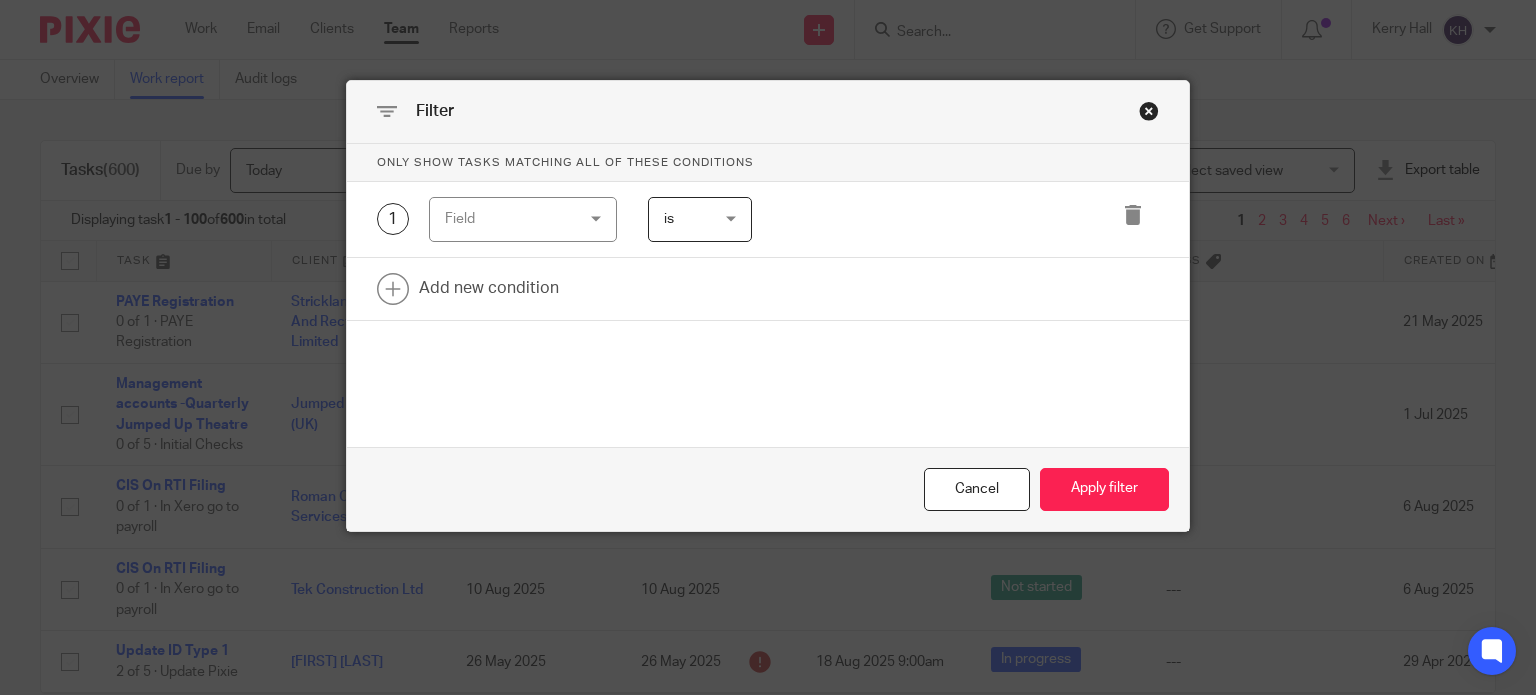 click on "Field" at bounding box center [513, 219] 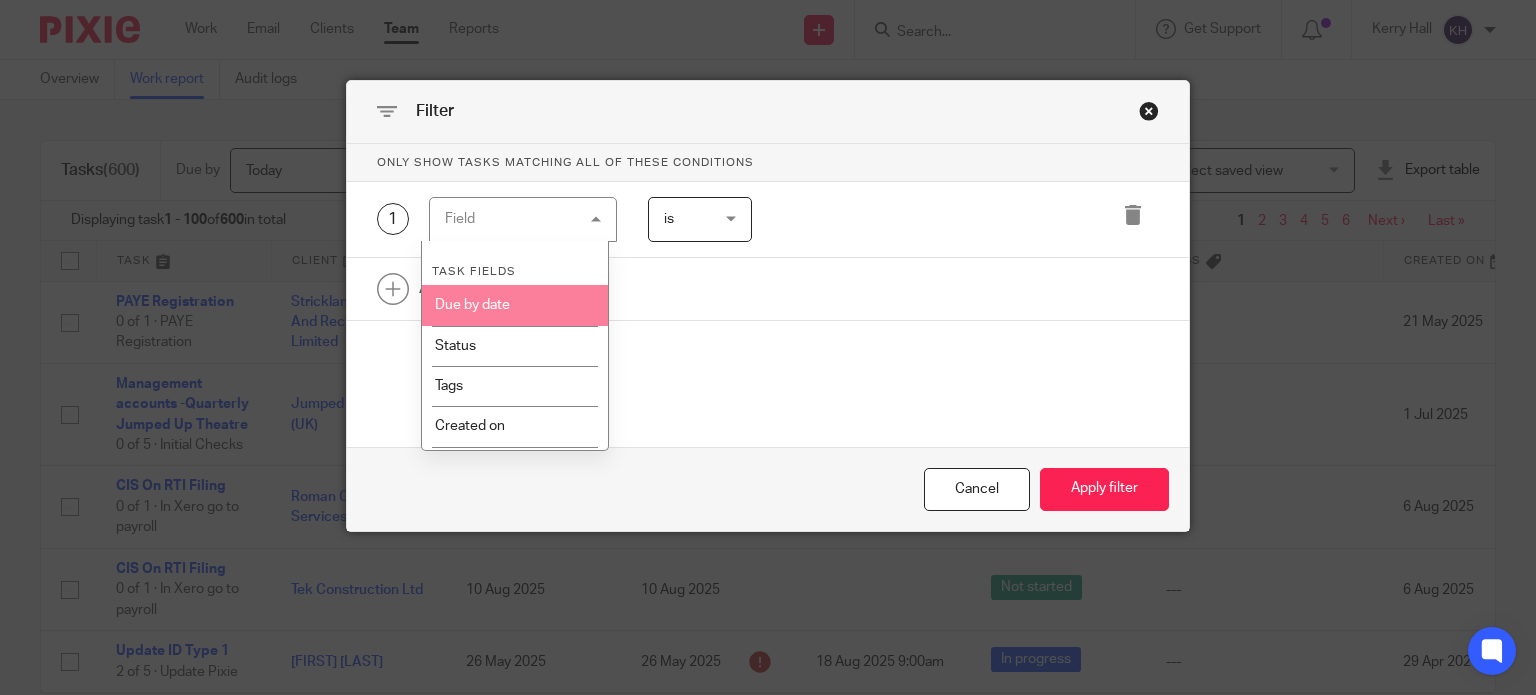scroll, scrollTop: 200, scrollLeft: 0, axis: vertical 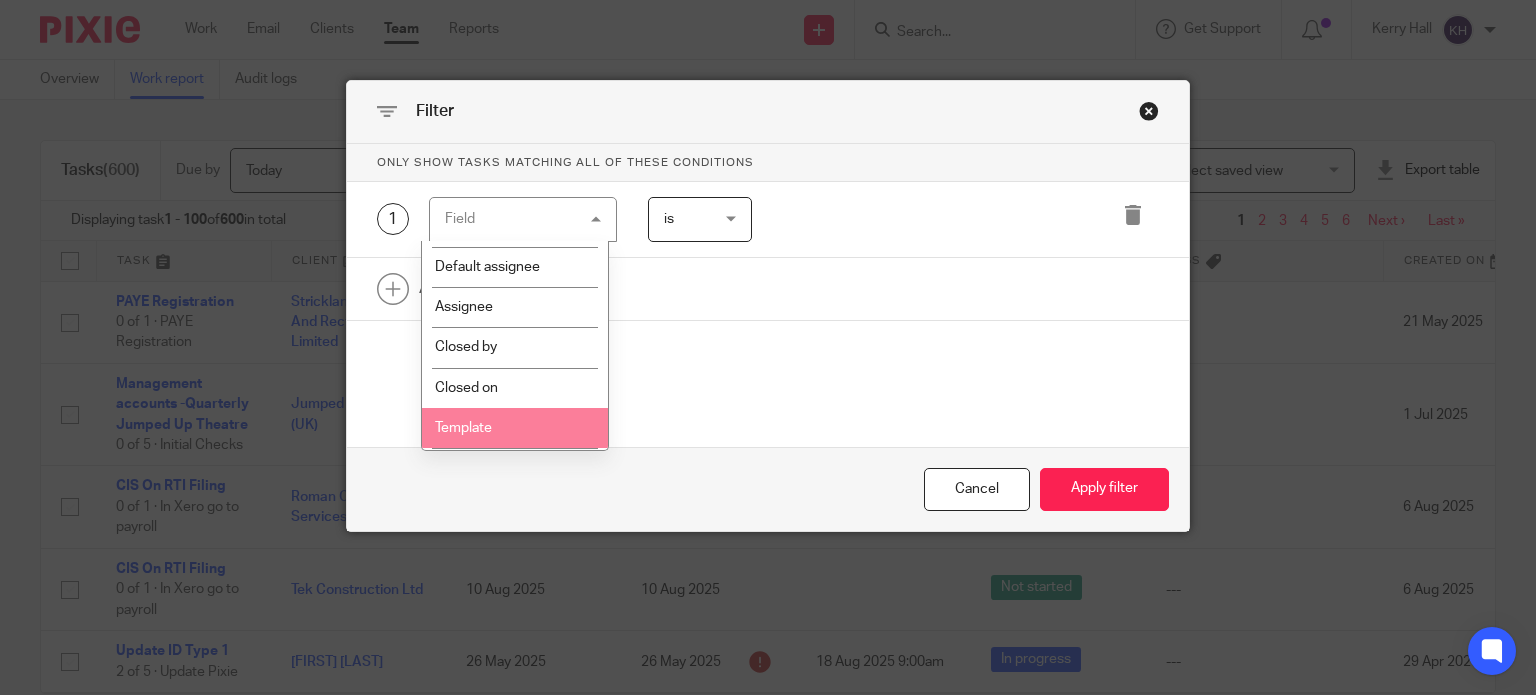 click on "Template" at bounding box center [515, 428] 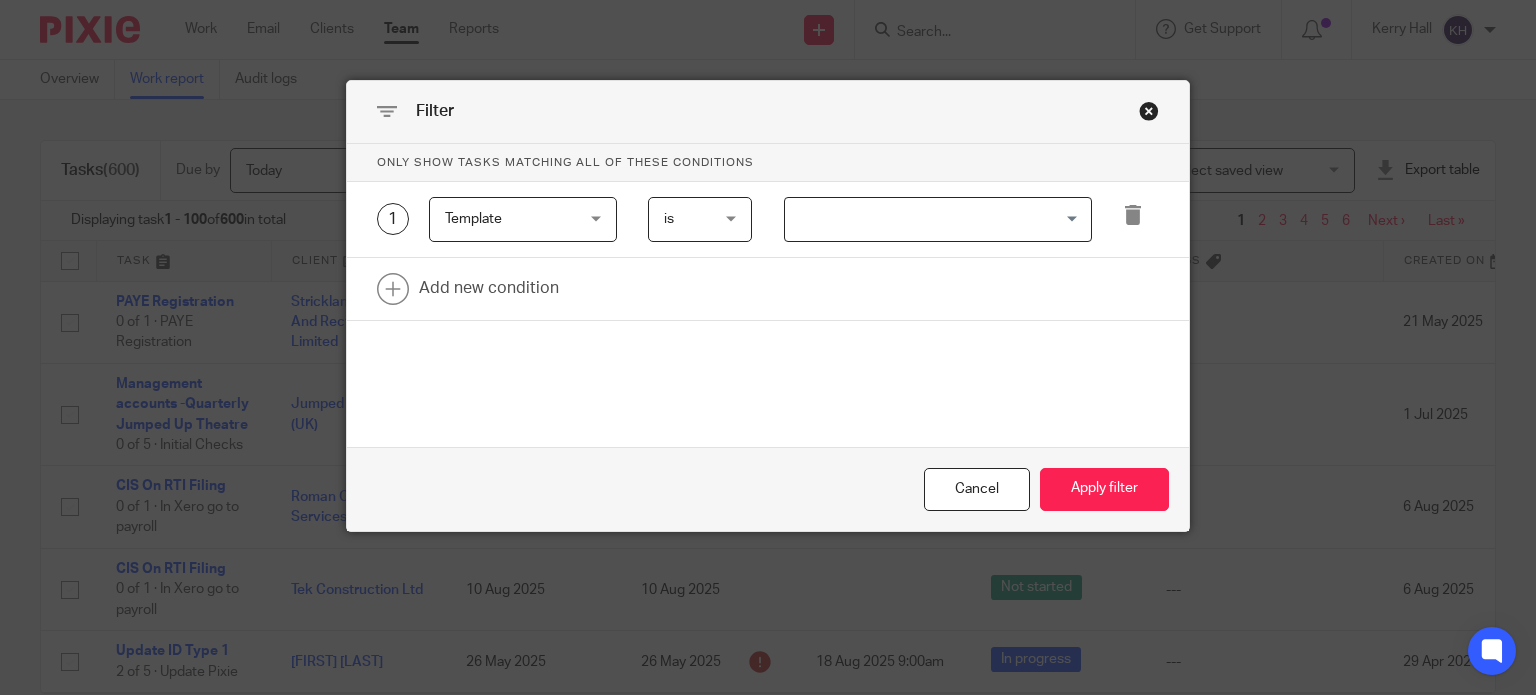 click at bounding box center [933, 219] 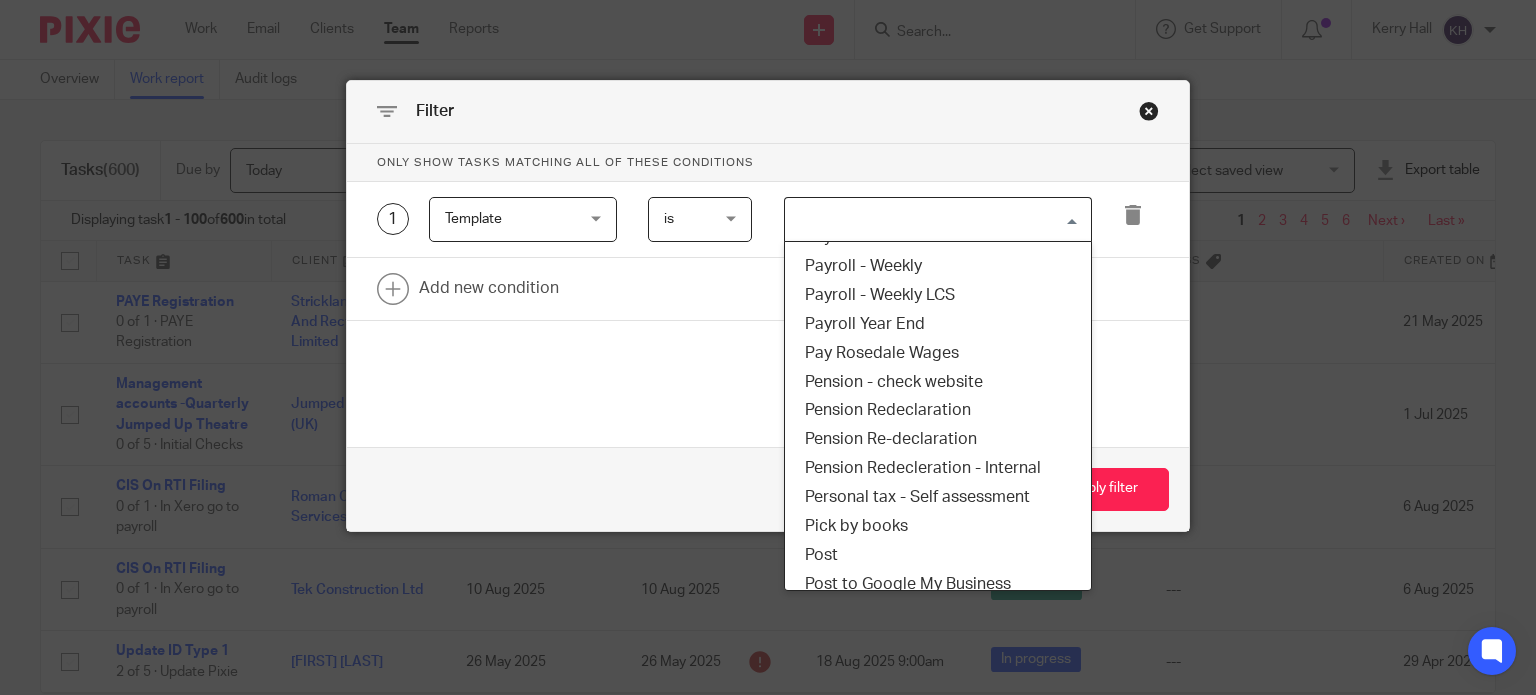 scroll, scrollTop: 3200, scrollLeft: 0, axis: vertical 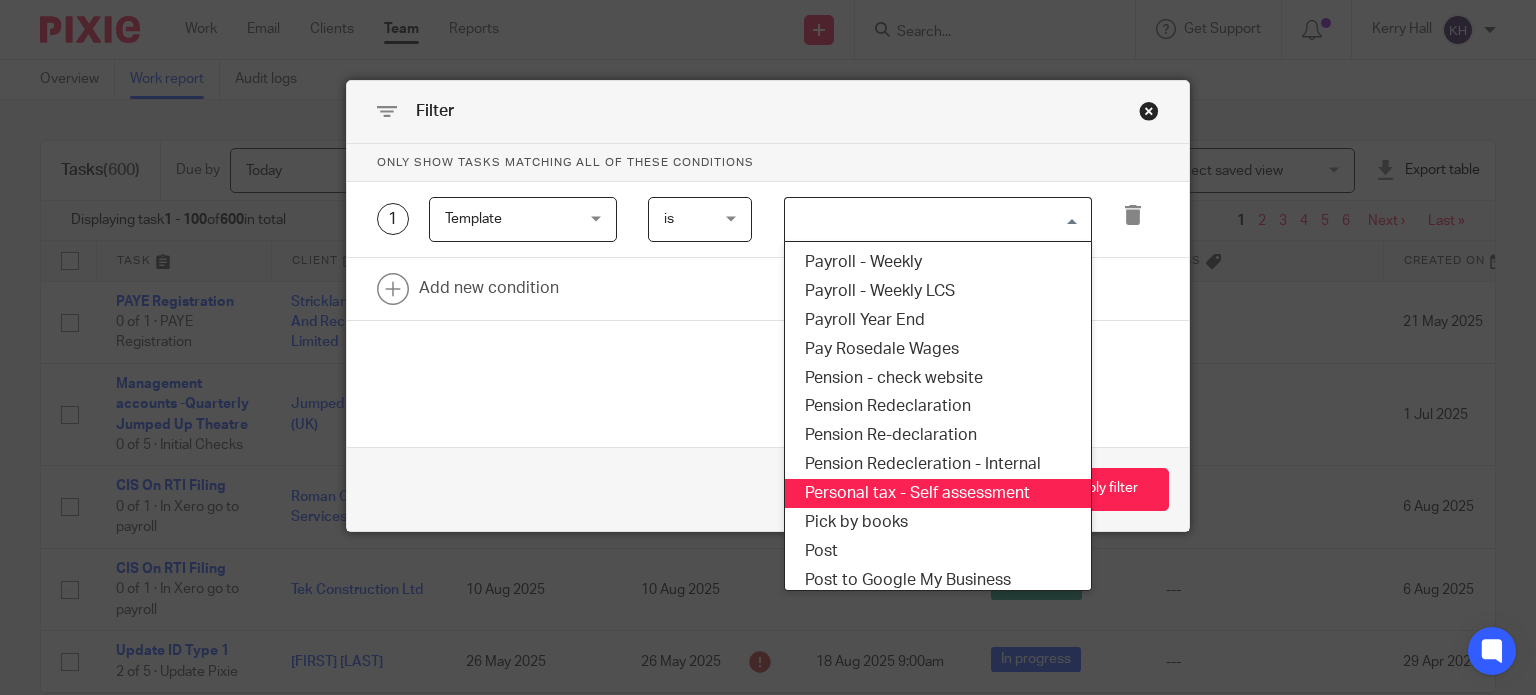 click on "Personal tax - Self assessment" at bounding box center [938, 493] 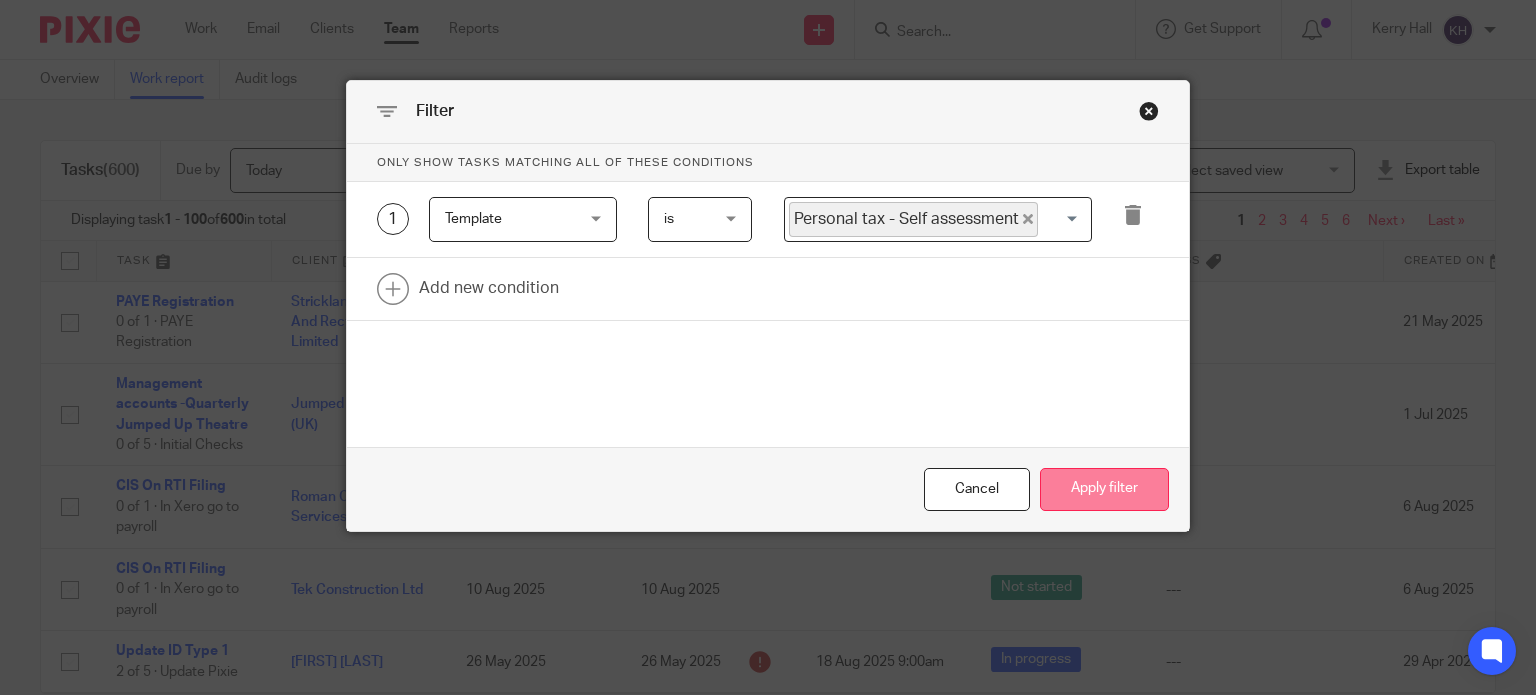 click on "Apply filter" at bounding box center [1104, 489] 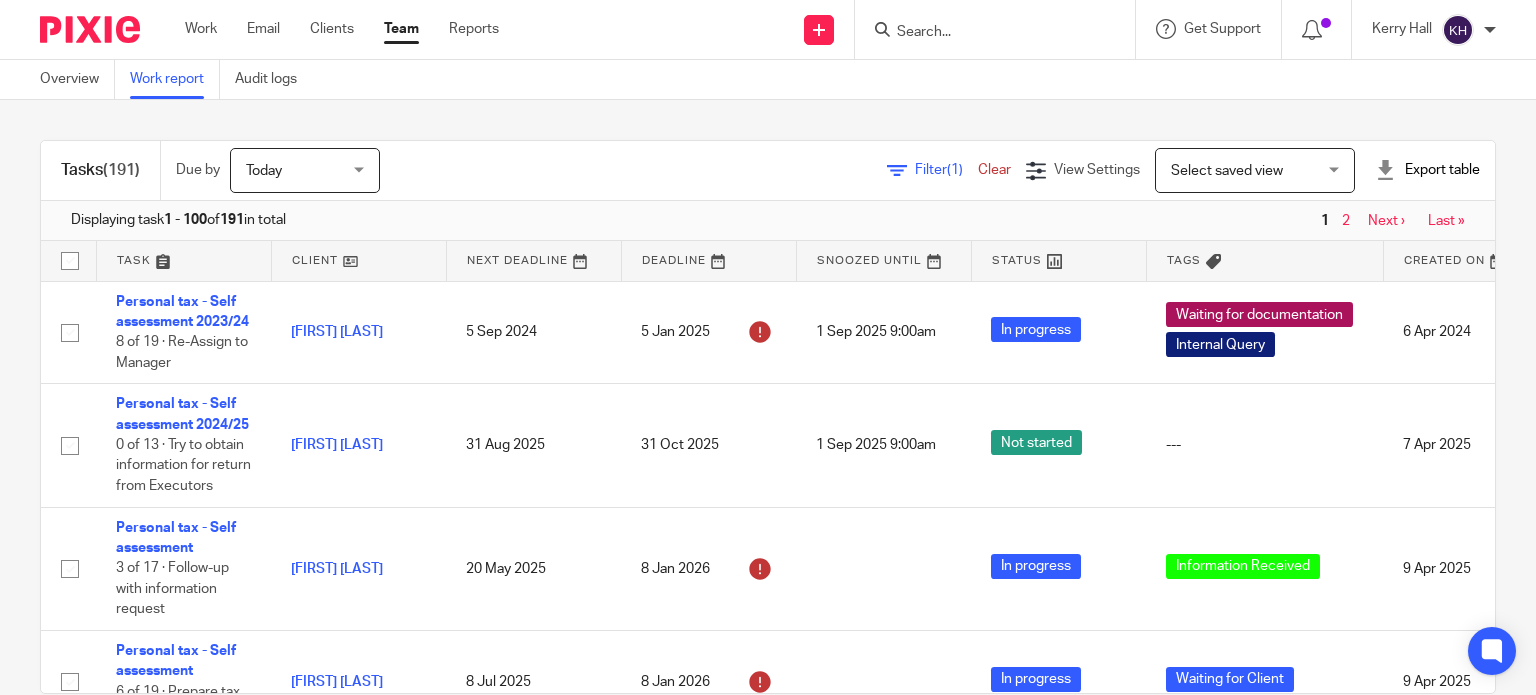 scroll, scrollTop: 0, scrollLeft: 0, axis: both 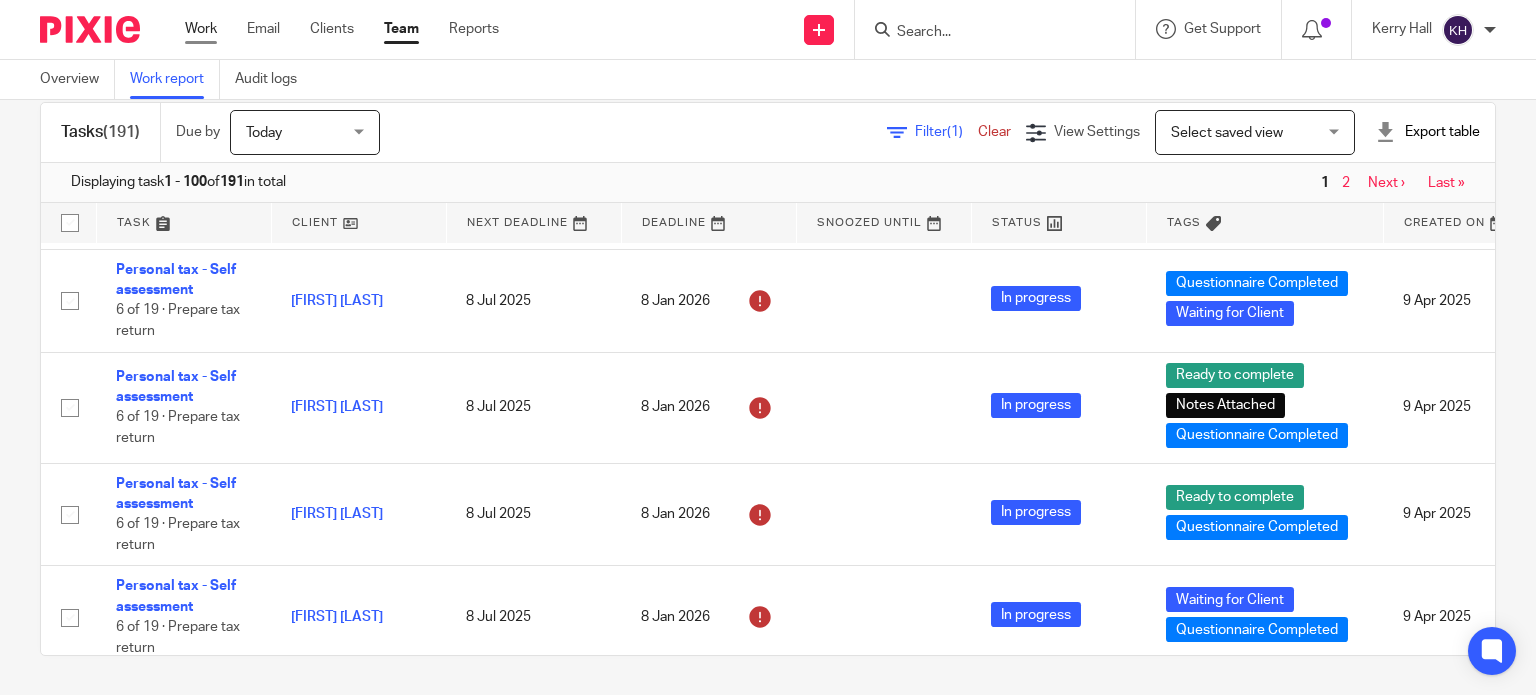 click on "Work" at bounding box center [201, 29] 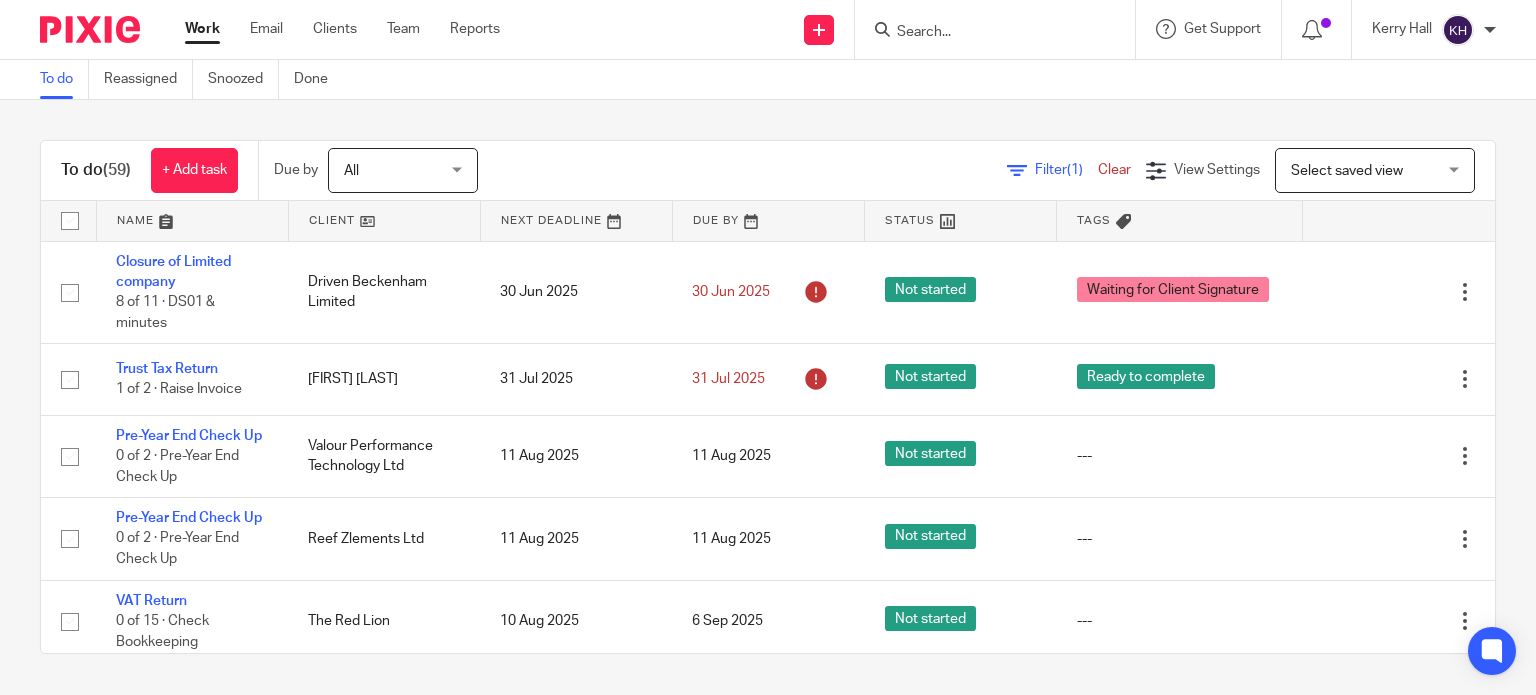 scroll, scrollTop: 0, scrollLeft: 0, axis: both 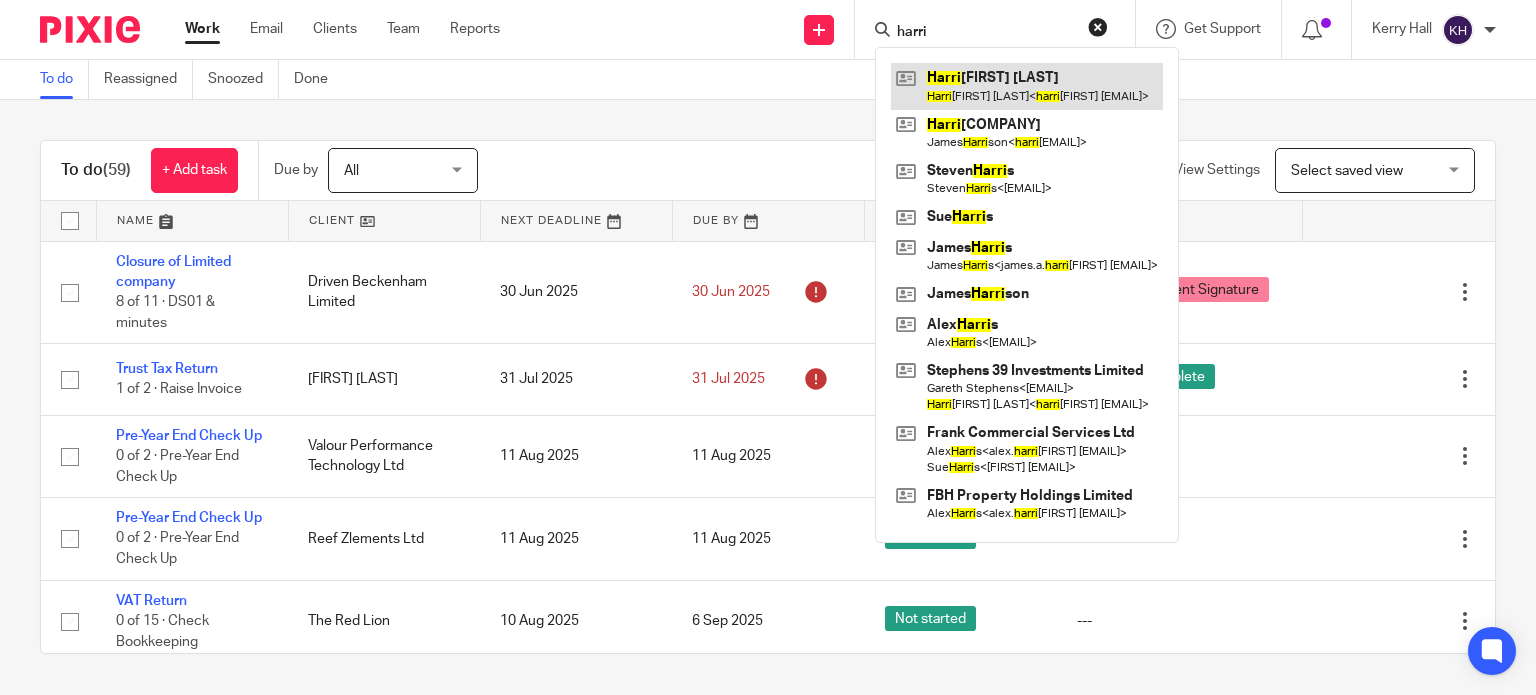 type on "harri" 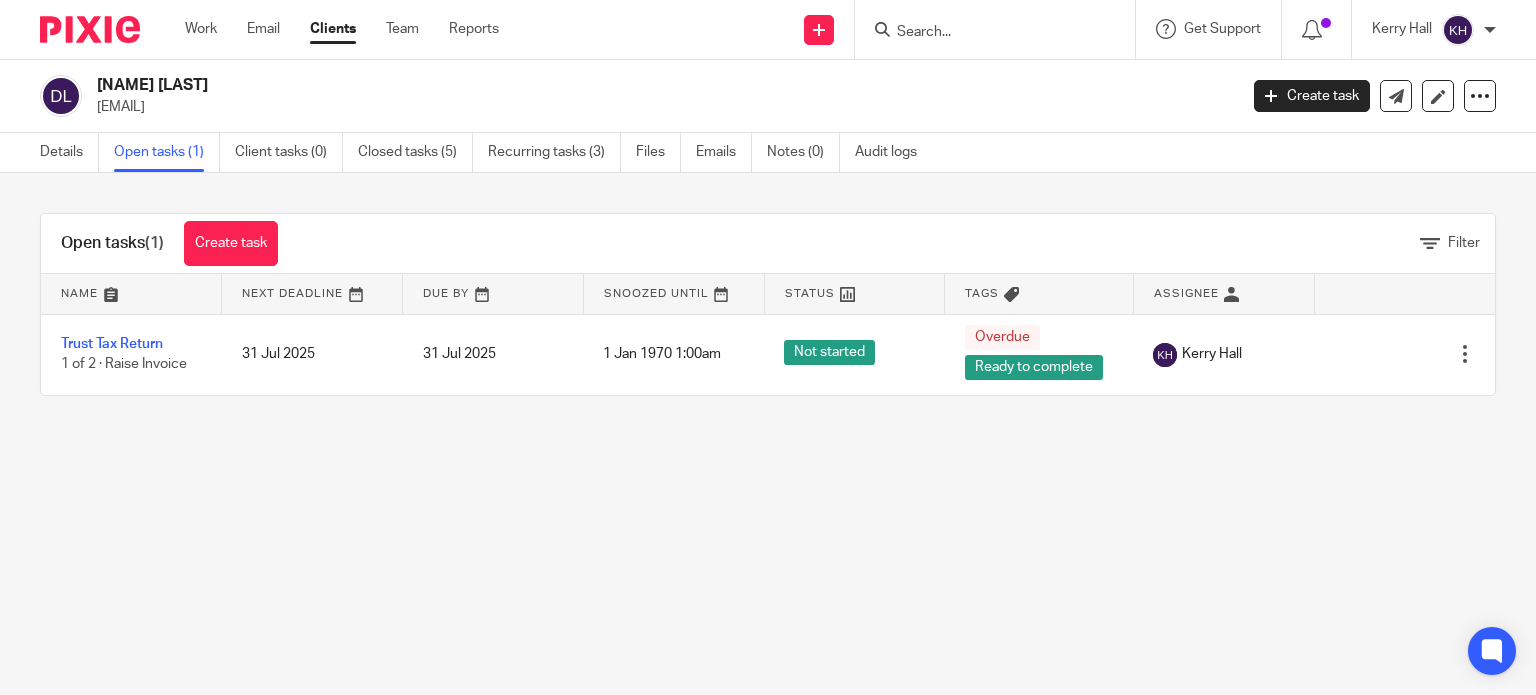 scroll, scrollTop: 0, scrollLeft: 0, axis: both 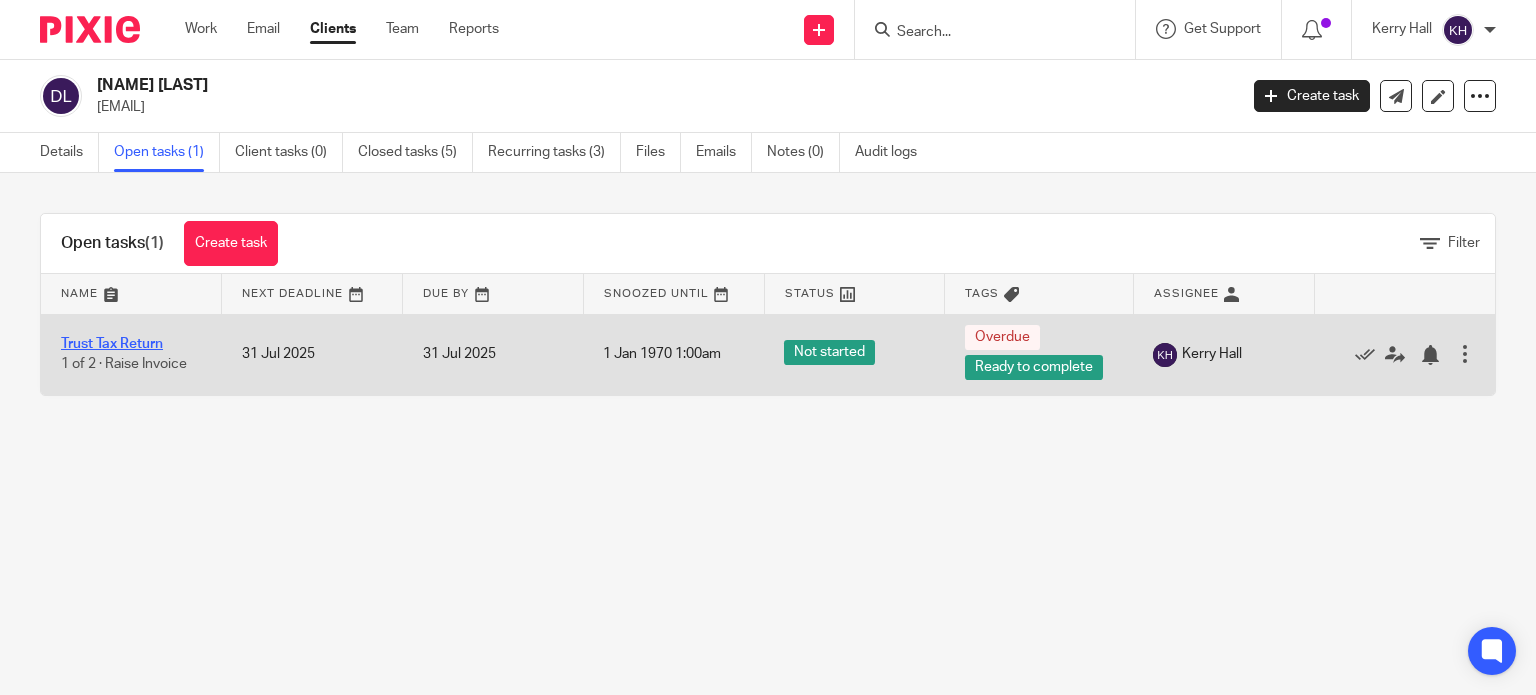 click on "Trust Tax Return" at bounding box center [112, 344] 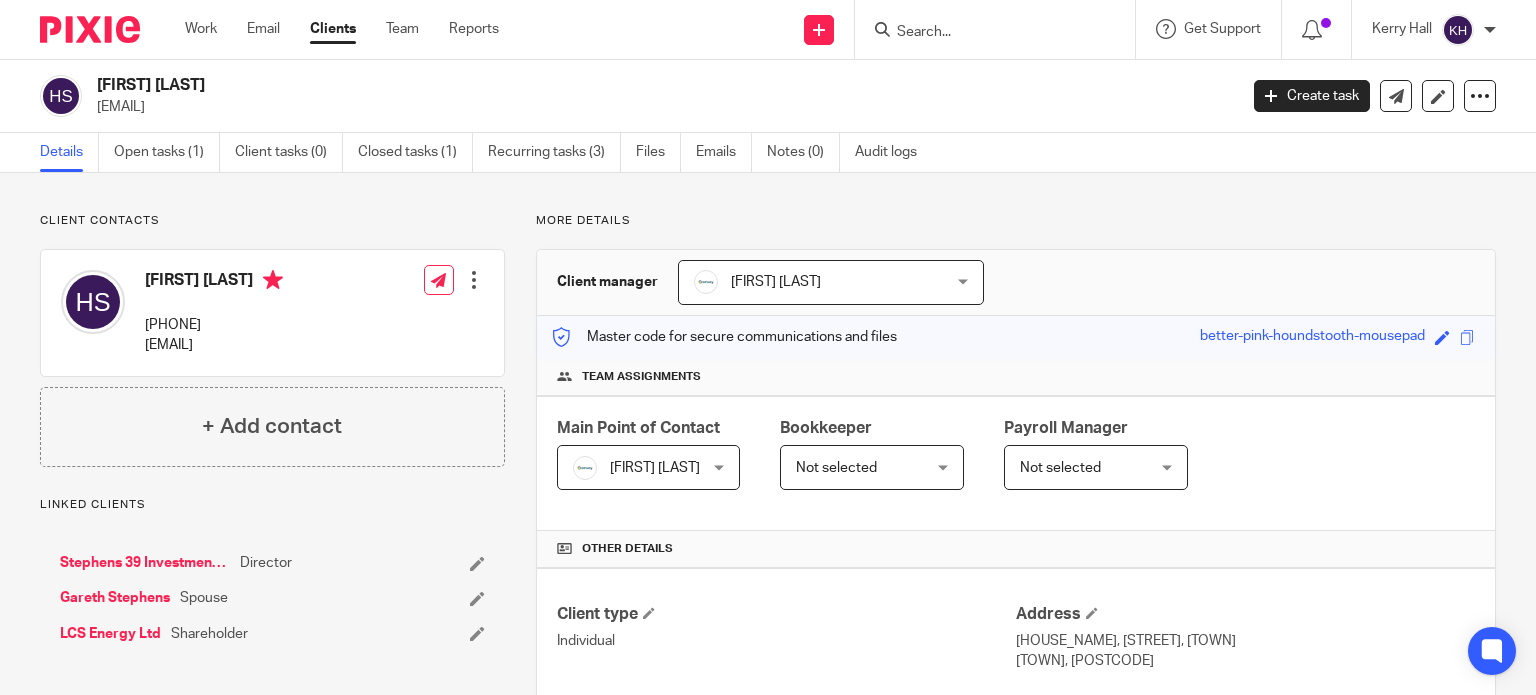 scroll, scrollTop: 0, scrollLeft: 0, axis: both 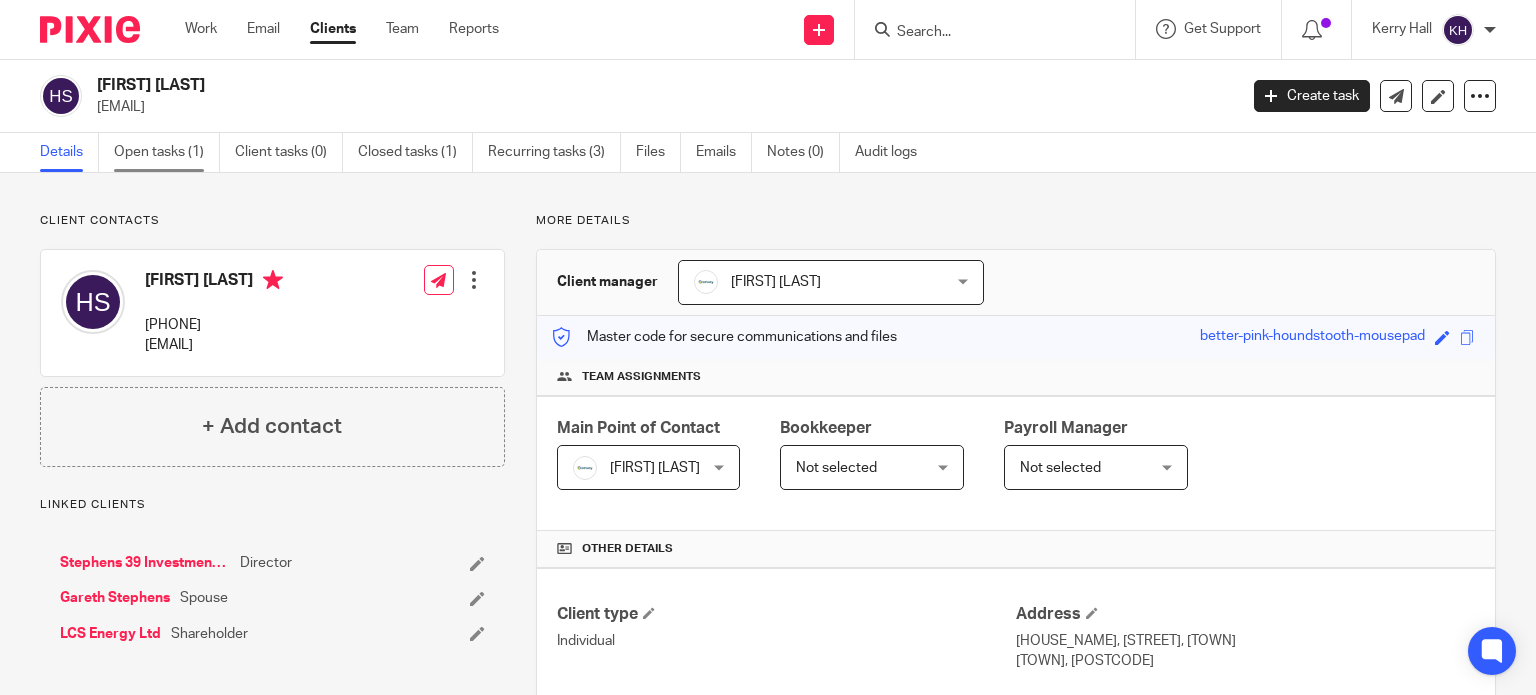 click on "Open tasks (1)" at bounding box center [167, 152] 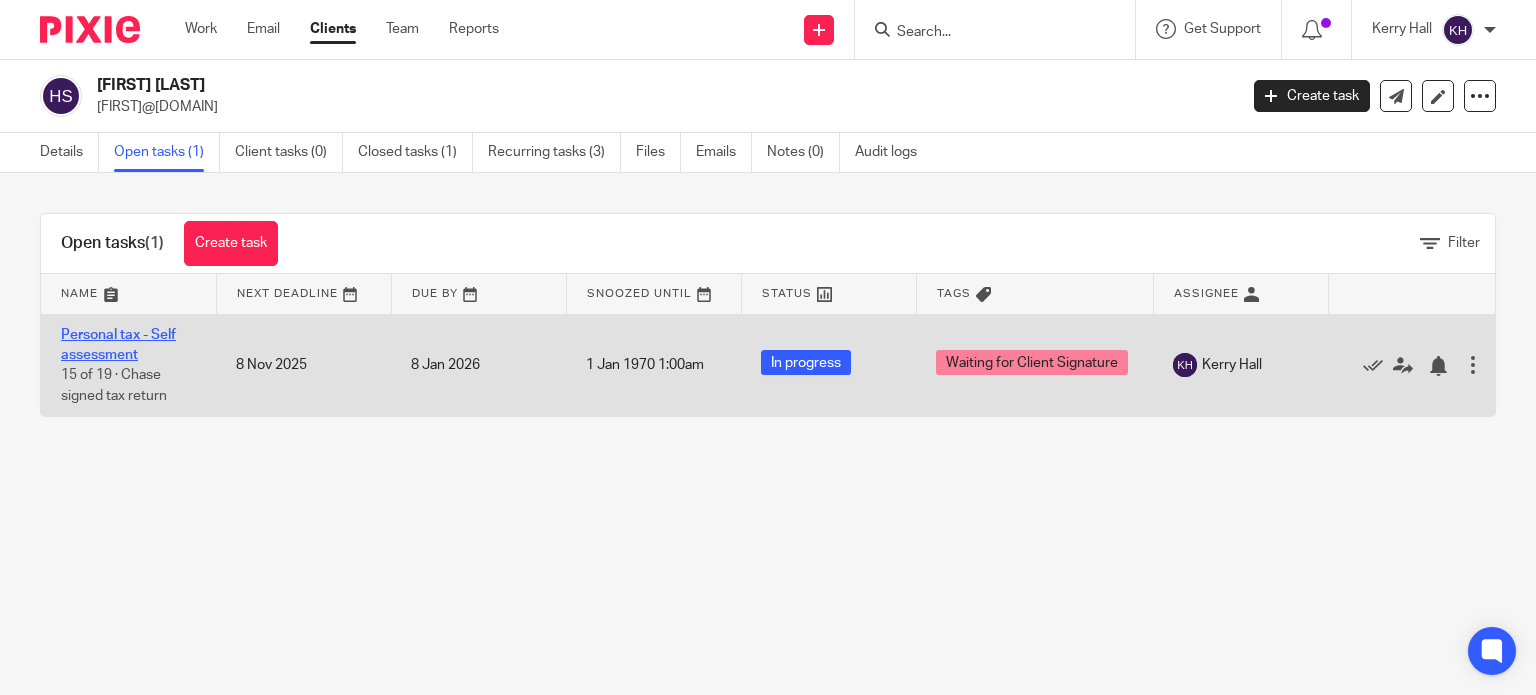 scroll, scrollTop: 0, scrollLeft: 0, axis: both 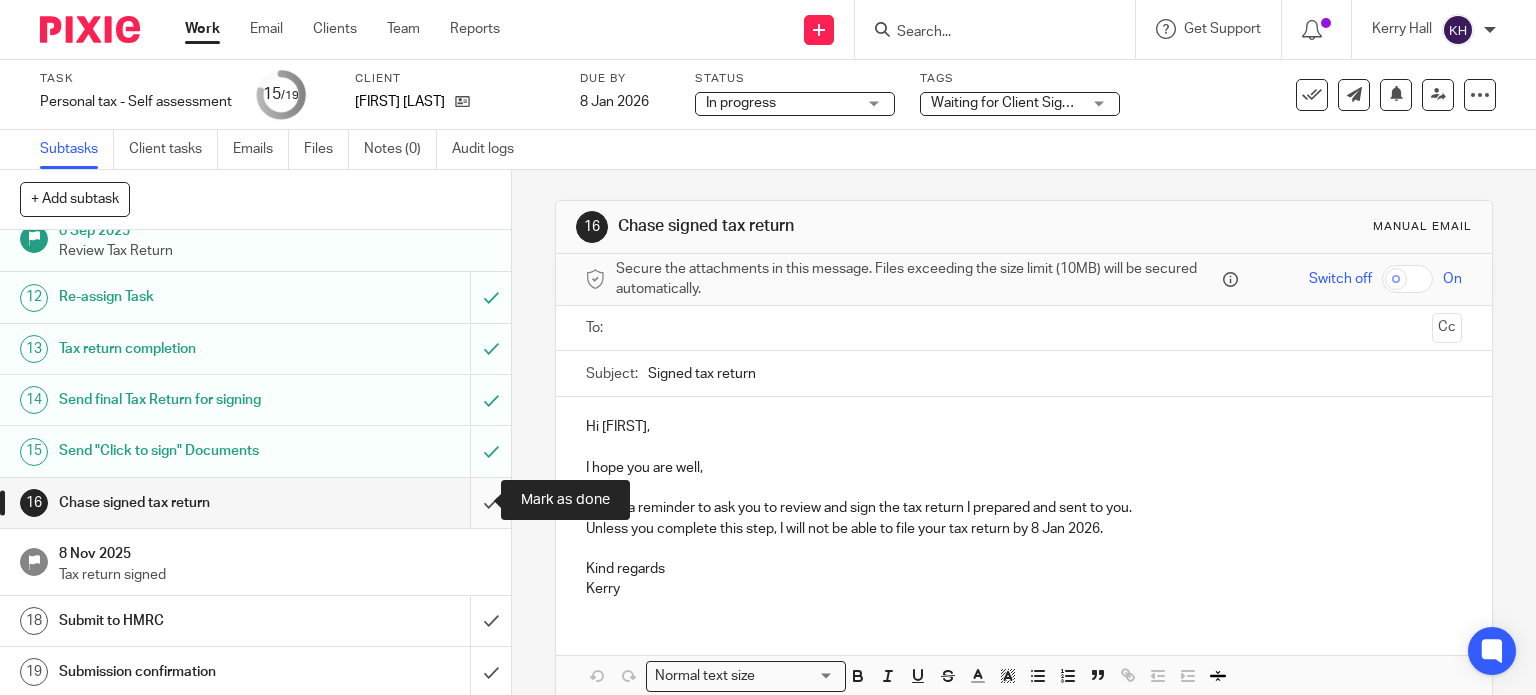 click at bounding box center [255, 503] 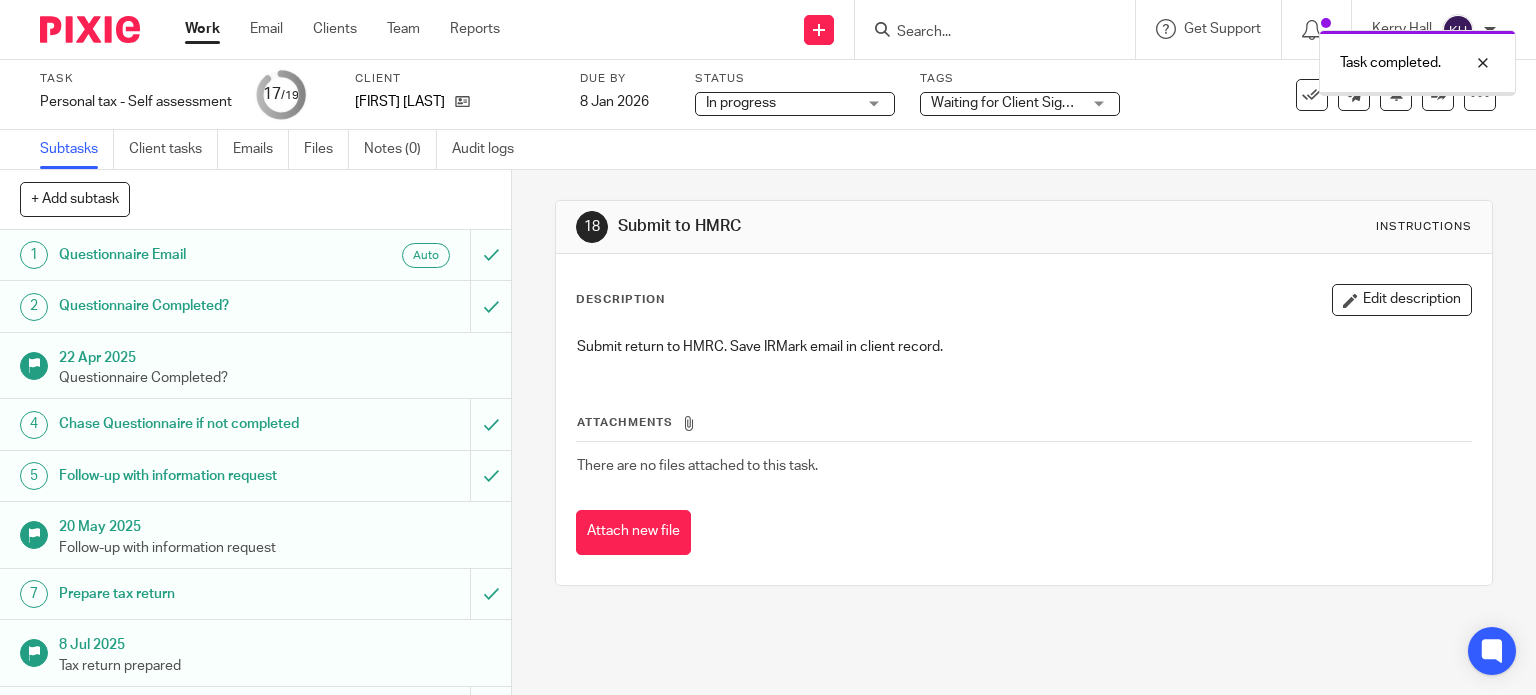 scroll, scrollTop: 0, scrollLeft: 0, axis: both 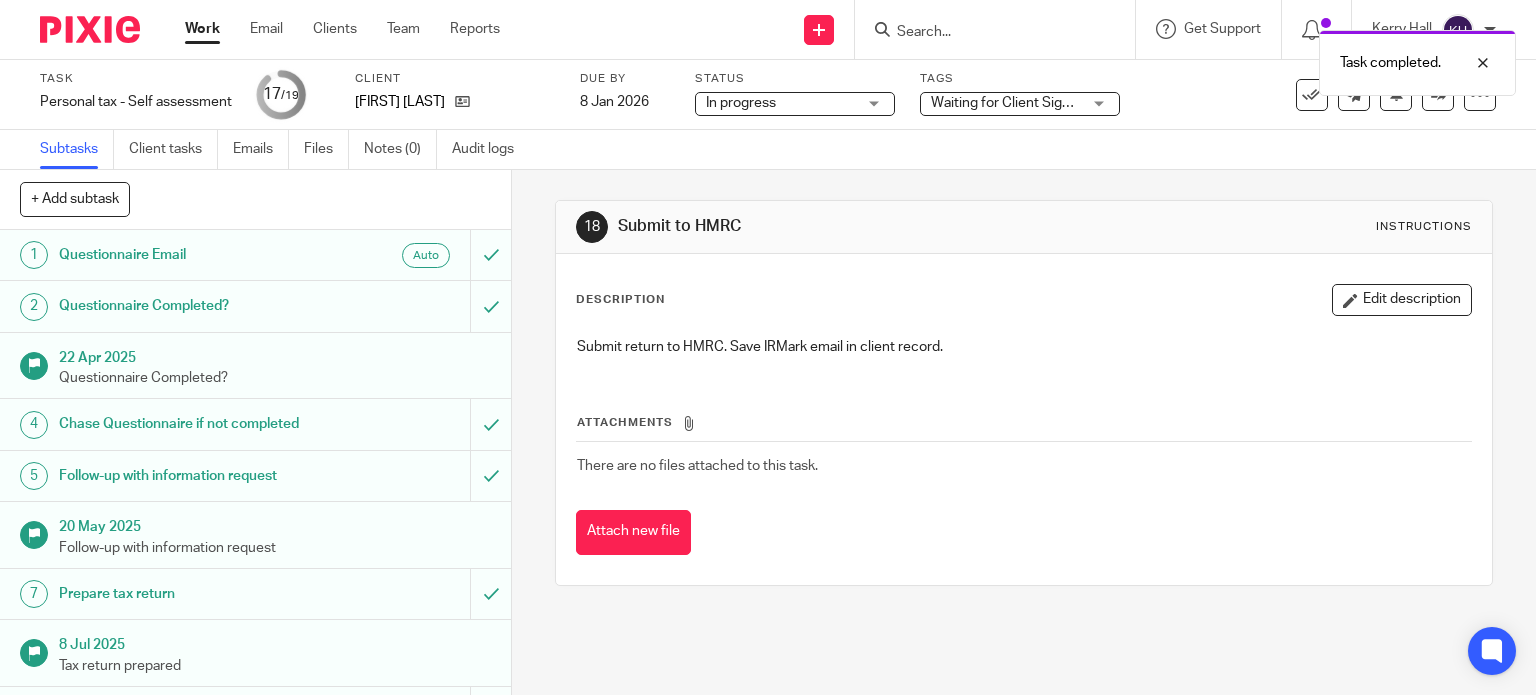 click on "Waiting for Client Signature" at bounding box center [1020, 104] 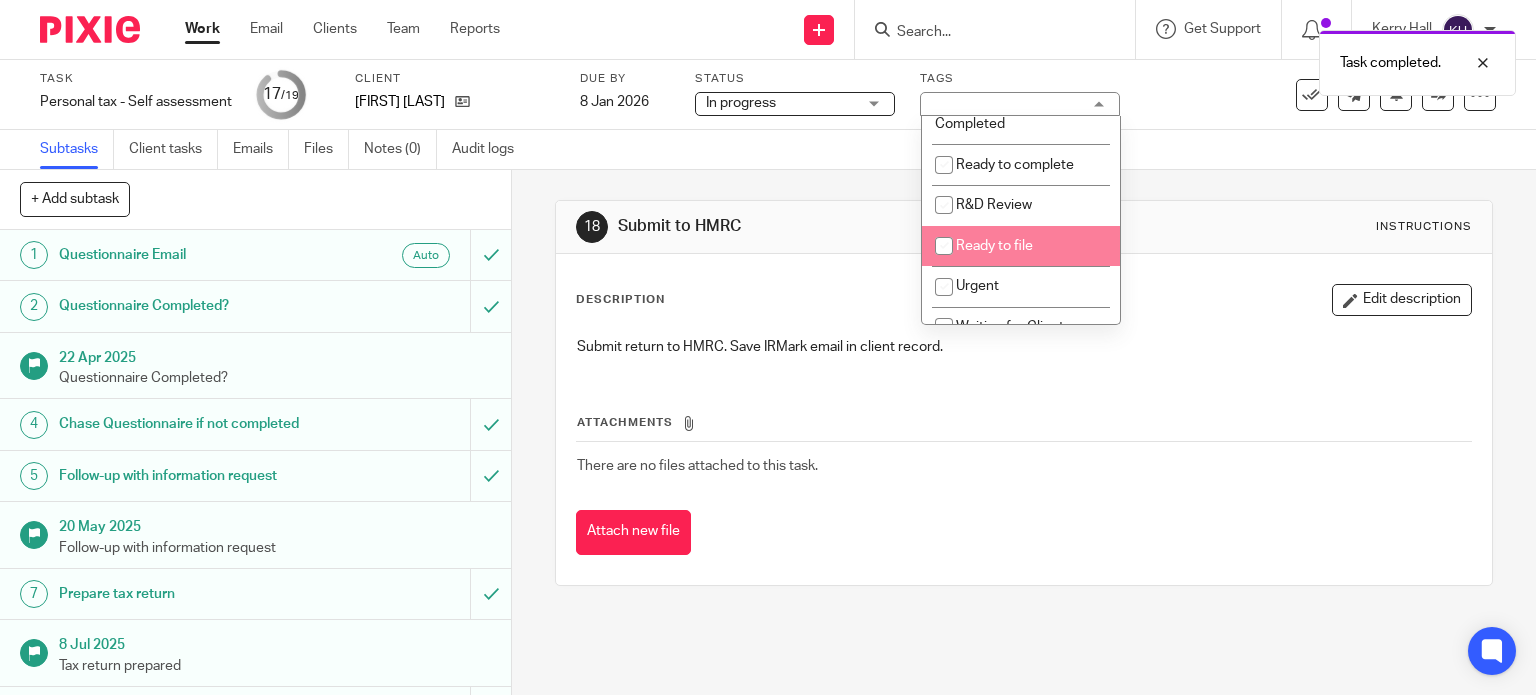 scroll, scrollTop: 700, scrollLeft: 0, axis: vertical 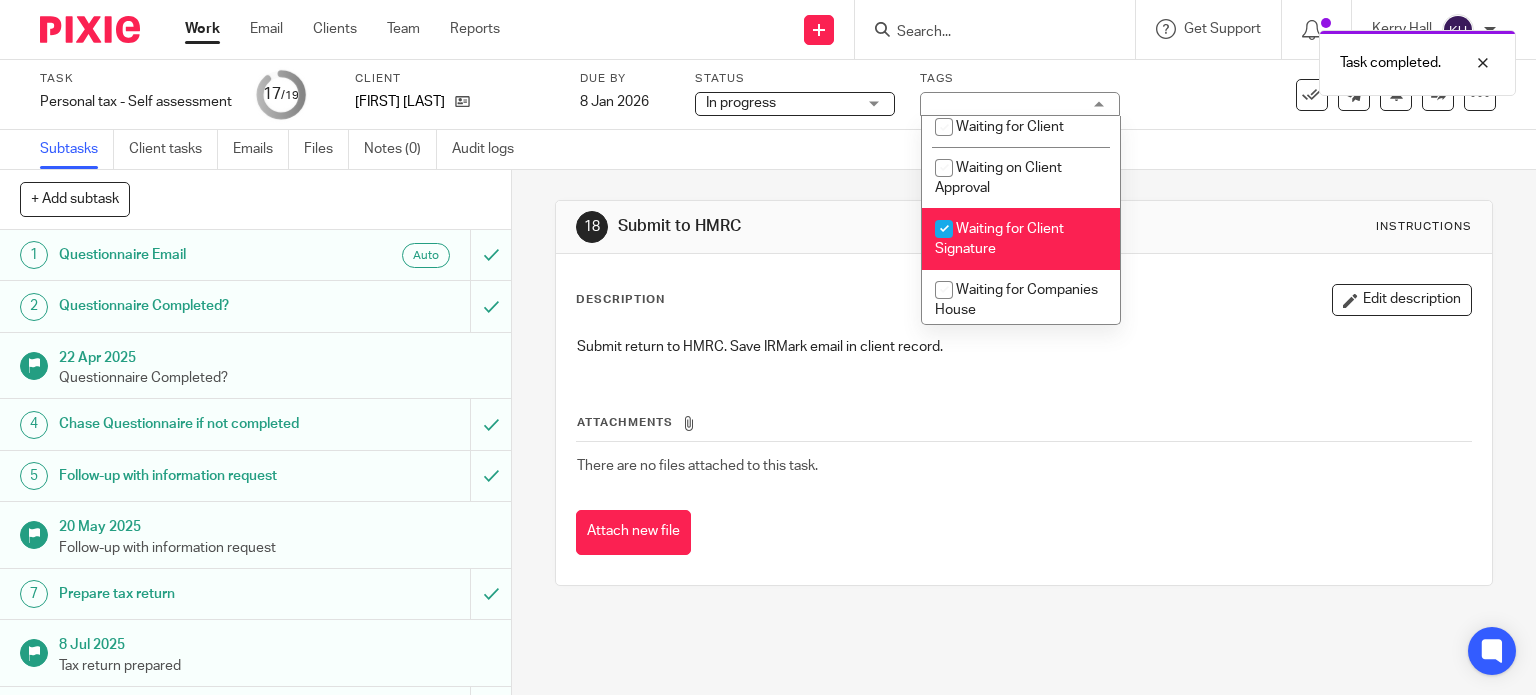 click on "Waiting for Client Signature" at bounding box center [999, 239] 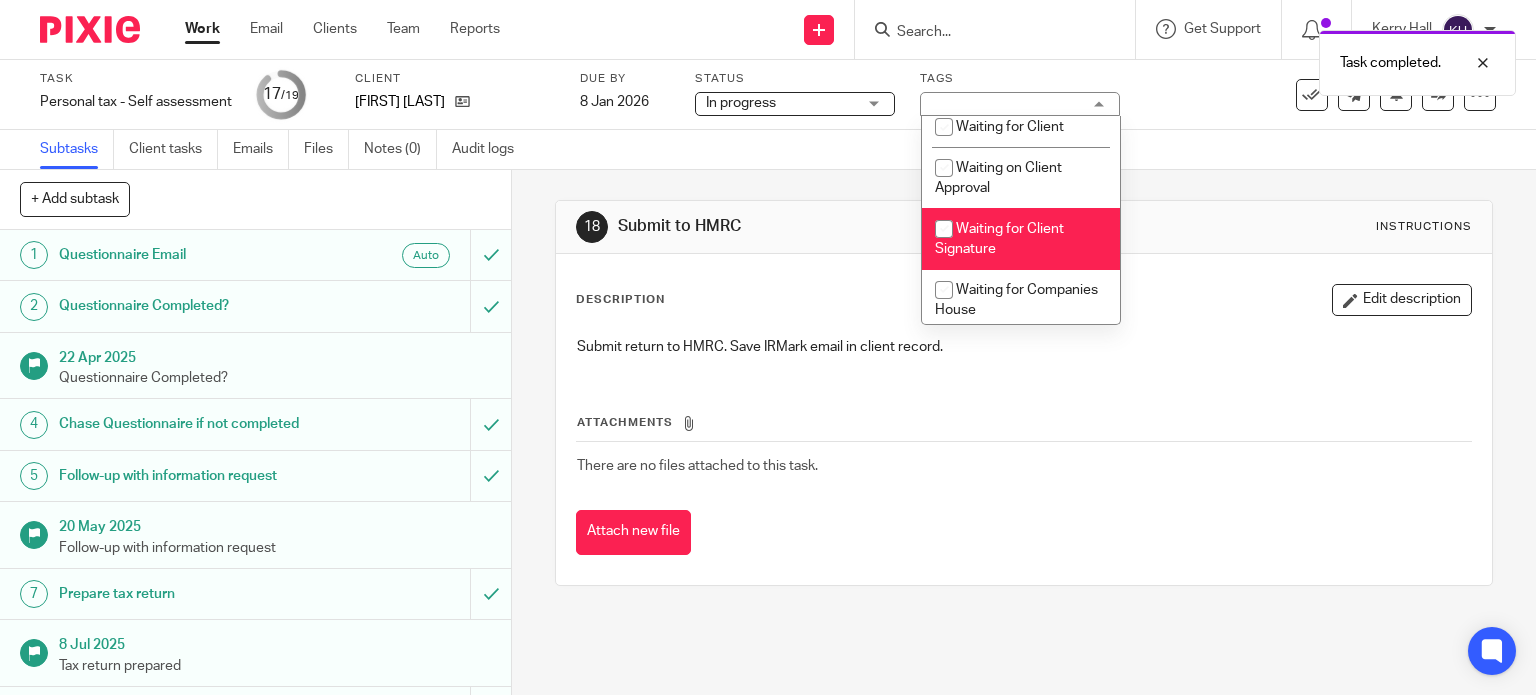 checkbox on "false" 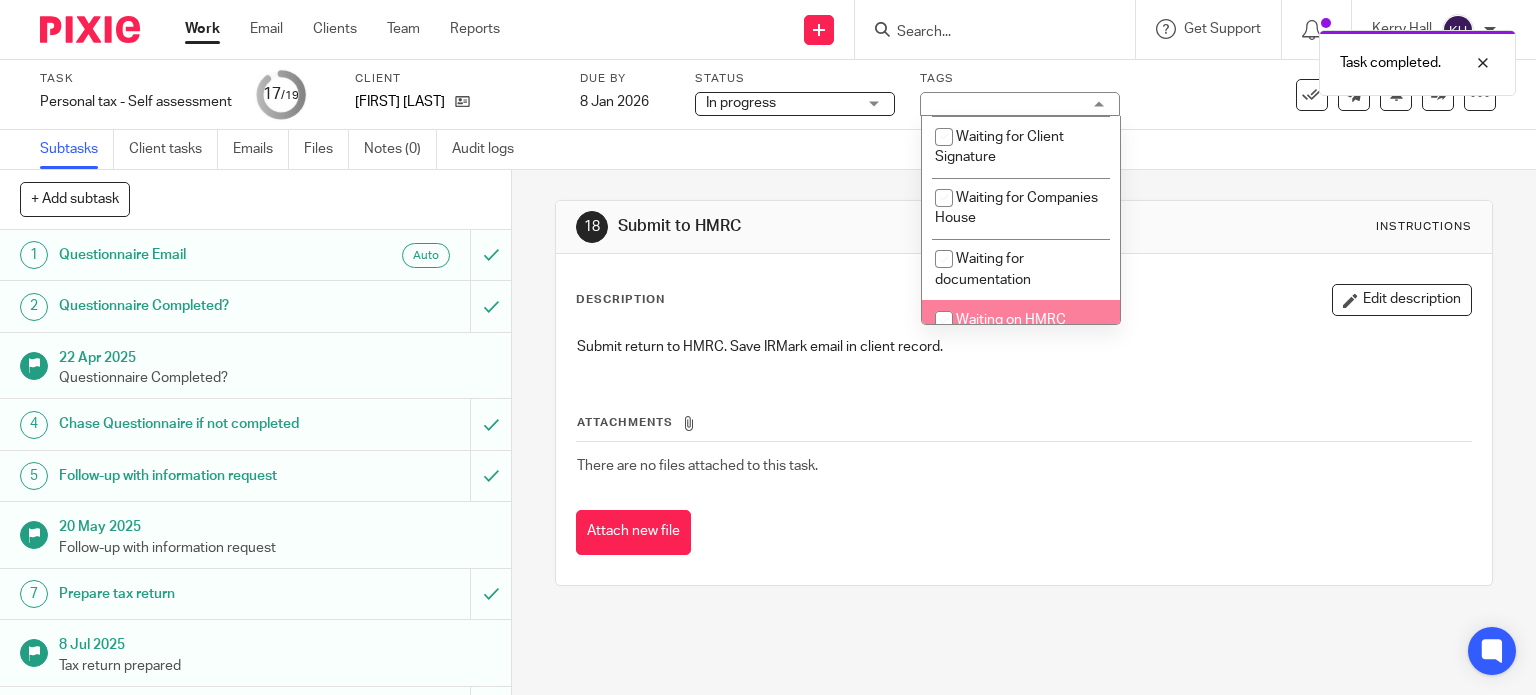 scroll, scrollTop: 922, scrollLeft: 0, axis: vertical 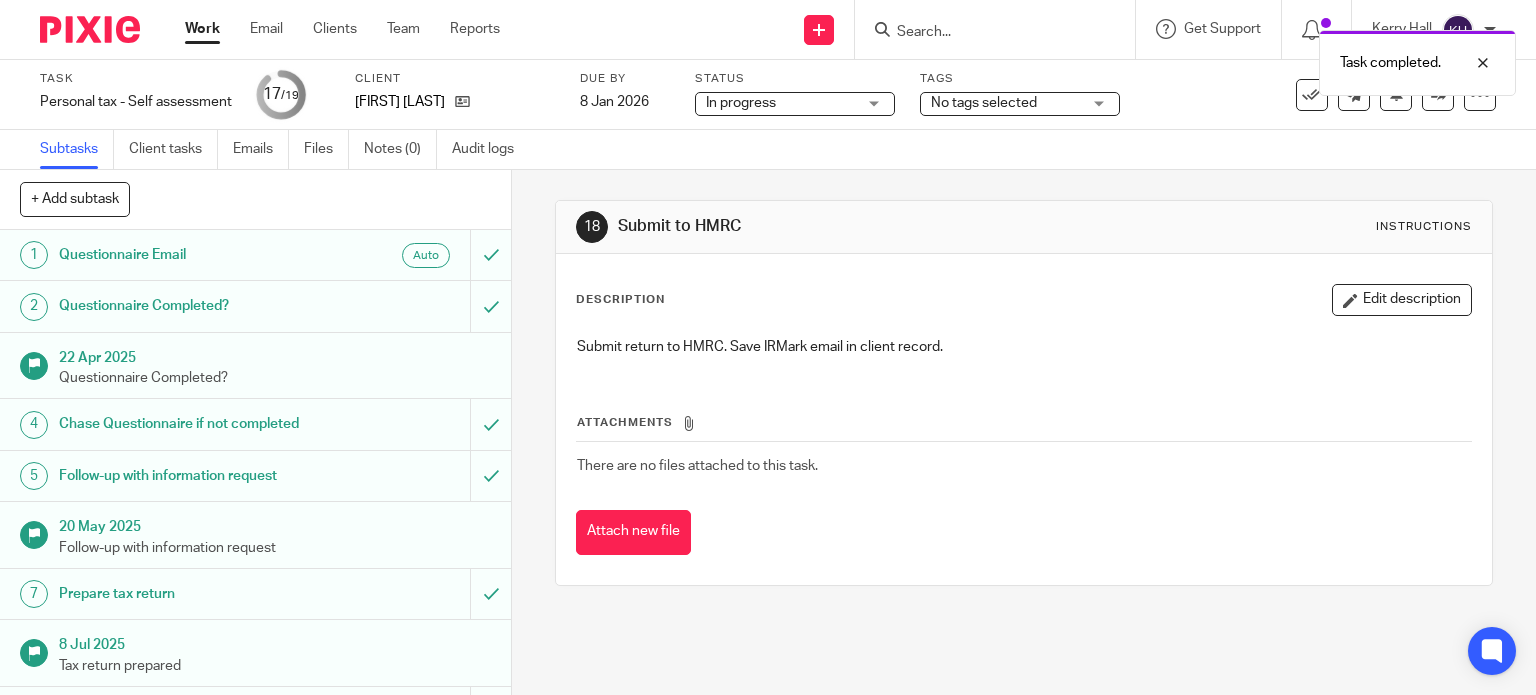 click on "Subtasks
Client tasks
Emails
Files
Notes (0)
Audit logs" at bounding box center [768, 150] 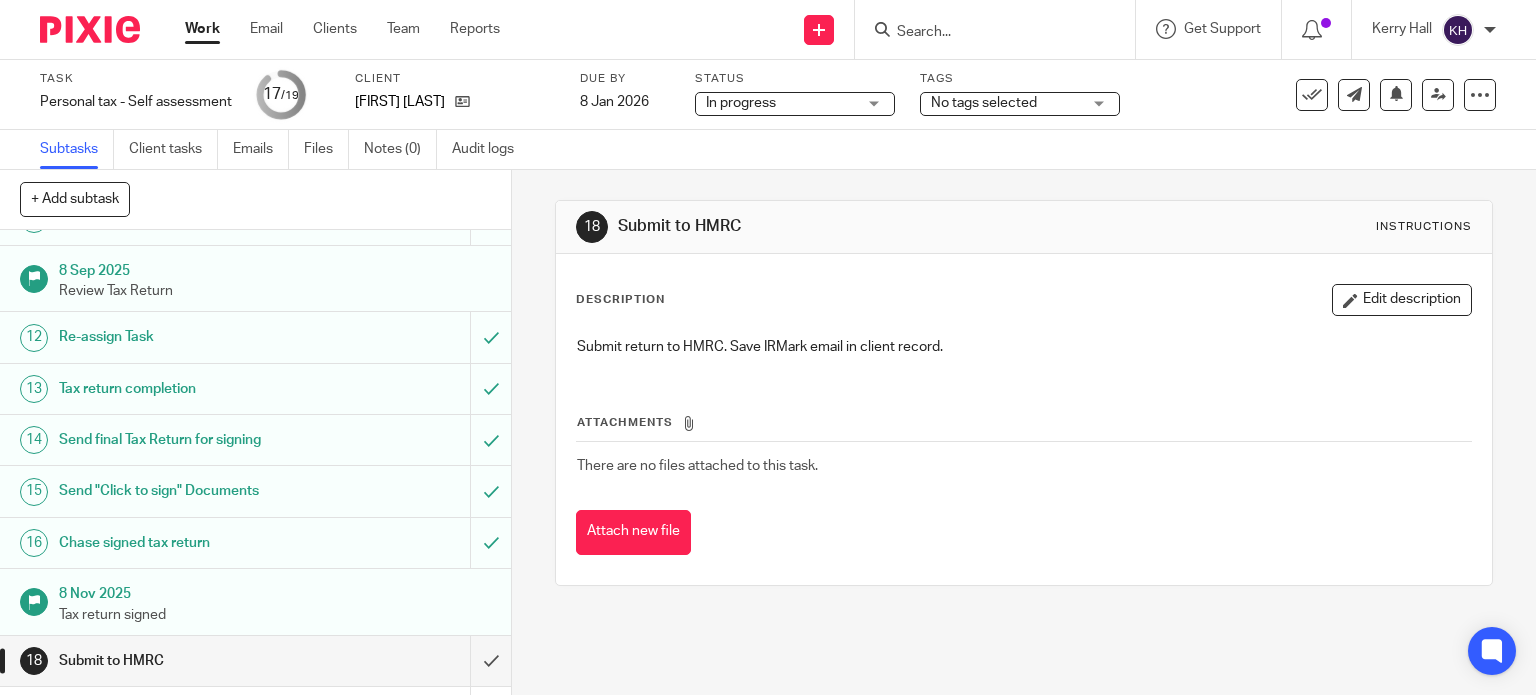 scroll, scrollTop: 584, scrollLeft: 0, axis: vertical 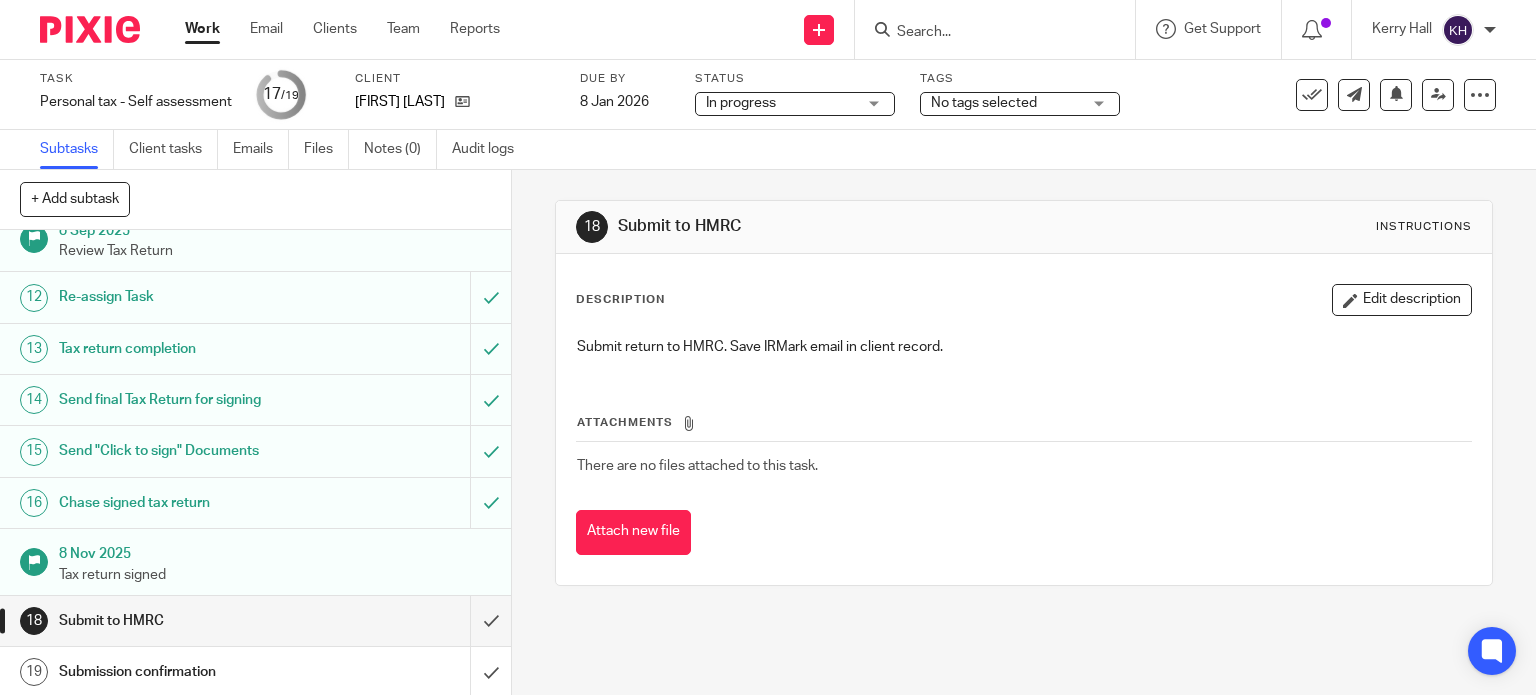 click on "Submit to HMRC" at bounding box center (189, 621) 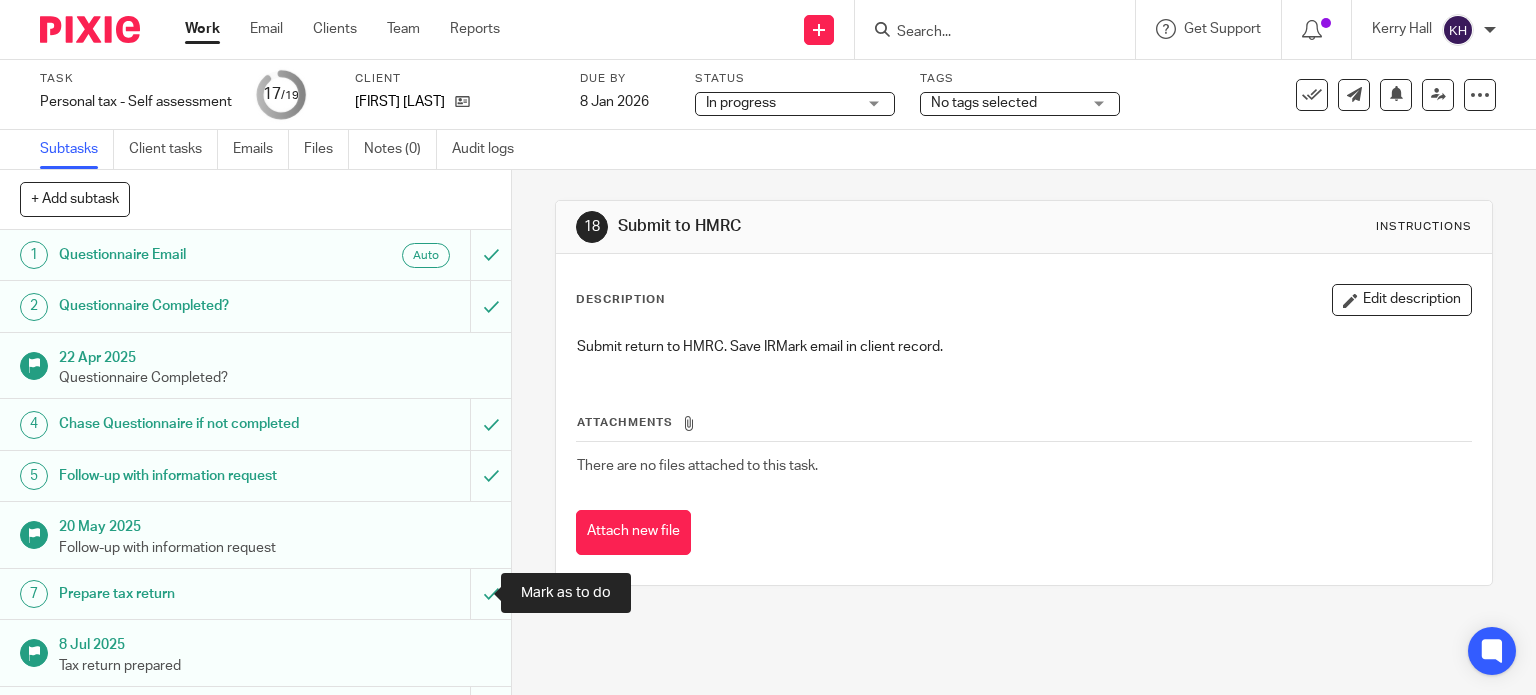 scroll, scrollTop: 0, scrollLeft: 0, axis: both 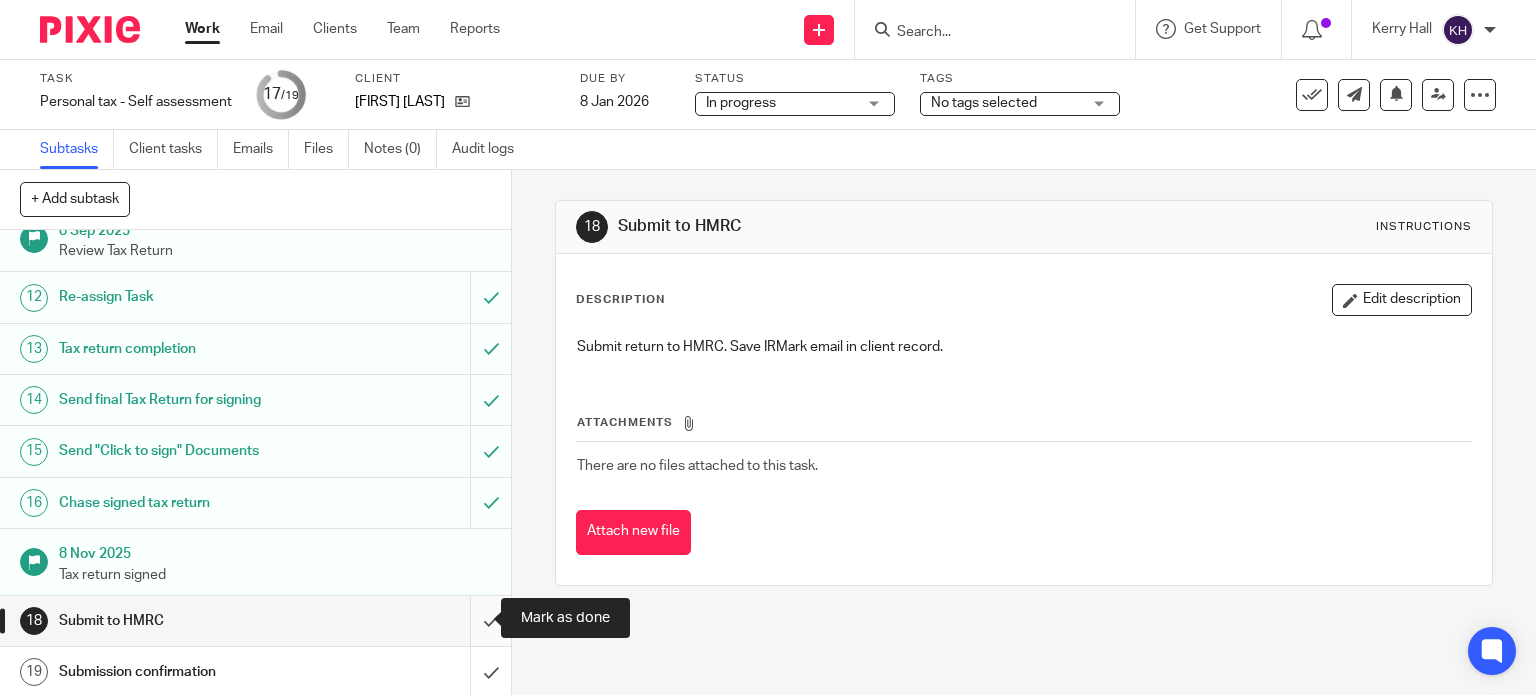 click at bounding box center [255, 621] 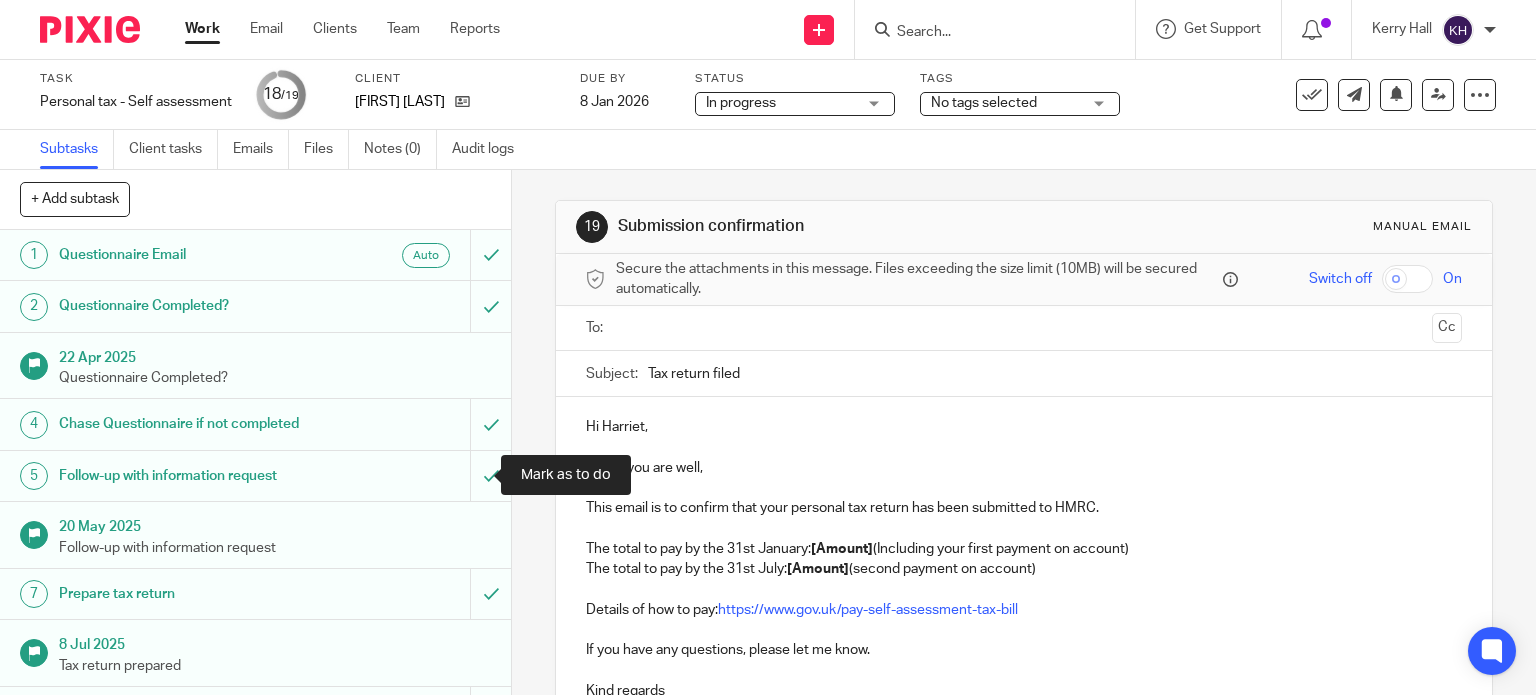 scroll, scrollTop: 0, scrollLeft: 0, axis: both 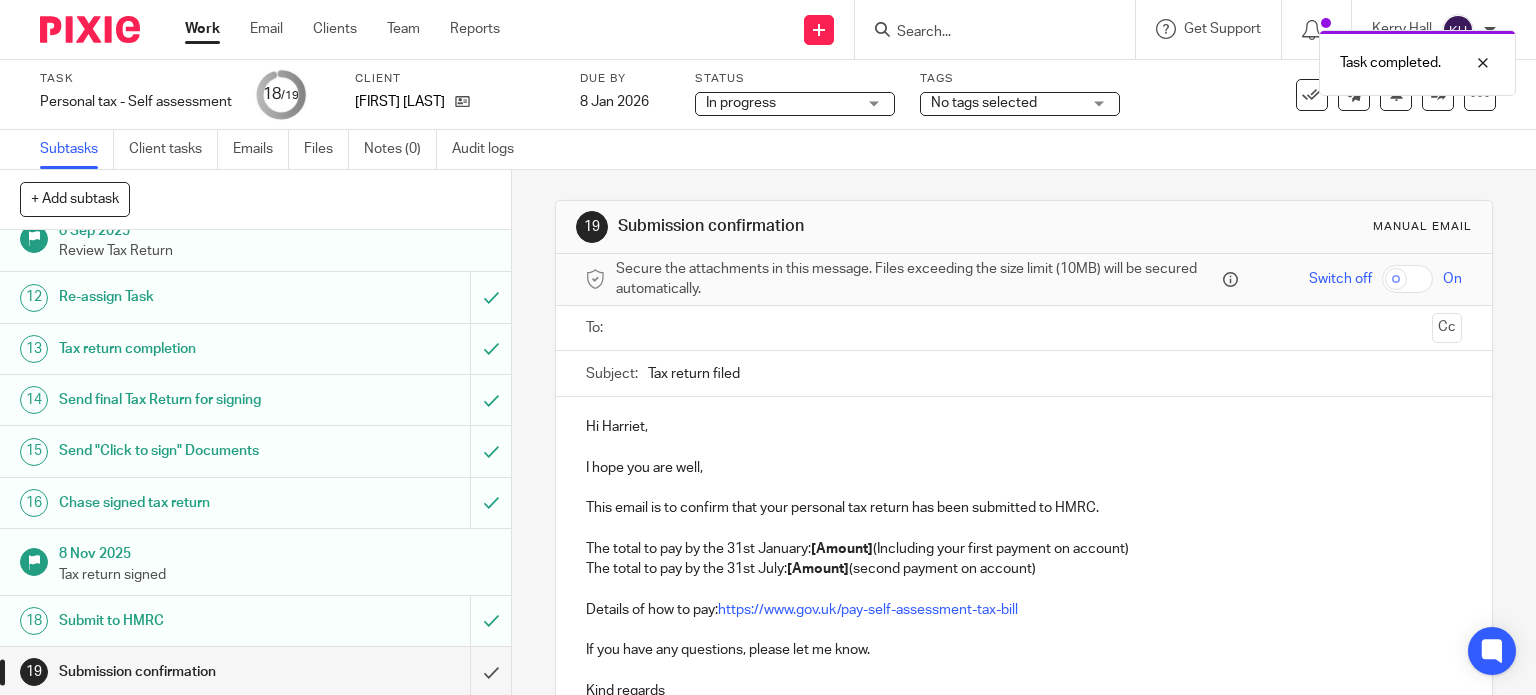click at bounding box center (1023, 328) 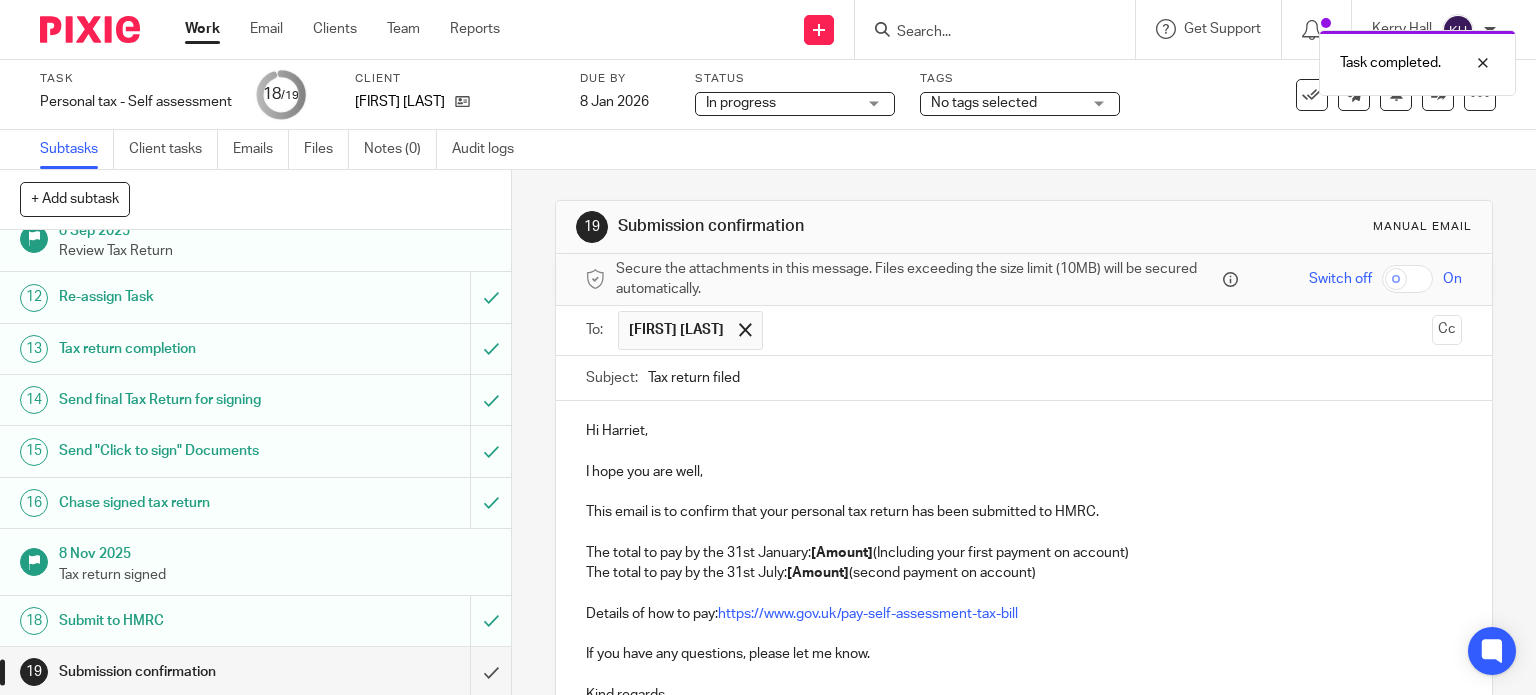 click on "Hi Harriet," at bounding box center [1024, 431] 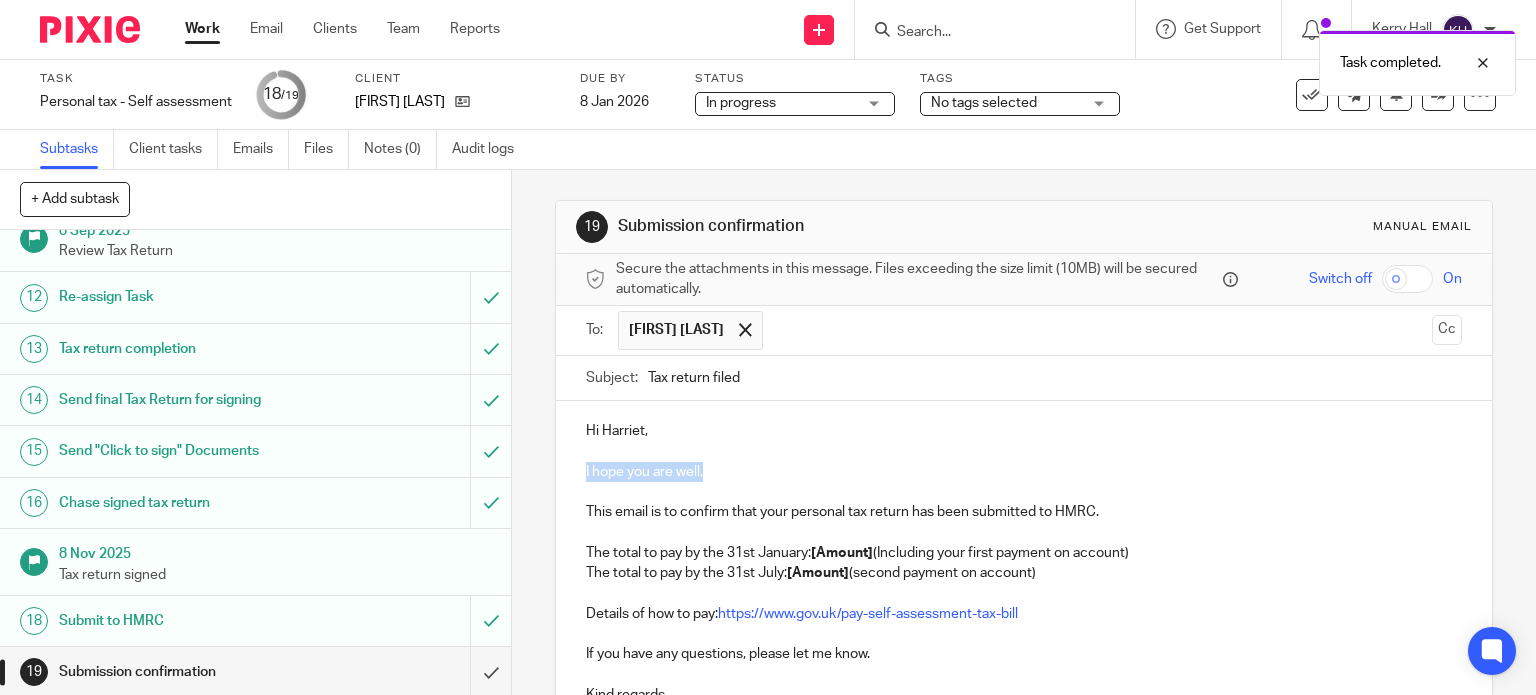 drag, startPoint x: 732, startPoint y: 472, endPoint x: 498, endPoint y: 479, distance: 234.10468 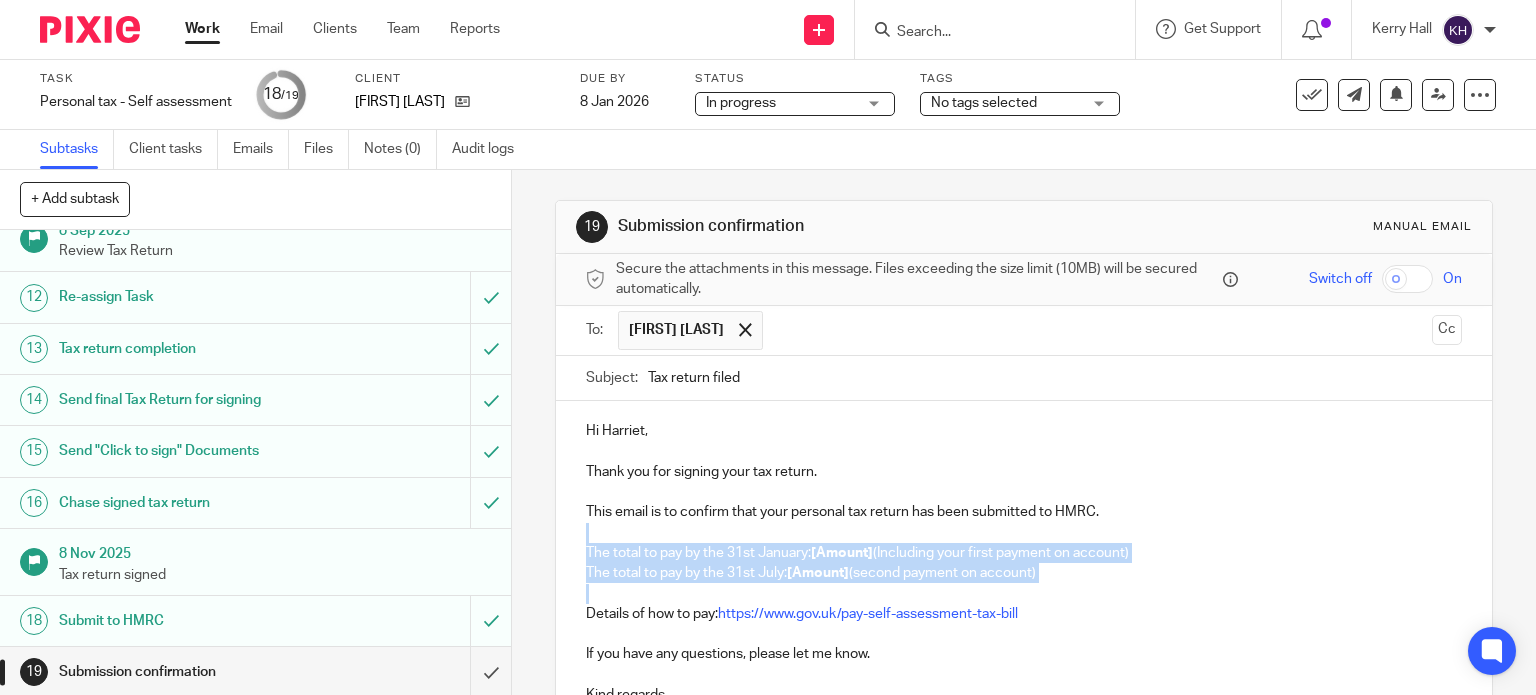 drag, startPoint x: 593, startPoint y: 539, endPoint x: 1236, endPoint y: 583, distance: 644.50366 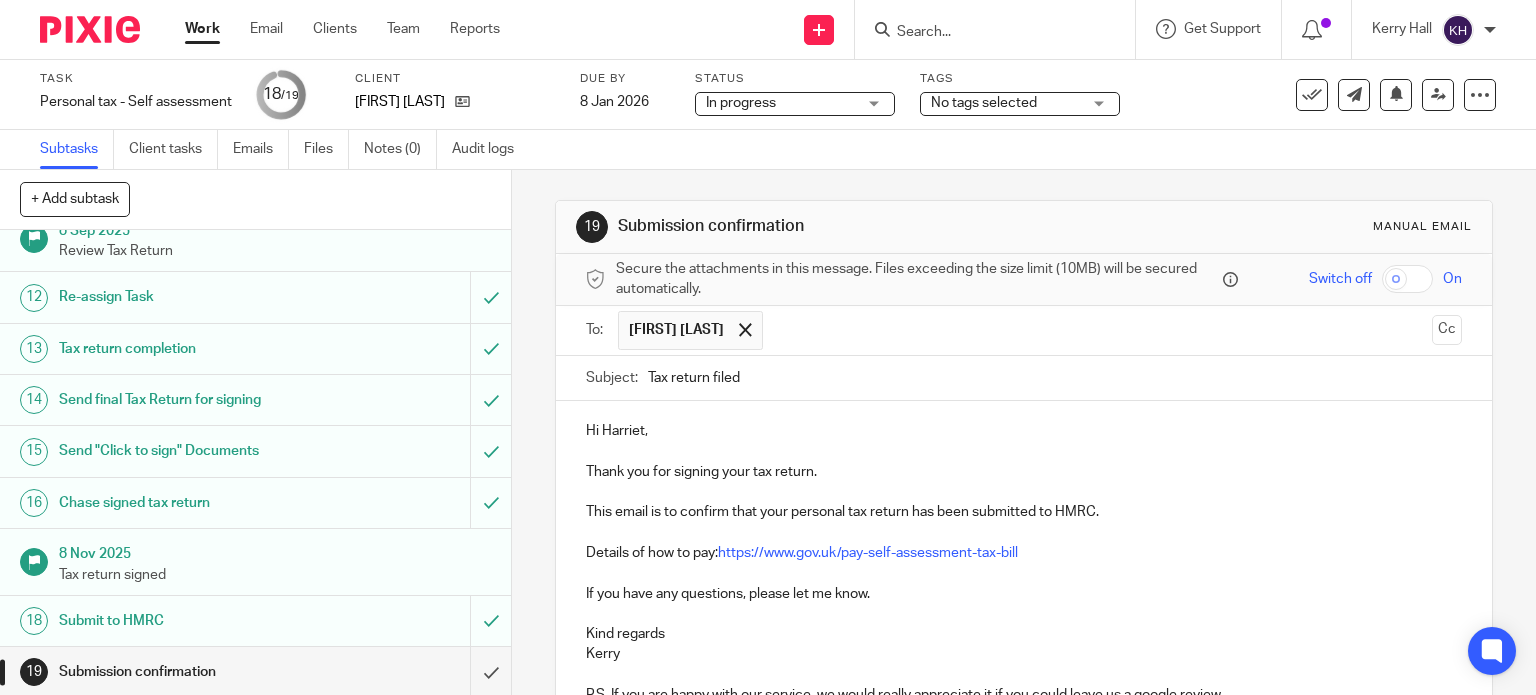 scroll, scrollTop: 100, scrollLeft: 0, axis: vertical 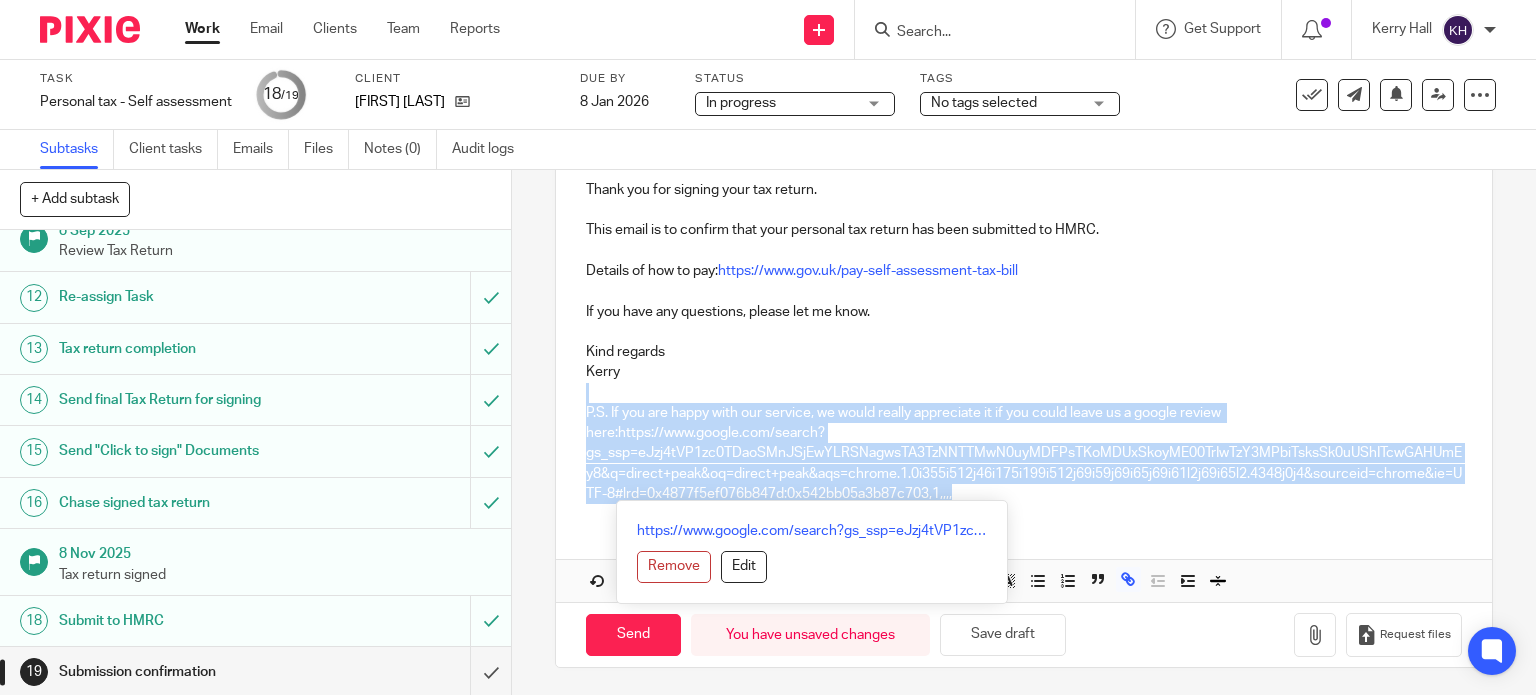drag, startPoint x: 628, startPoint y: 567, endPoint x: 1482, endPoint y: 742, distance: 871.746 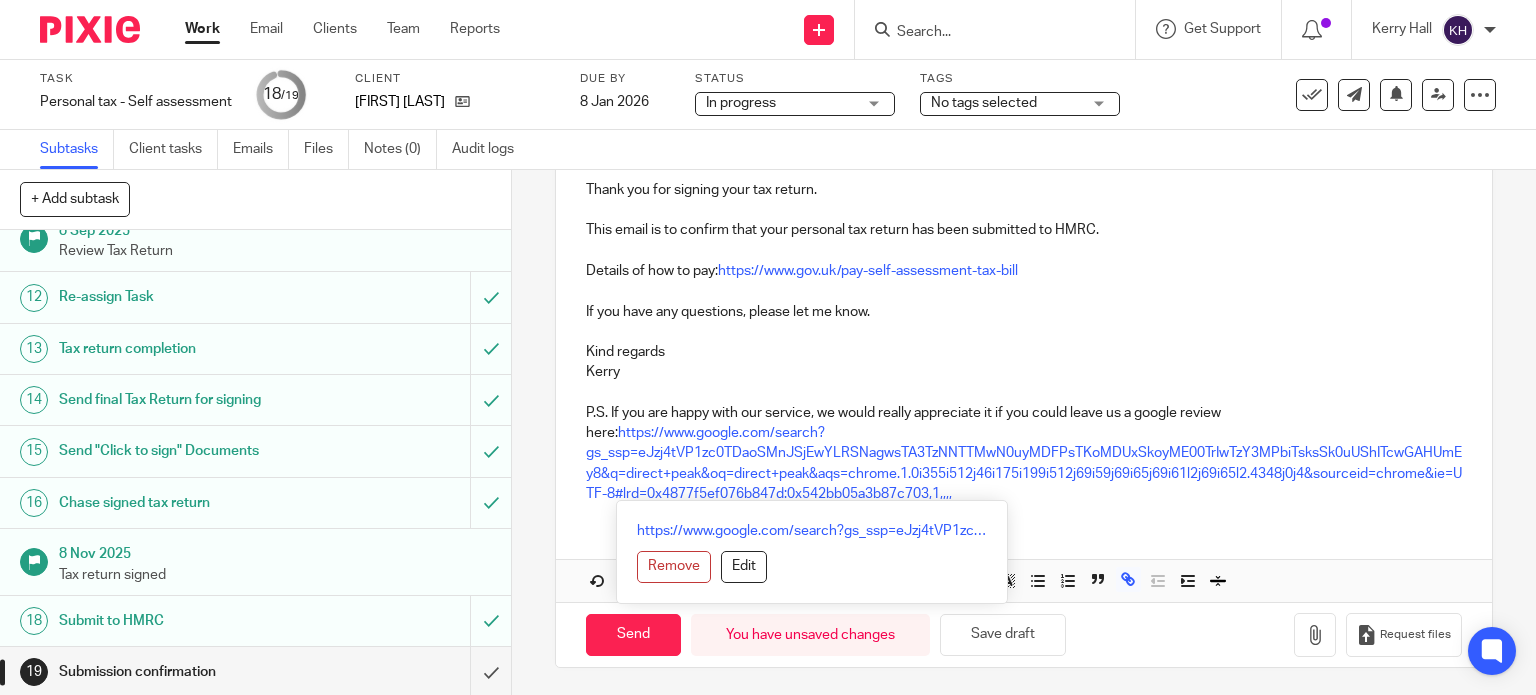 scroll, scrollTop: 180, scrollLeft: 0, axis: vertical 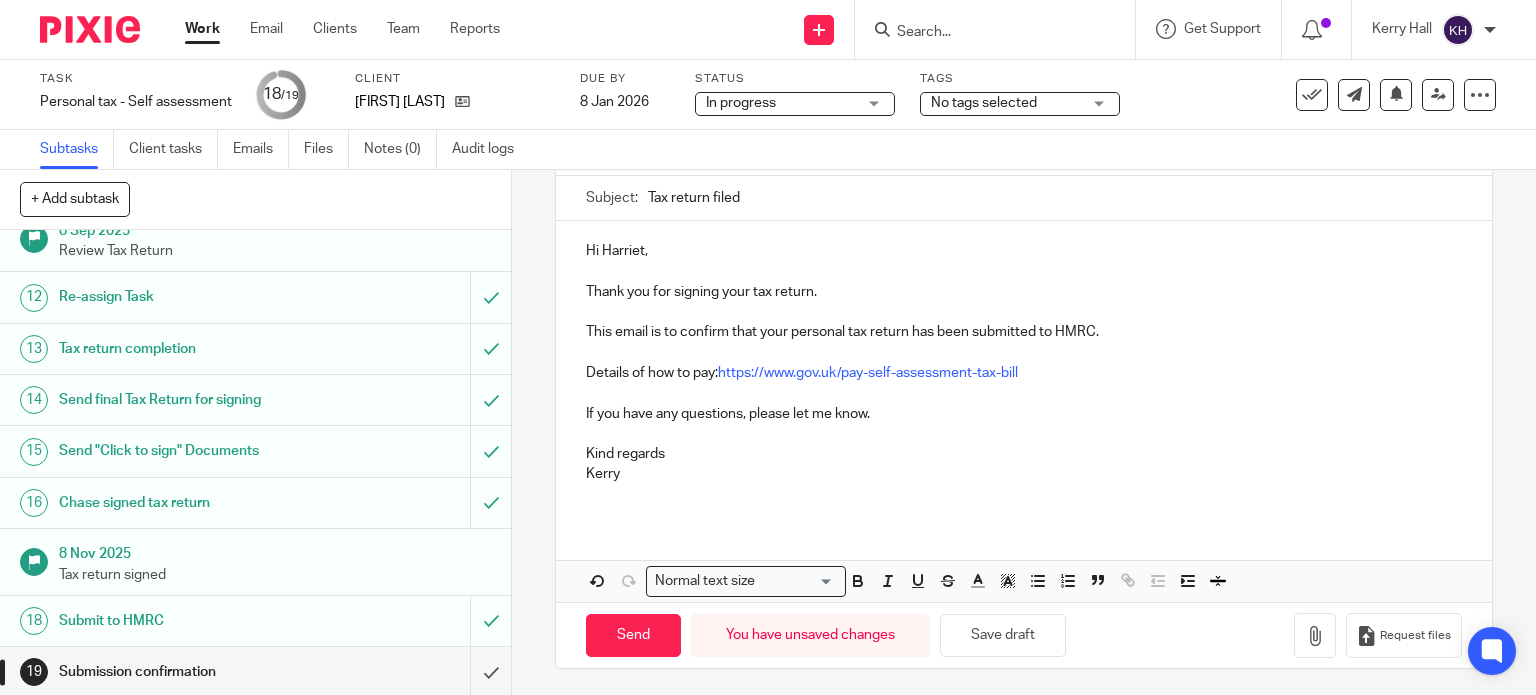 click on "Kerry" at bounding box center [1024, 474] 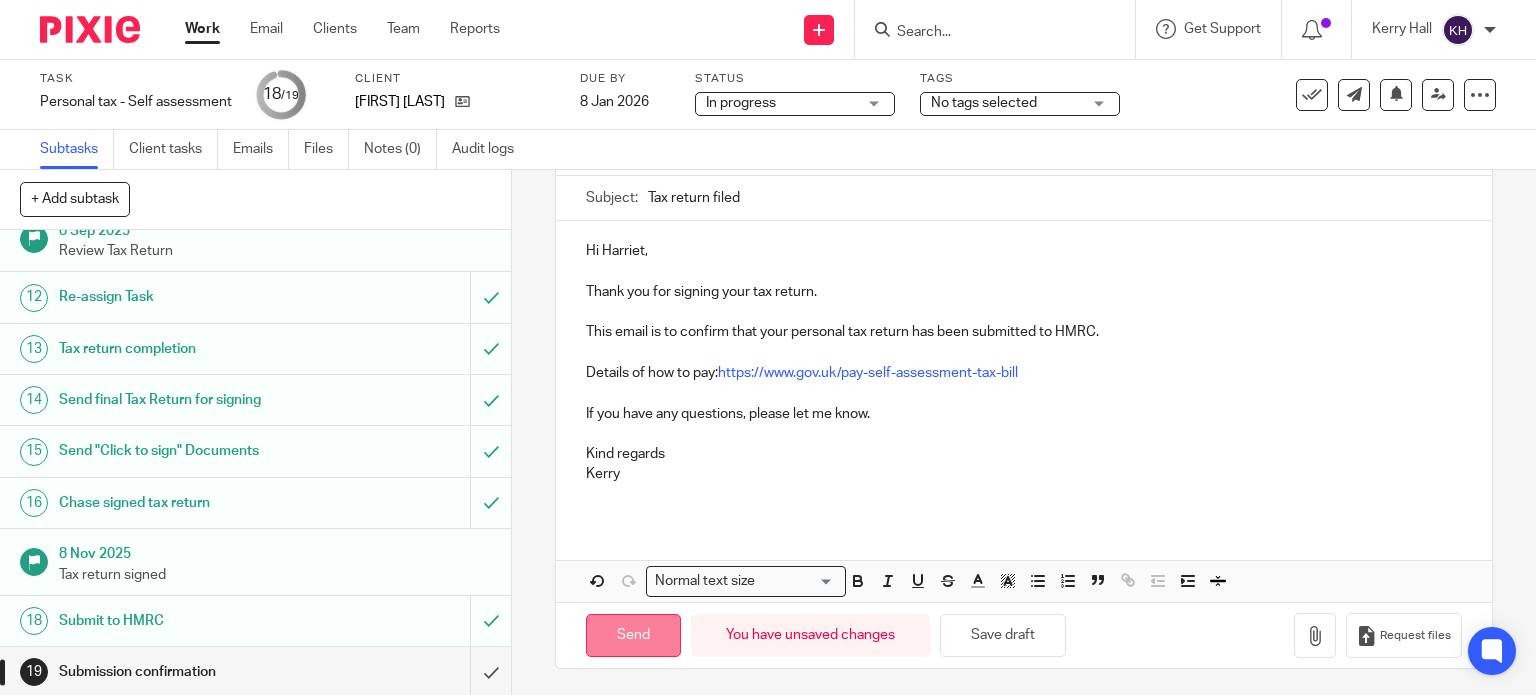 click on "Send" at bounding box center (633, 635) 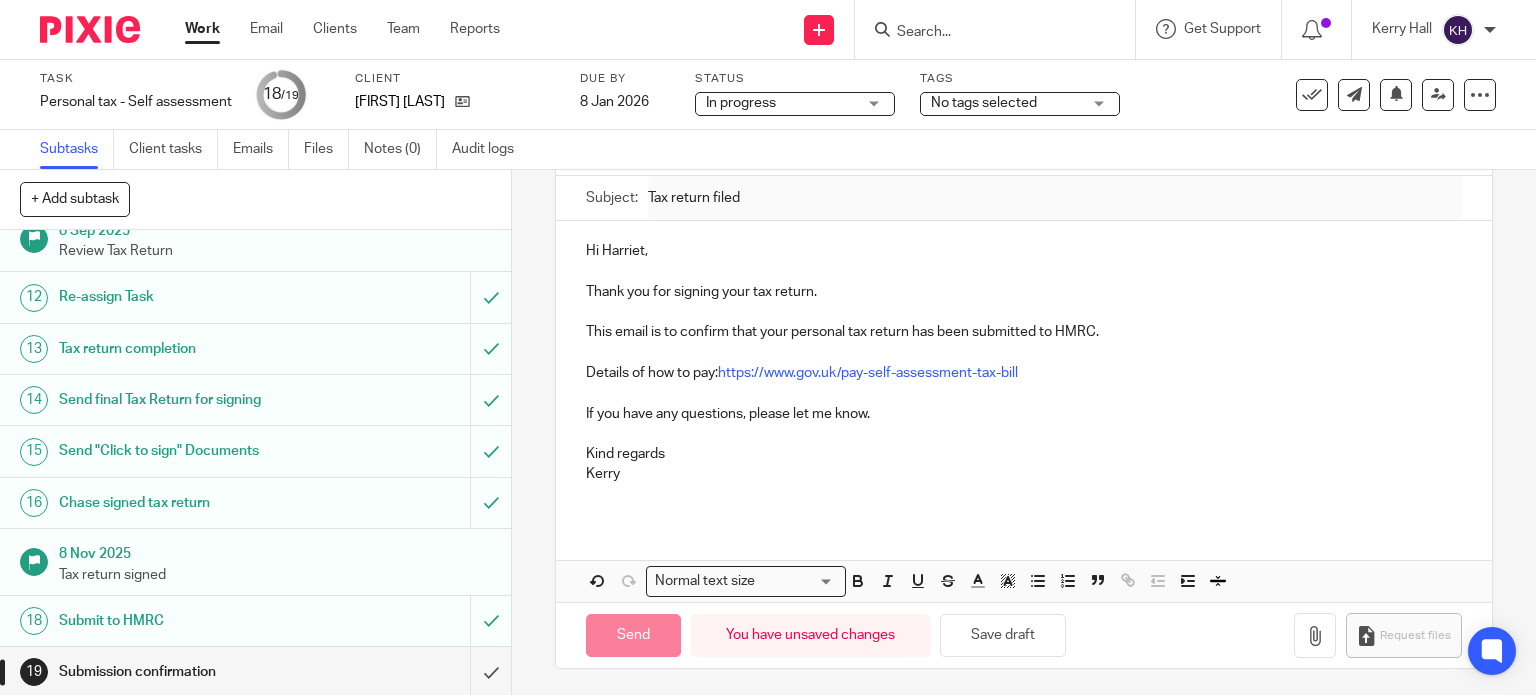 type on "Sent" 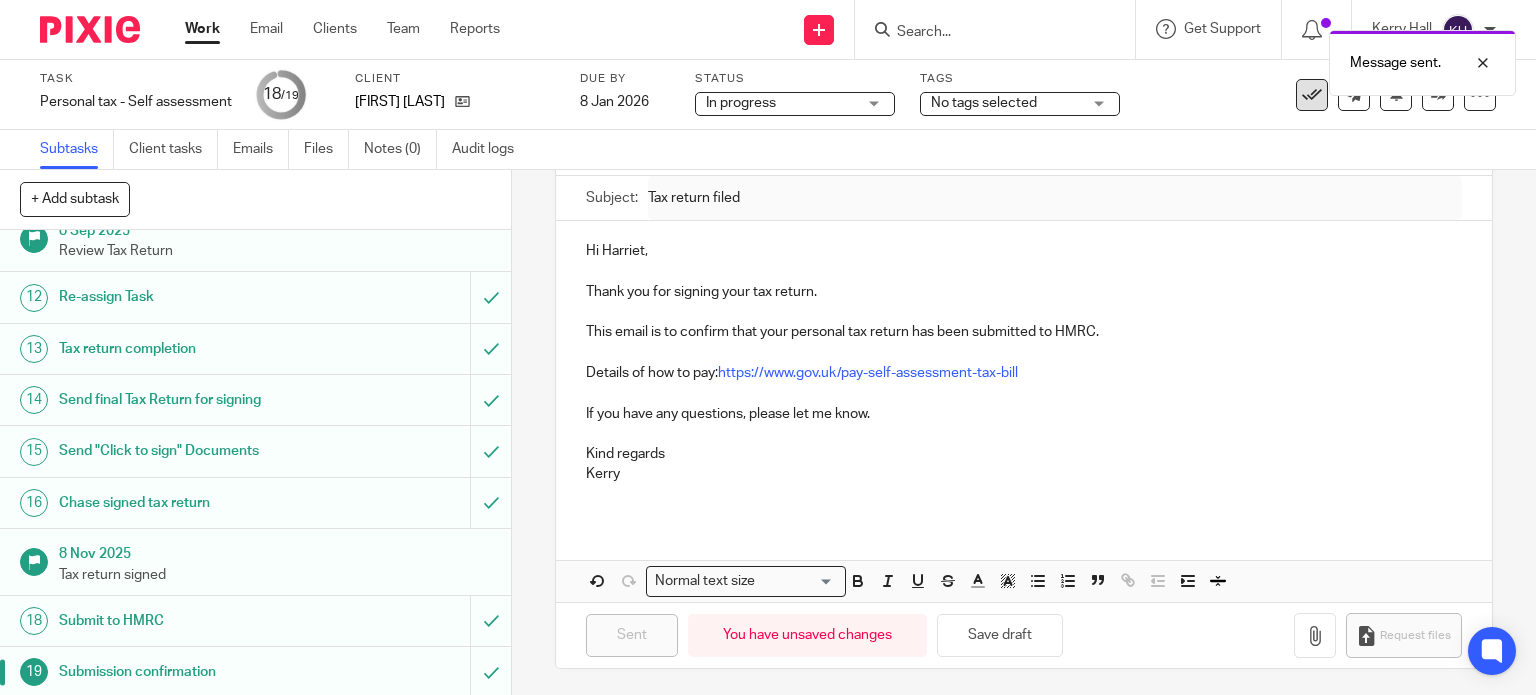 click at bounding box center (1312, 95) 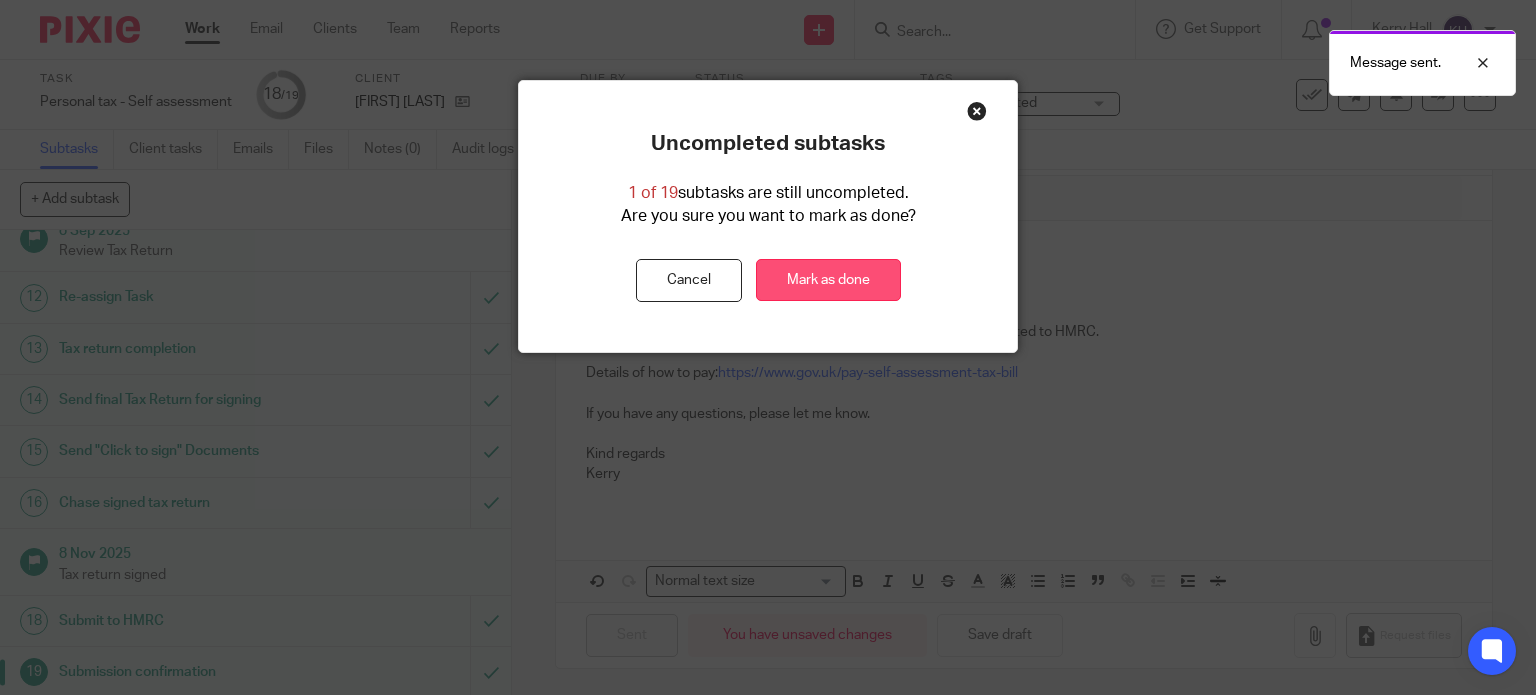 click on "Mark as done" at bounding box center [828, 280] 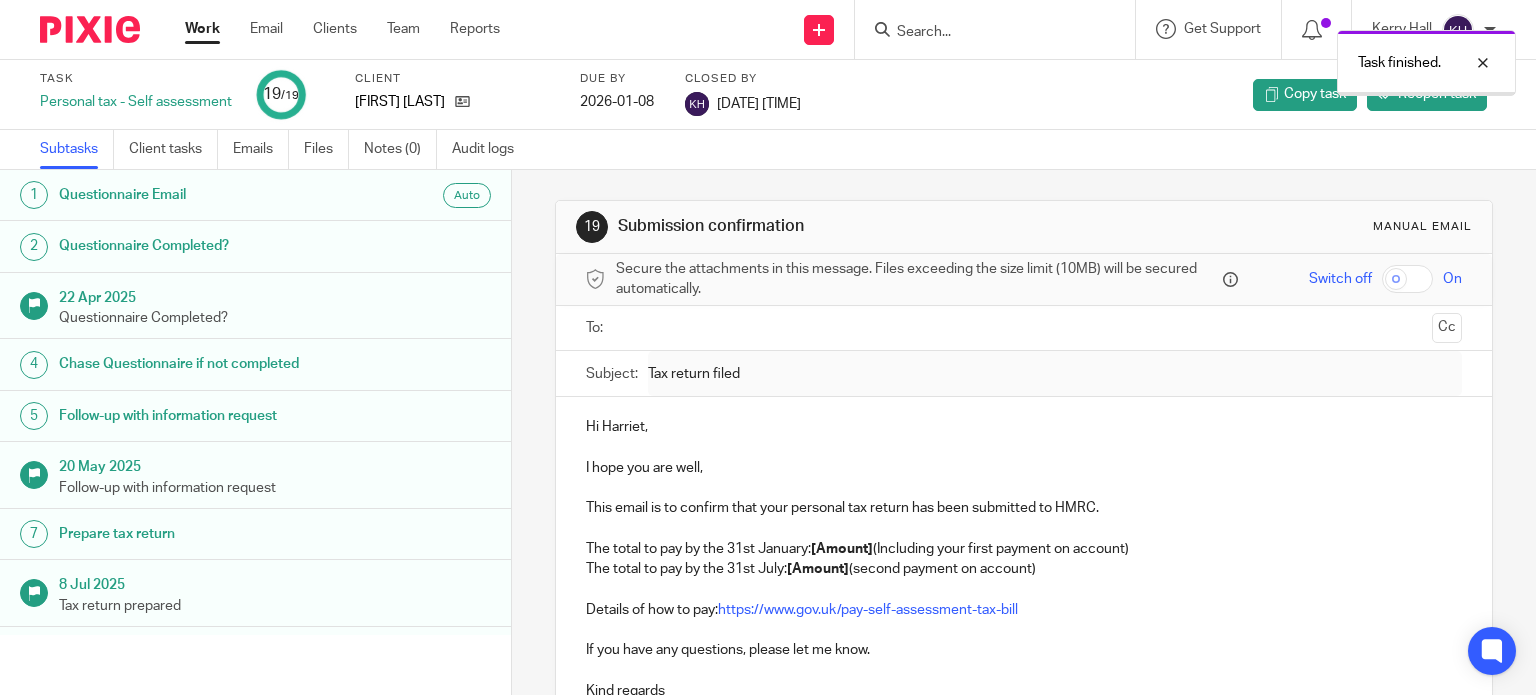 scroll, scrollTop: 0, scrollLeft: 0, axis: both 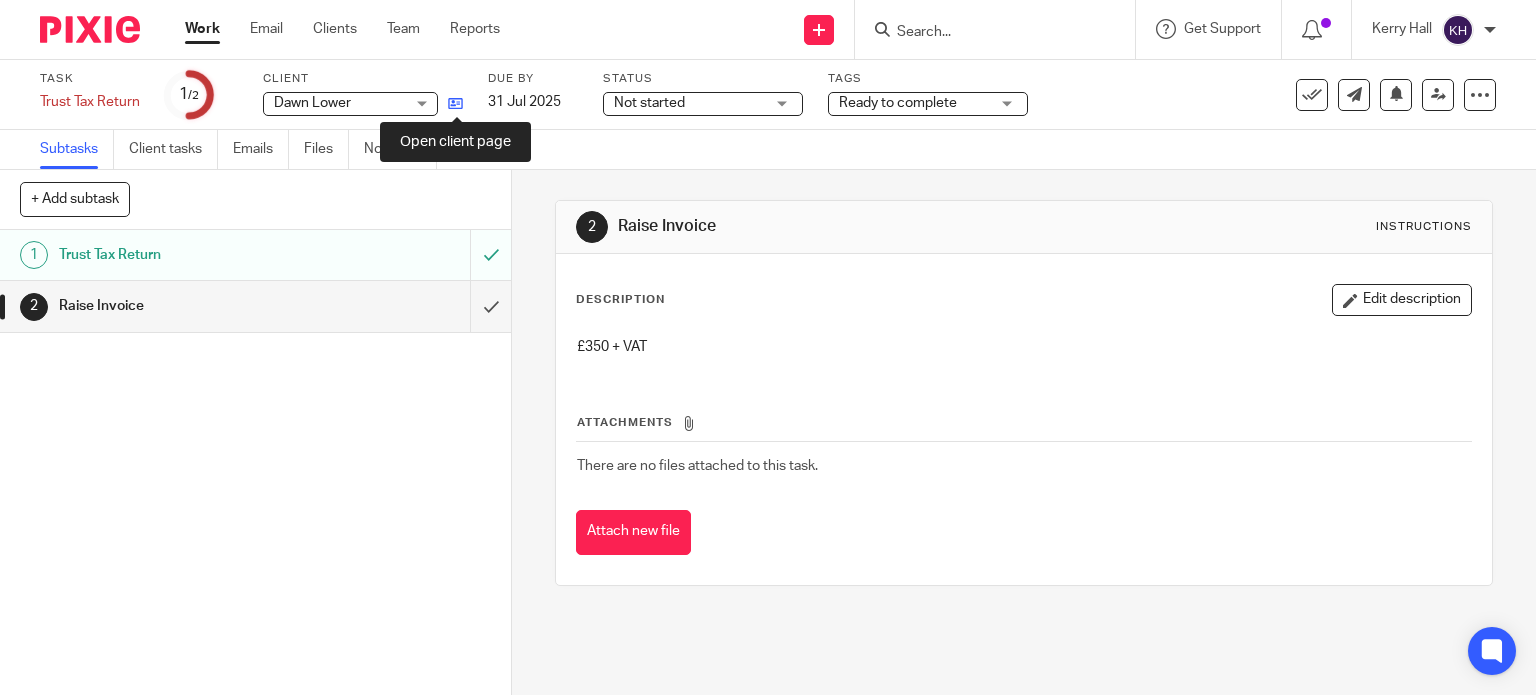 click at bounding box center (455, 103) 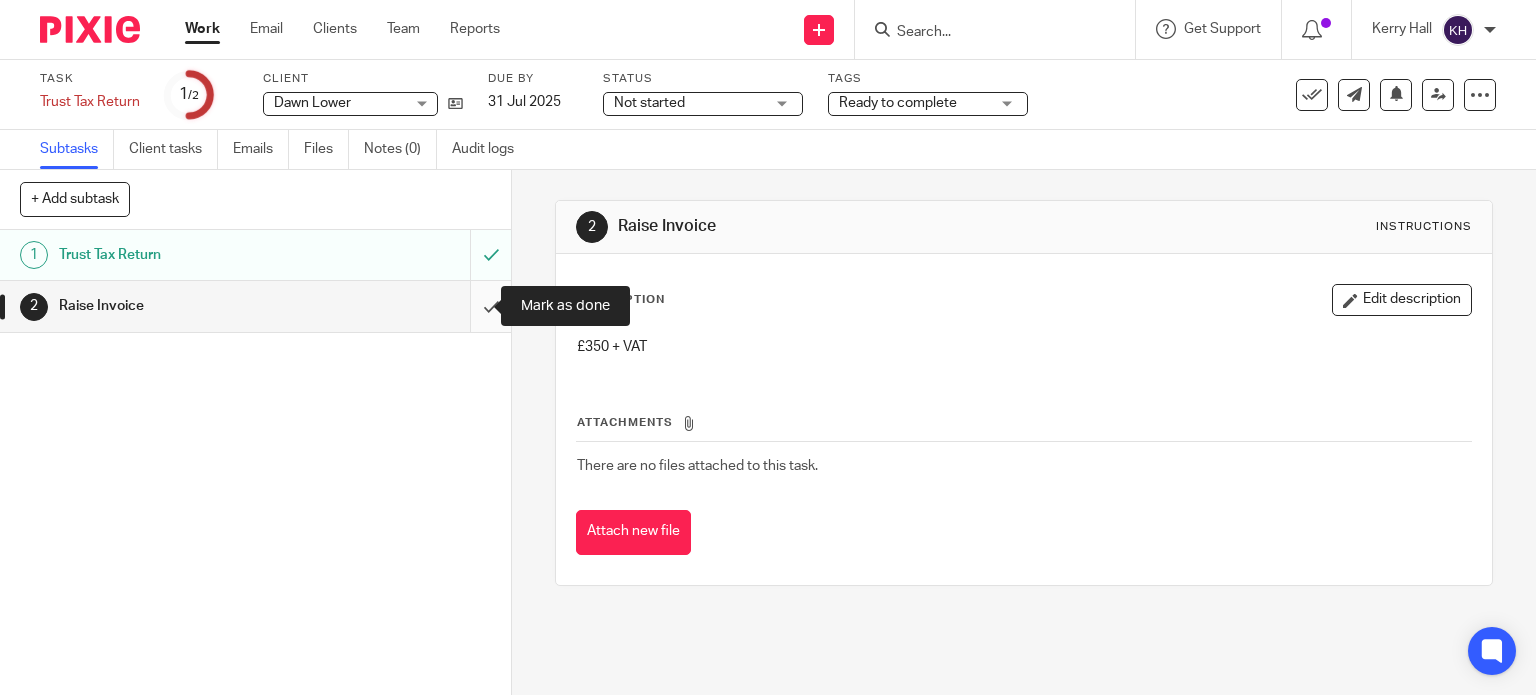click at bounding box center (255, 306) 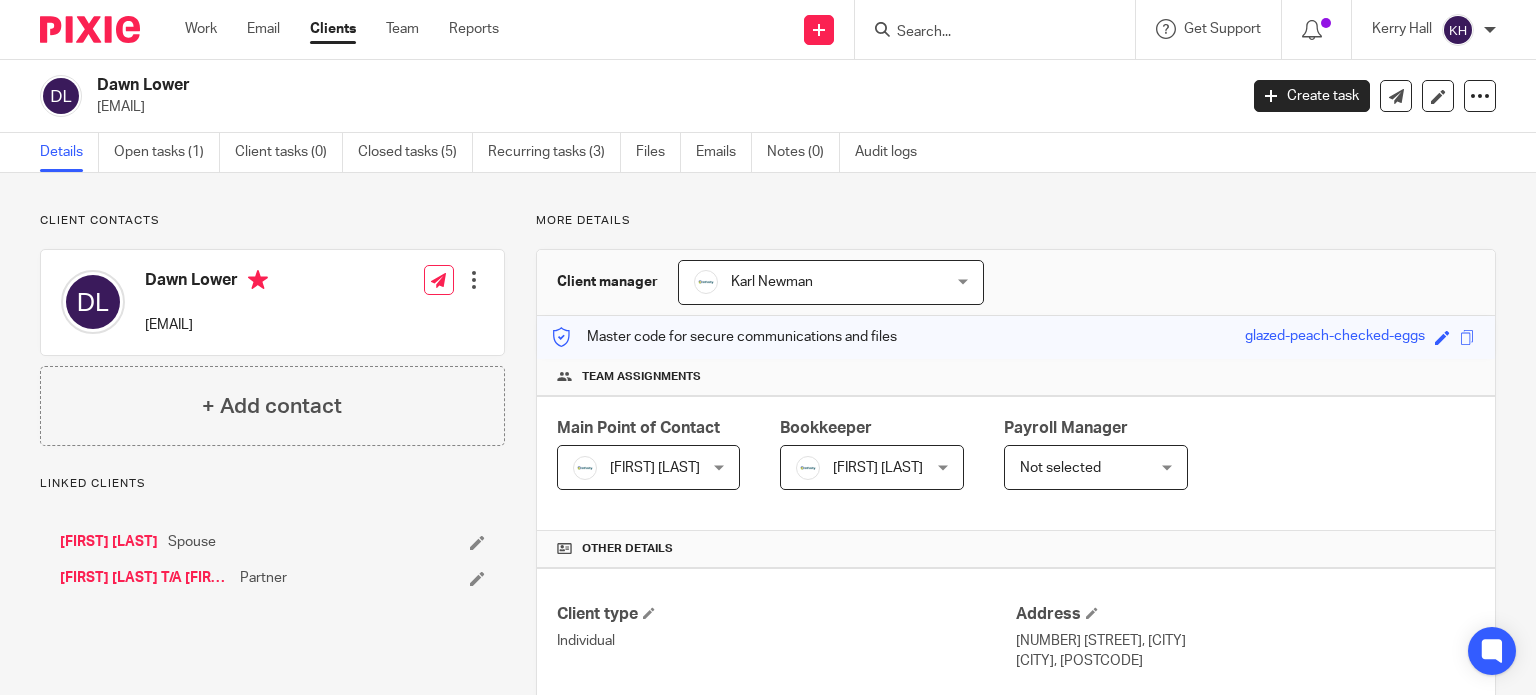 scroll, scrollTop: 0, scrollLeft: 0, axis: both 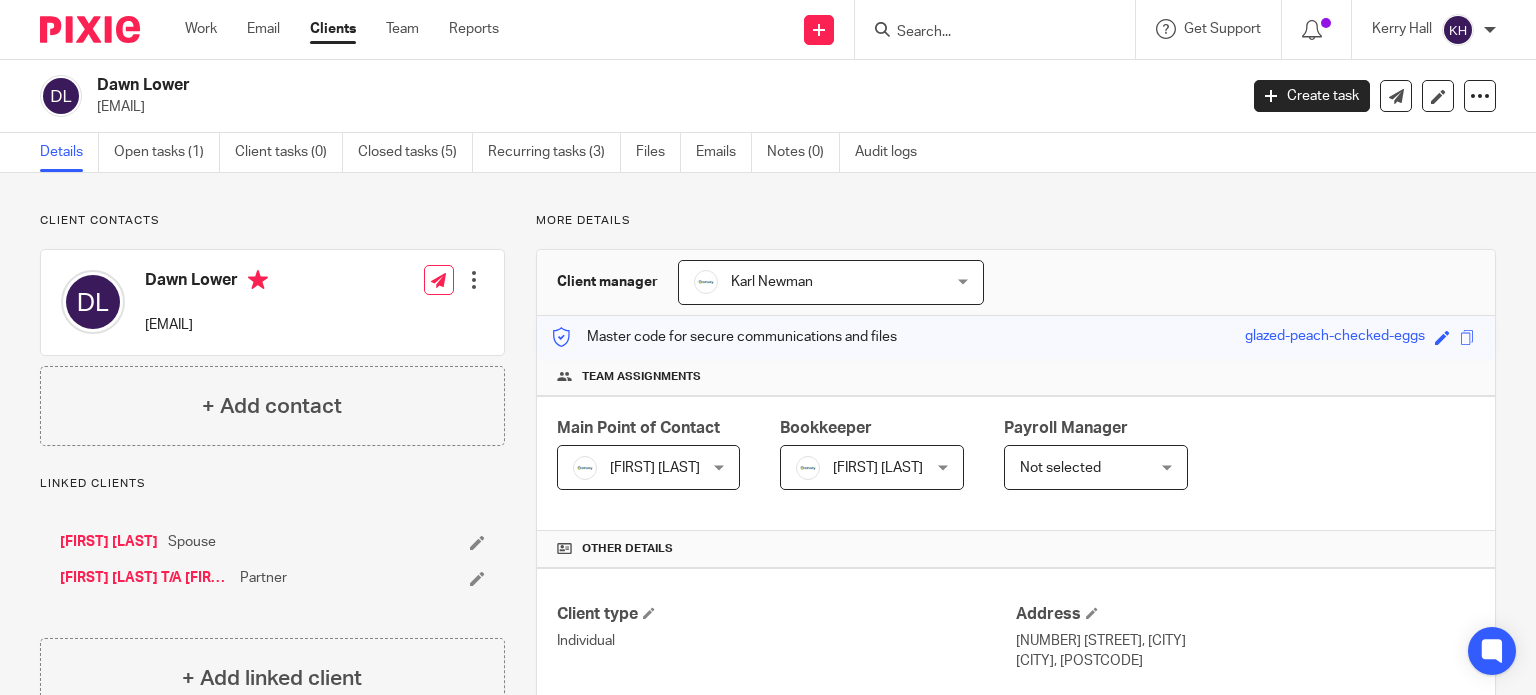 copy on "[EMAIL]" 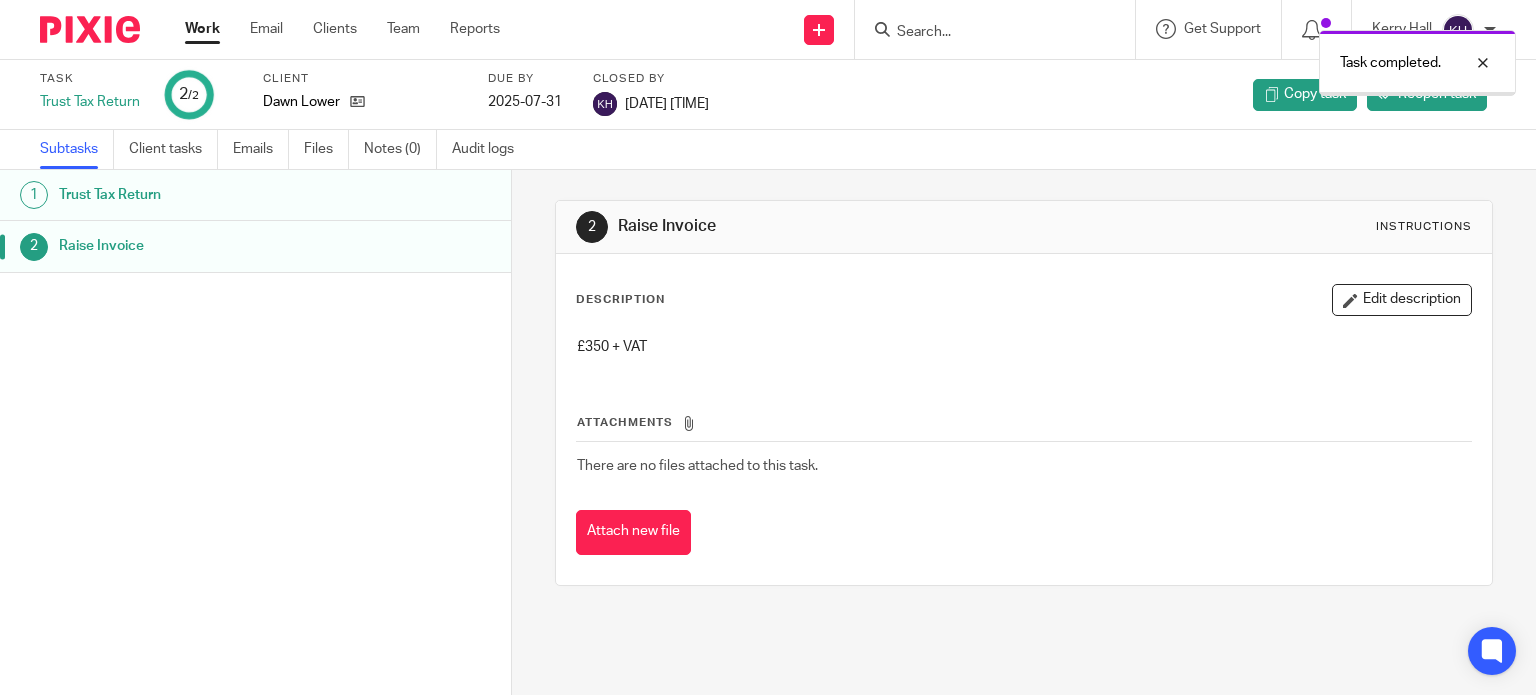 scroll, scrollTop: 0, scrollLeft: 0, axis: both 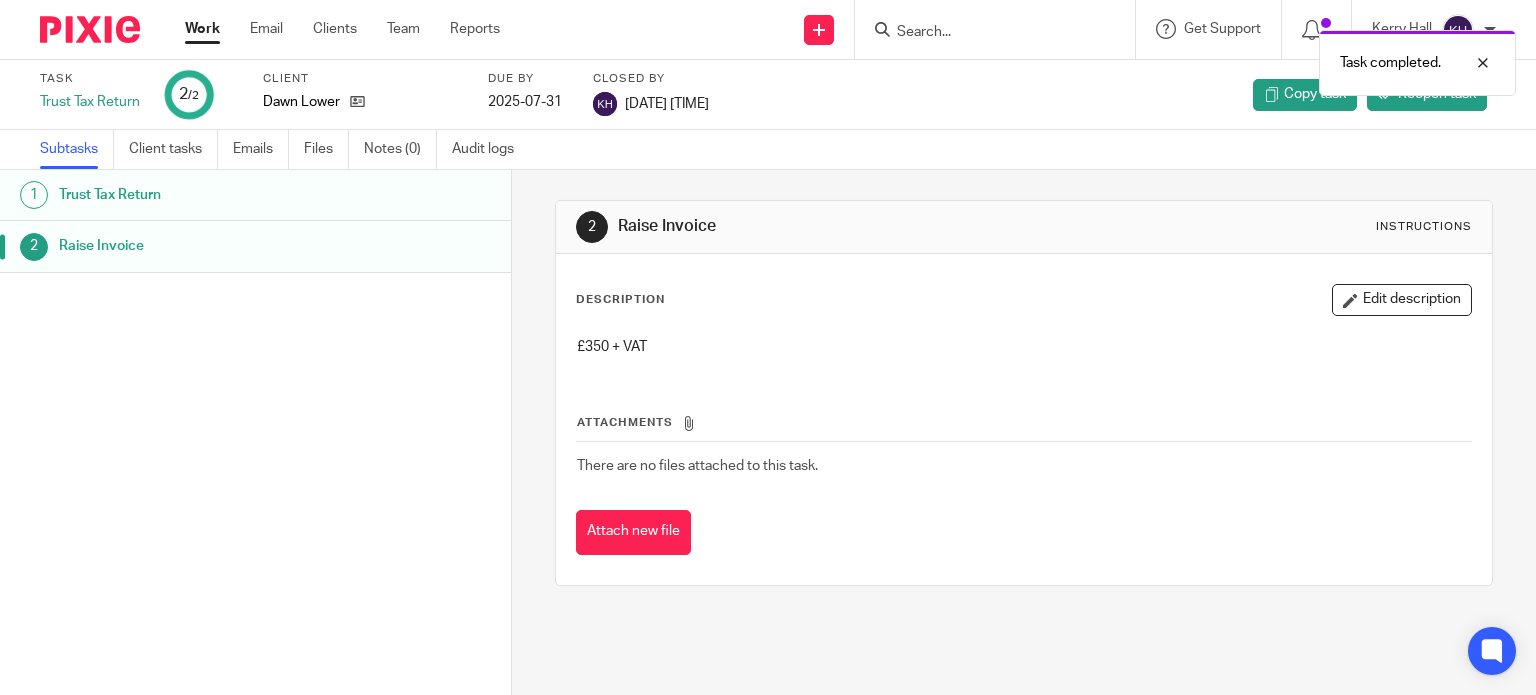 click on "Work" at bounding box center [202, 29] 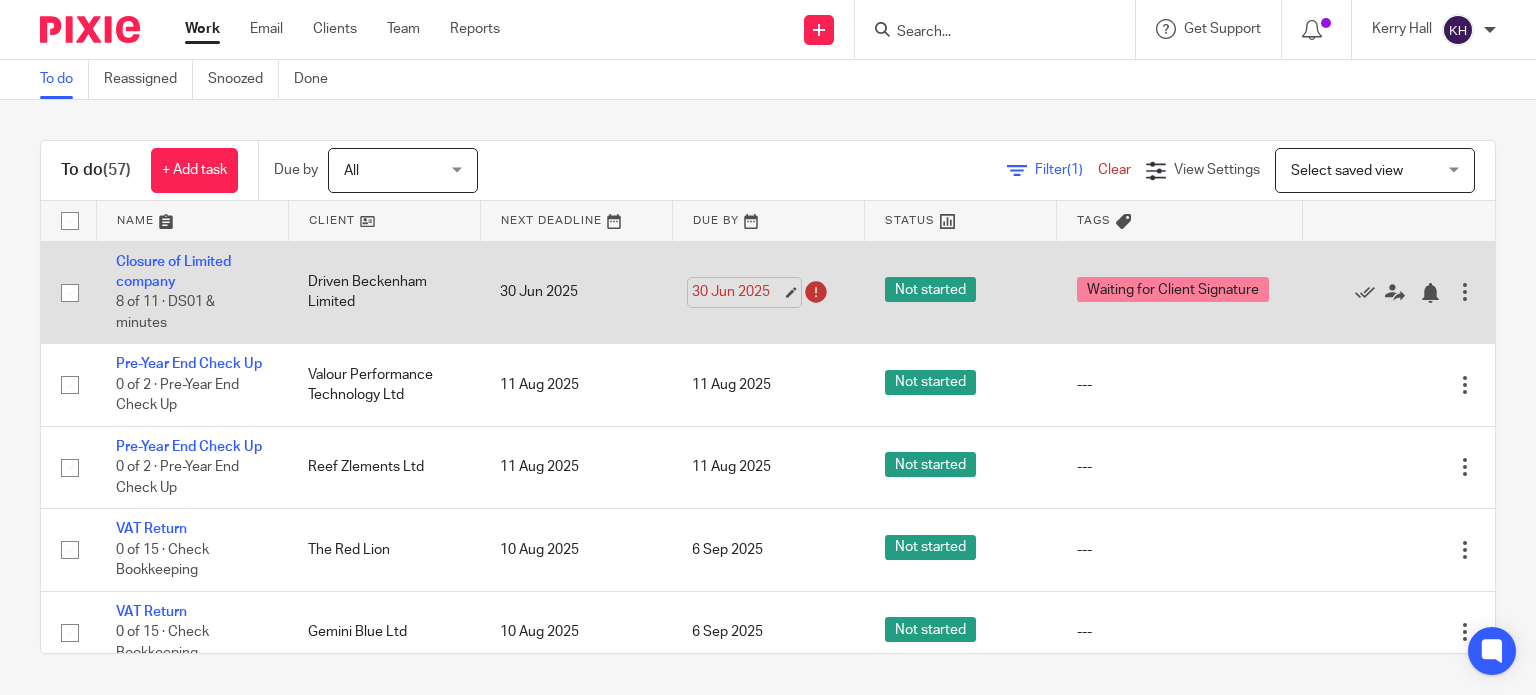 scroll, scrollTop: 0, scrollLeft: 0, axis: both 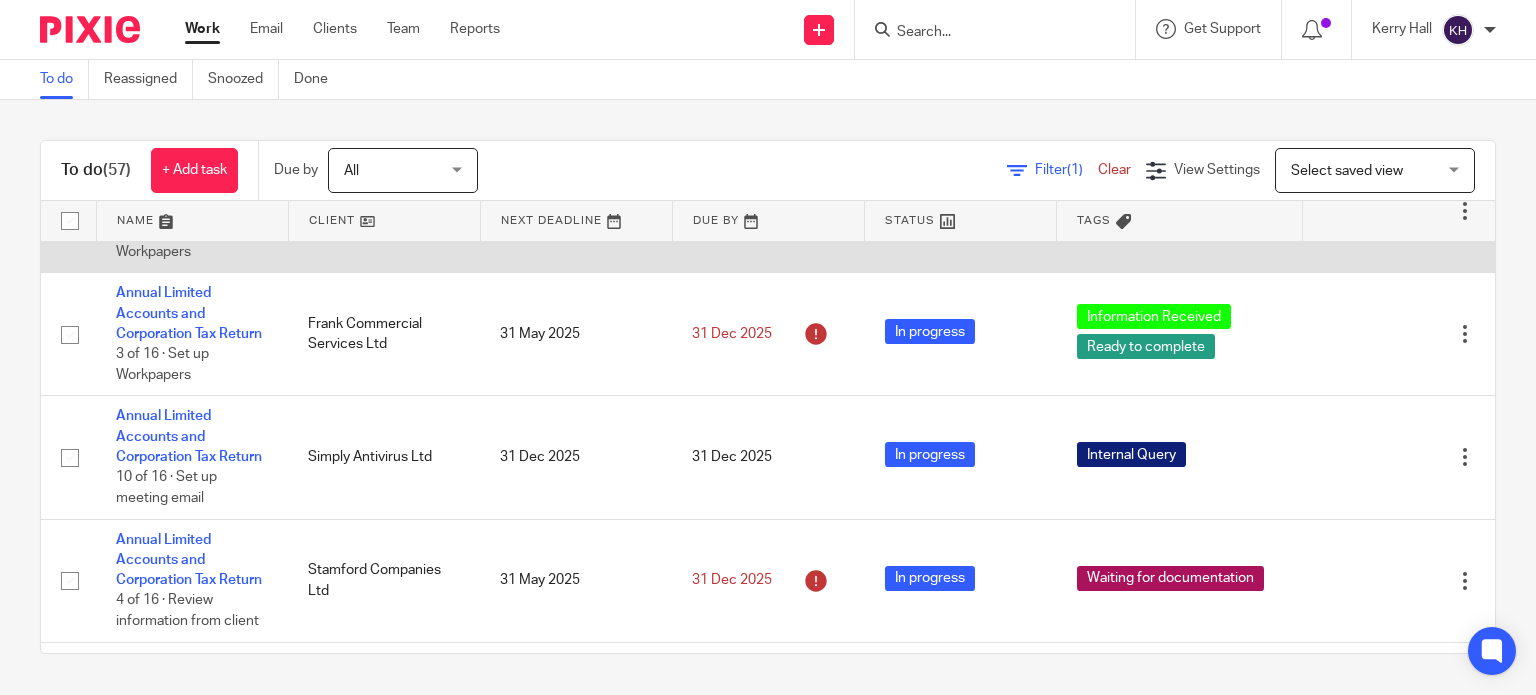 click on "Annual Limited Accounts and Corporation Tax Return
3
of
16 ·
Set up Workpapers" at bounding box center [192, 211] 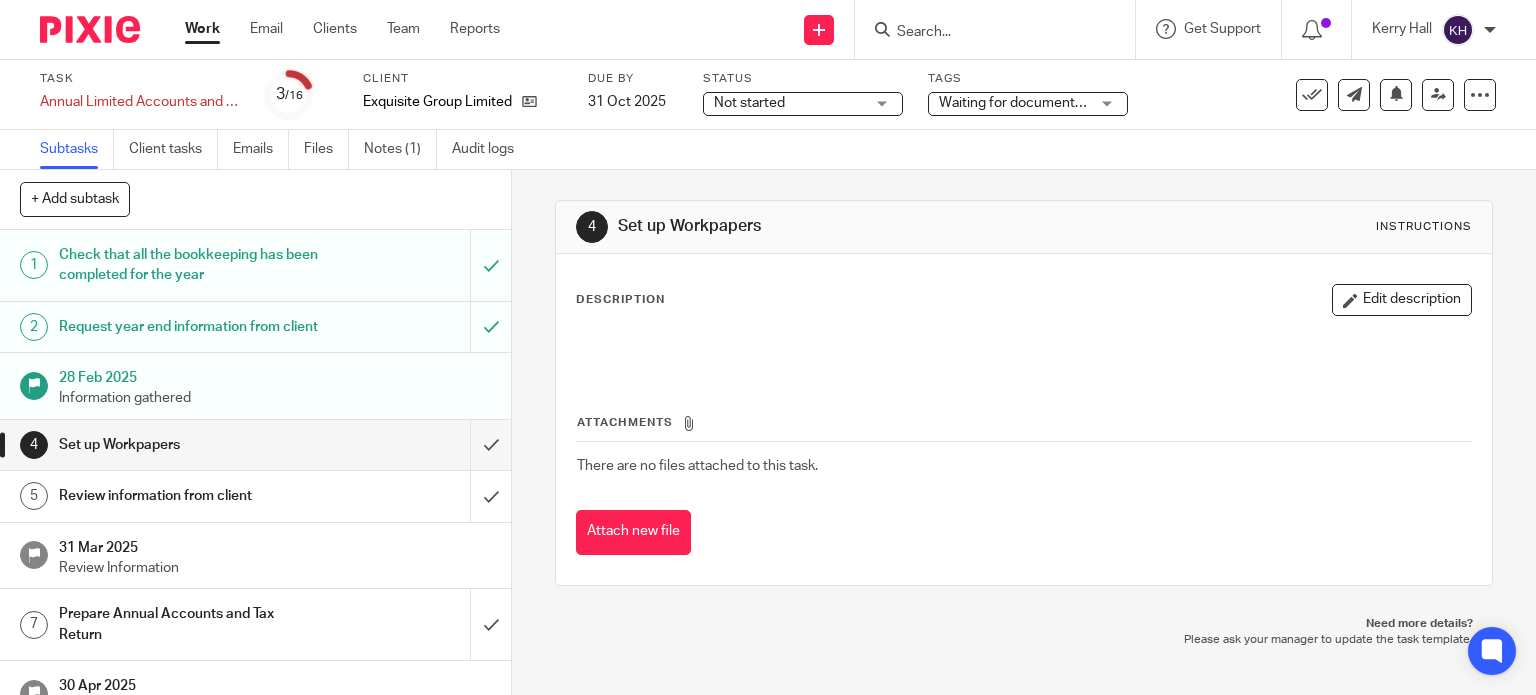 scroll, scrollTop: 0, scrollLeft: 0, axis: both 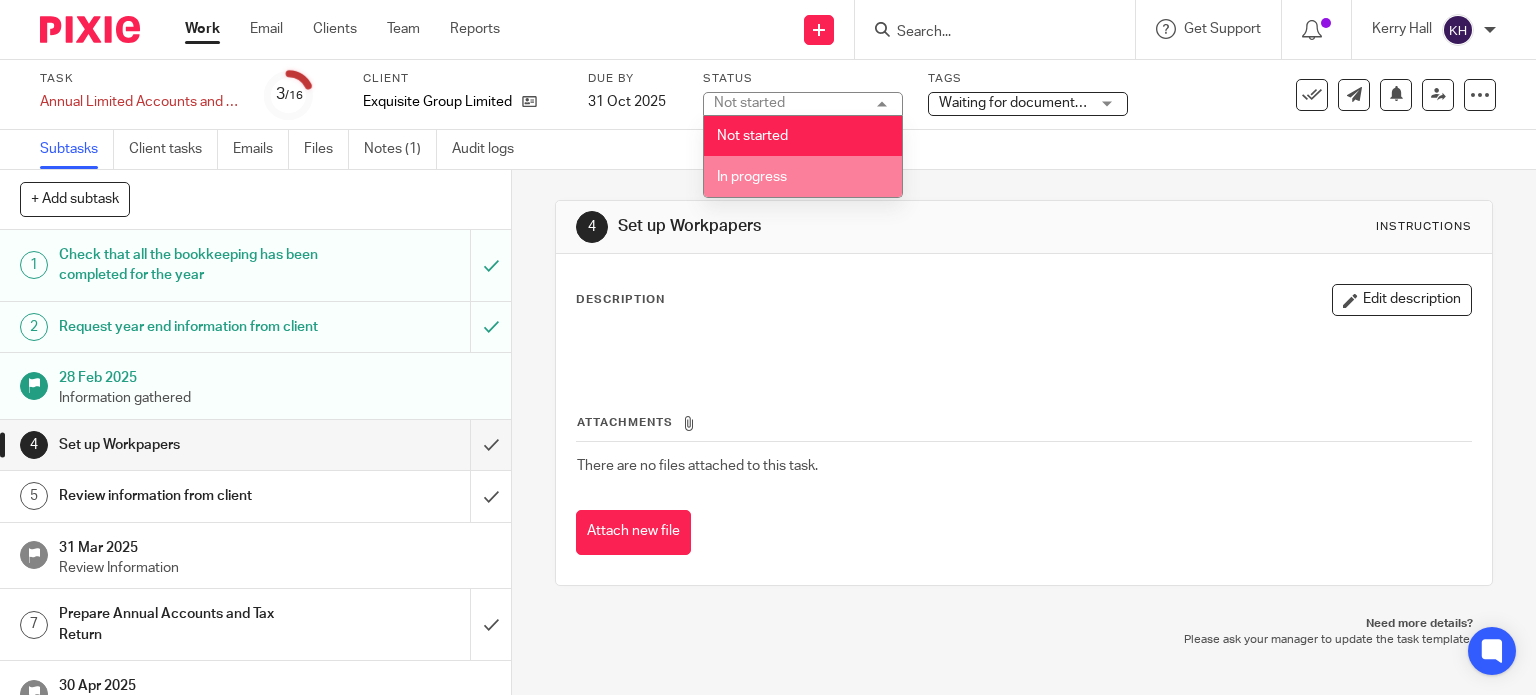 click on "In progress" at bounding box center [803, 176] 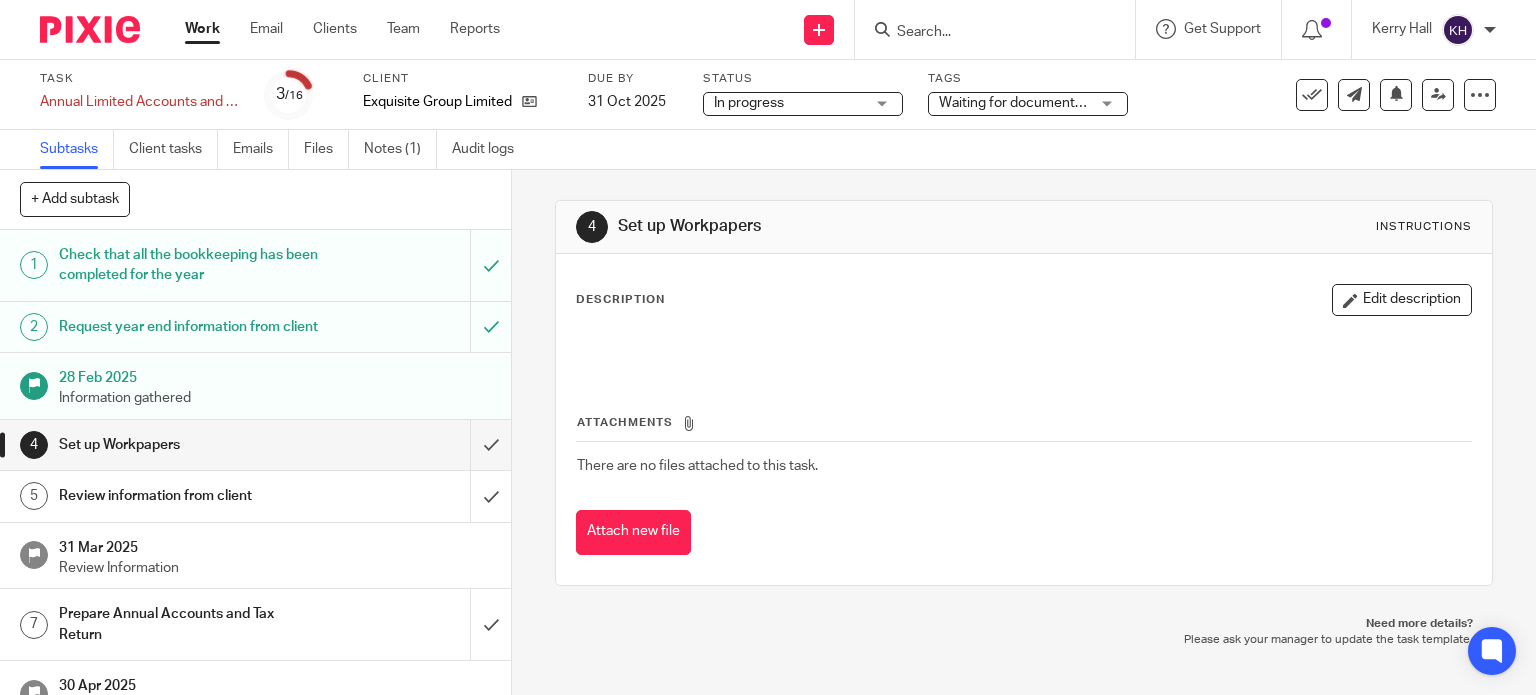 drag, startPoint x: 470, startPoint y: 465, endPoint x: 1008, endPoint y: 166, distance: 615.50385 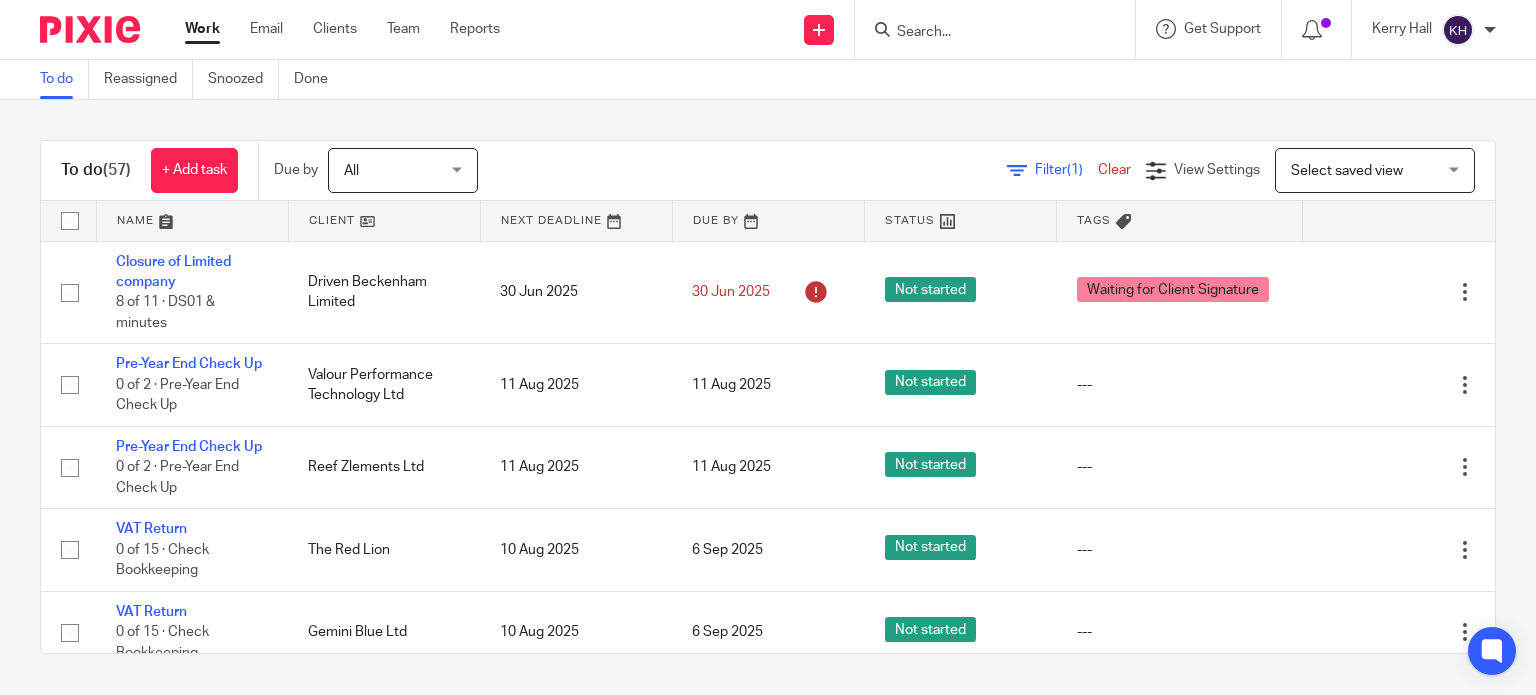 scroll, scrollTop: 0, scrollLeft: 0, axis: both 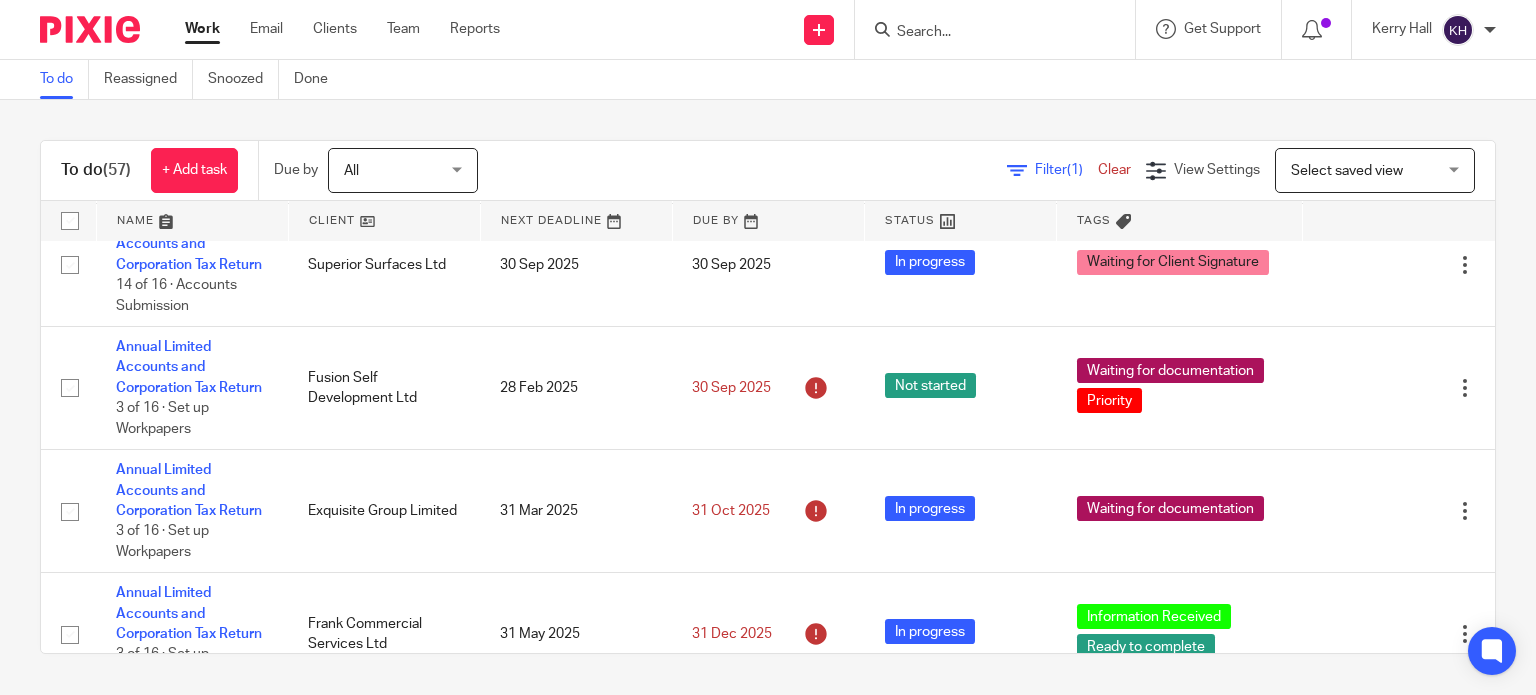 click on "To do
(57)
+ Add task
Due by
All
All
Today
Tomorrow
This week
Next week
This month
Next month
All
all     Filter
(1) Clear     View Settings   View Settings     (1) Filters   Clear   Save     Manage saved views
Select saved view
Select saved view
Select saved view
Annual ltd accounts
Awaiting manager approval
P11d
Payroll
Payroll - directors
Name     Client     Next Deadline     Due By     Status   Tags
No client selected
No client selected
808 Talent Ltd" at bounding box center (768, 397) 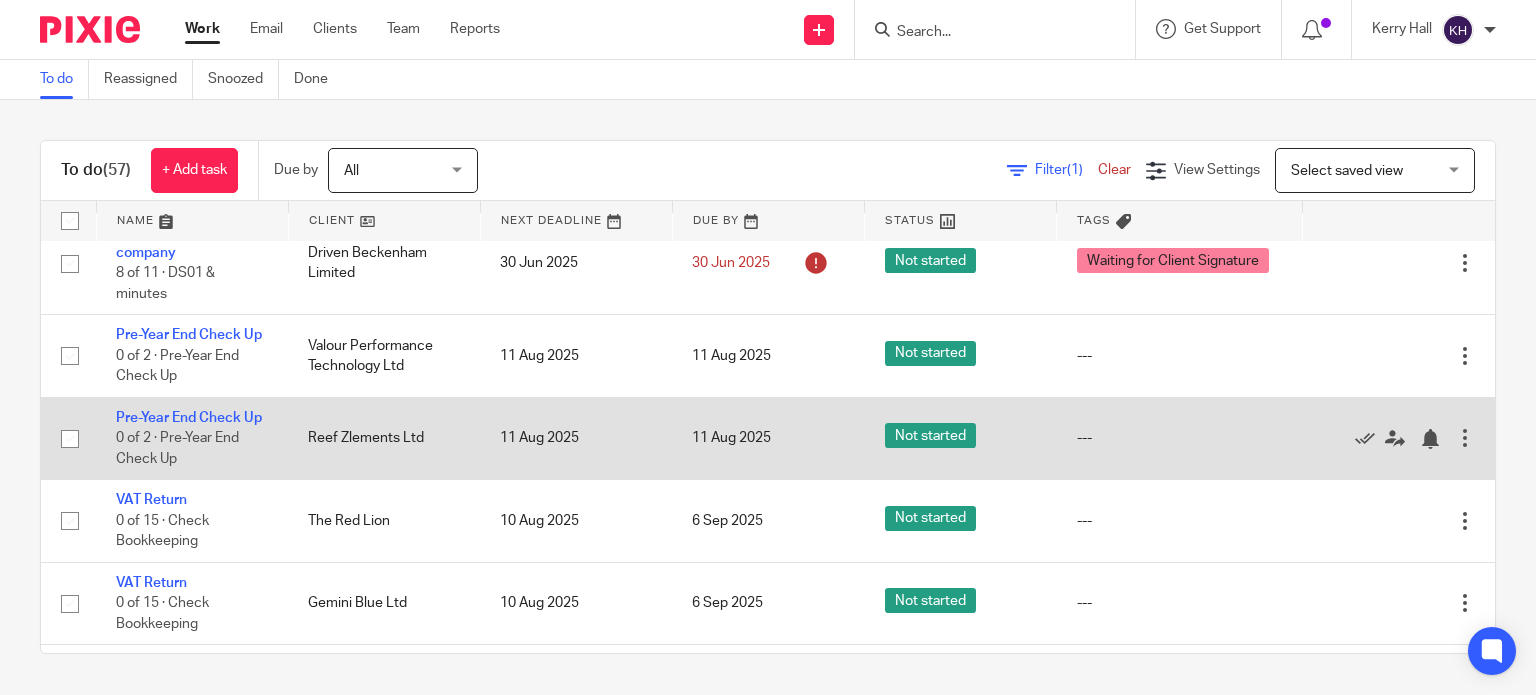 scroll, scrollTop: 0, scrollLeft: 0, axis: both 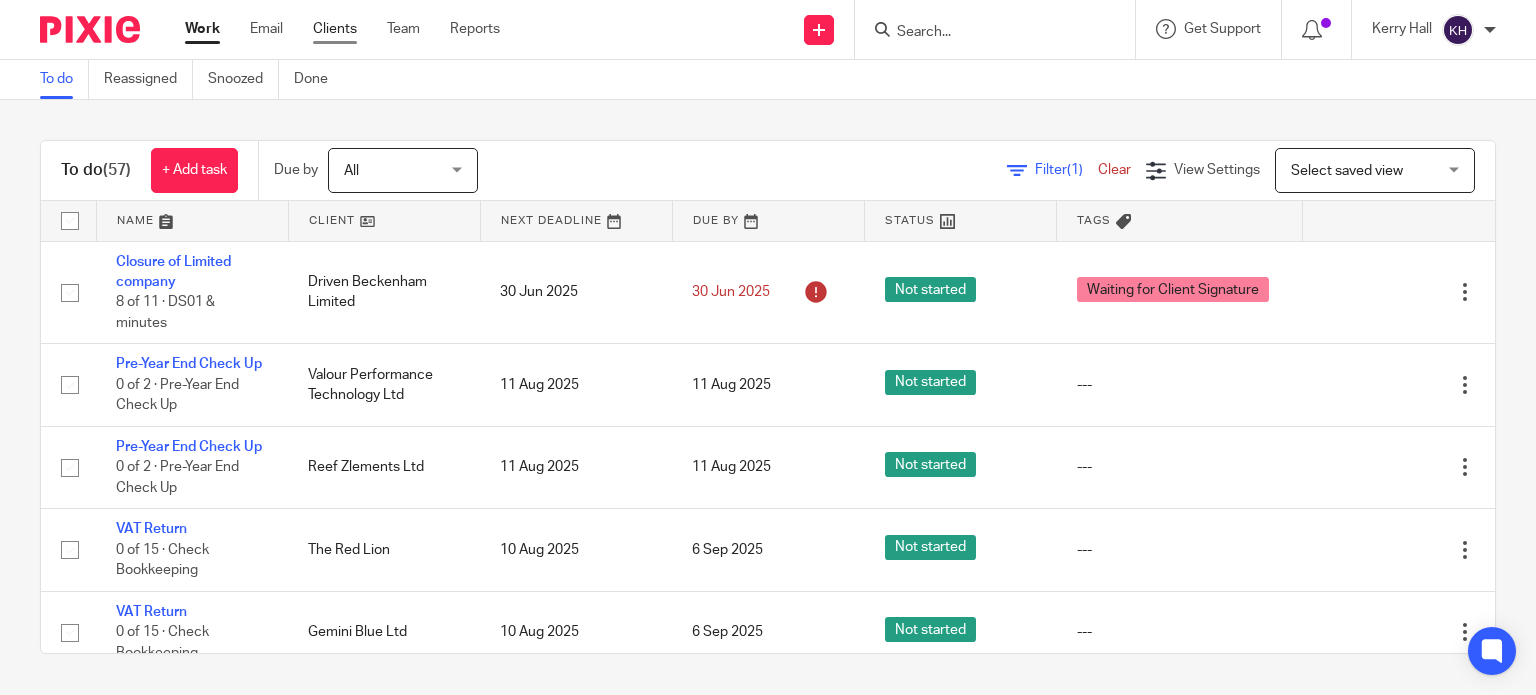 click on "Clients" at bounding box center (335, 29) 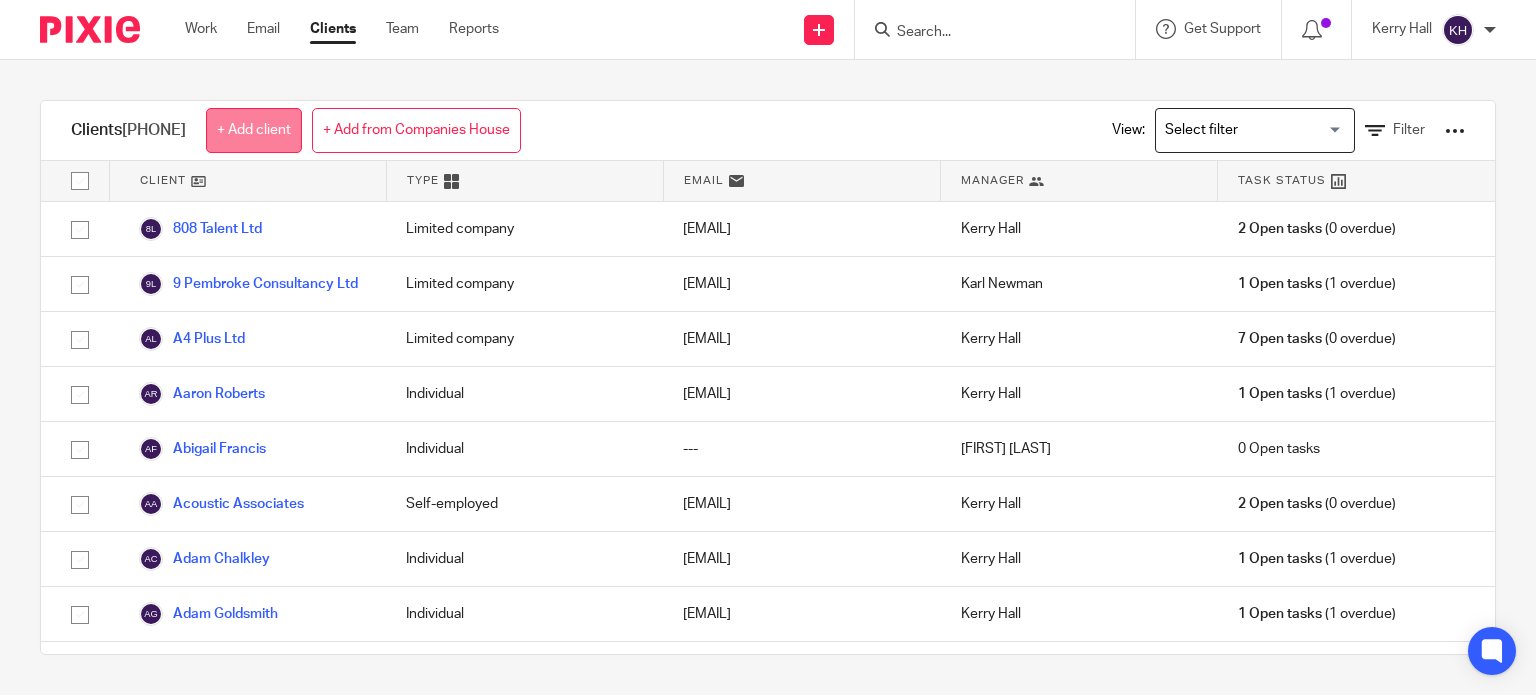 scroll, scrollTop: 0, scrollLeft: 0, axis: both 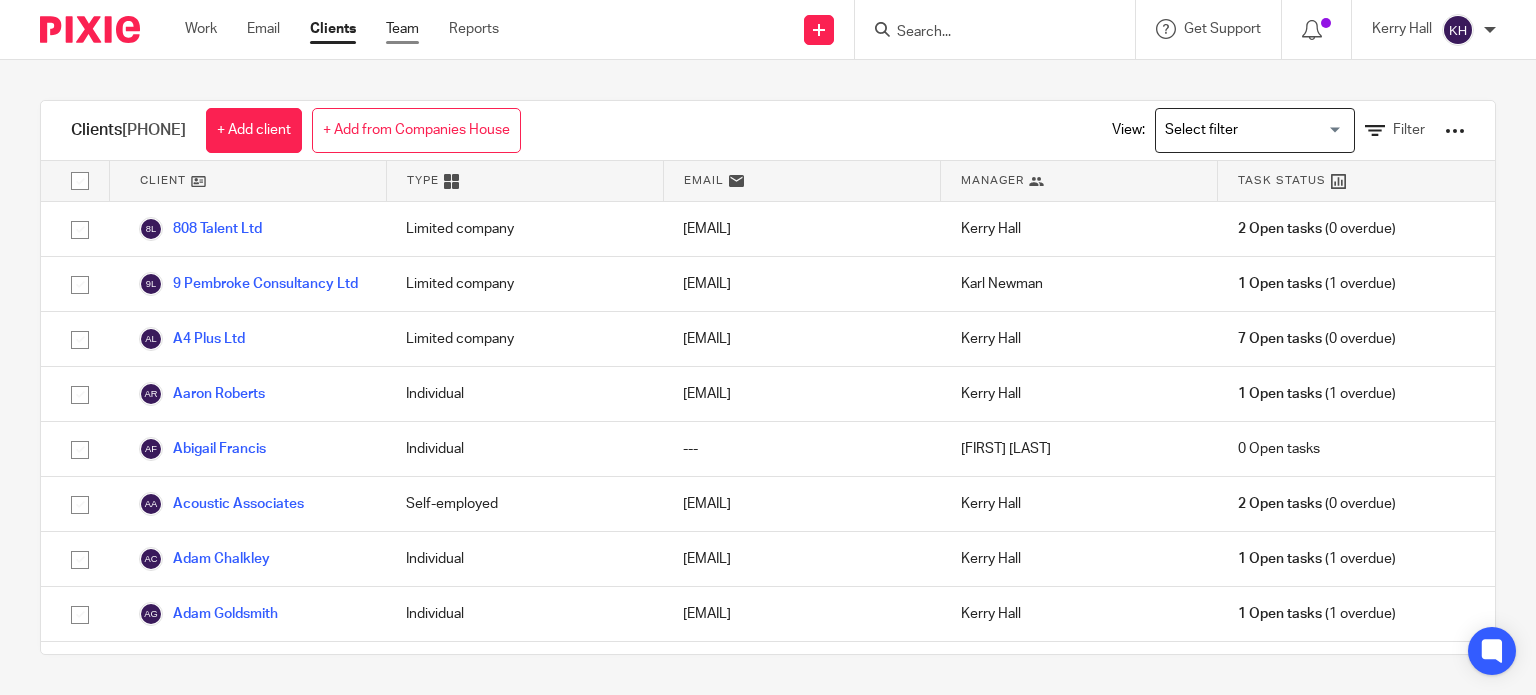 click on "Team" at bounding box center [402, 29] 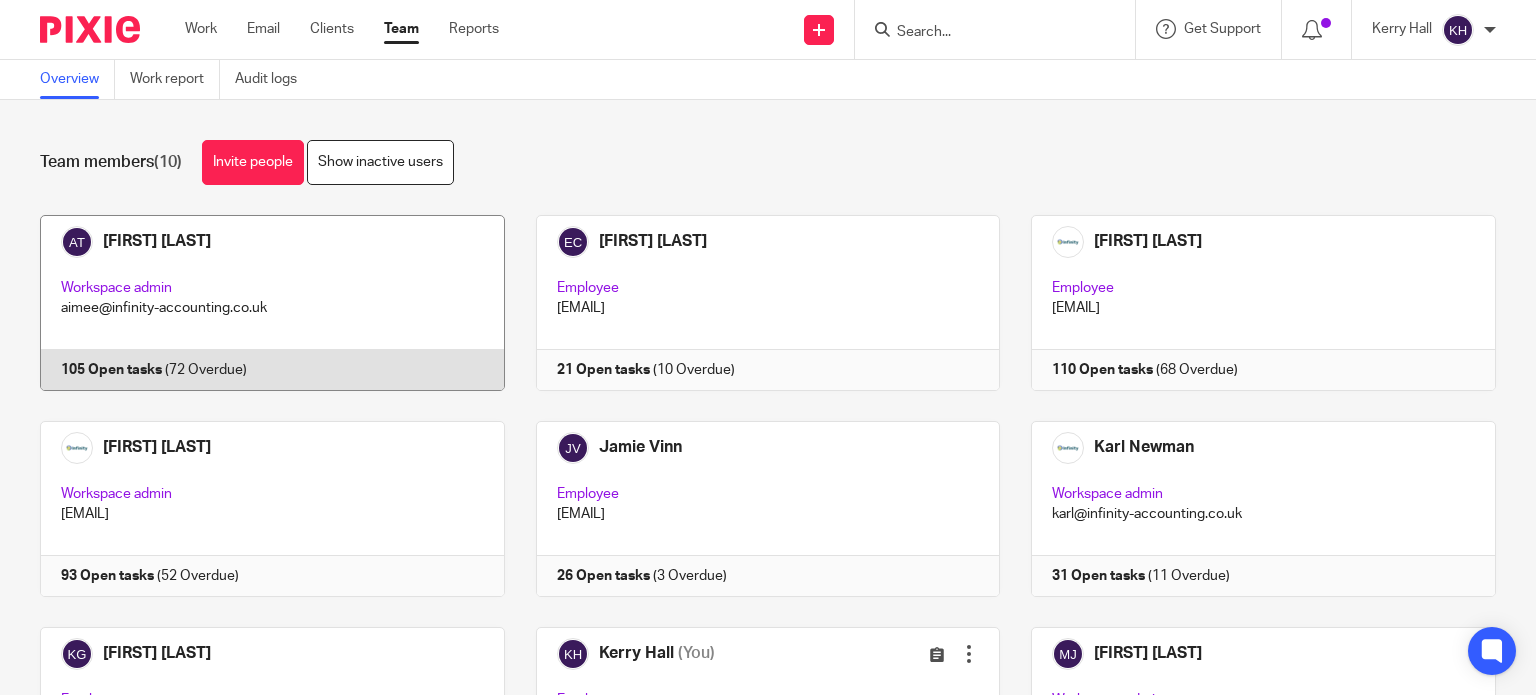 scroll, scrollTop: 0, scrollLeft: 0, axis: both 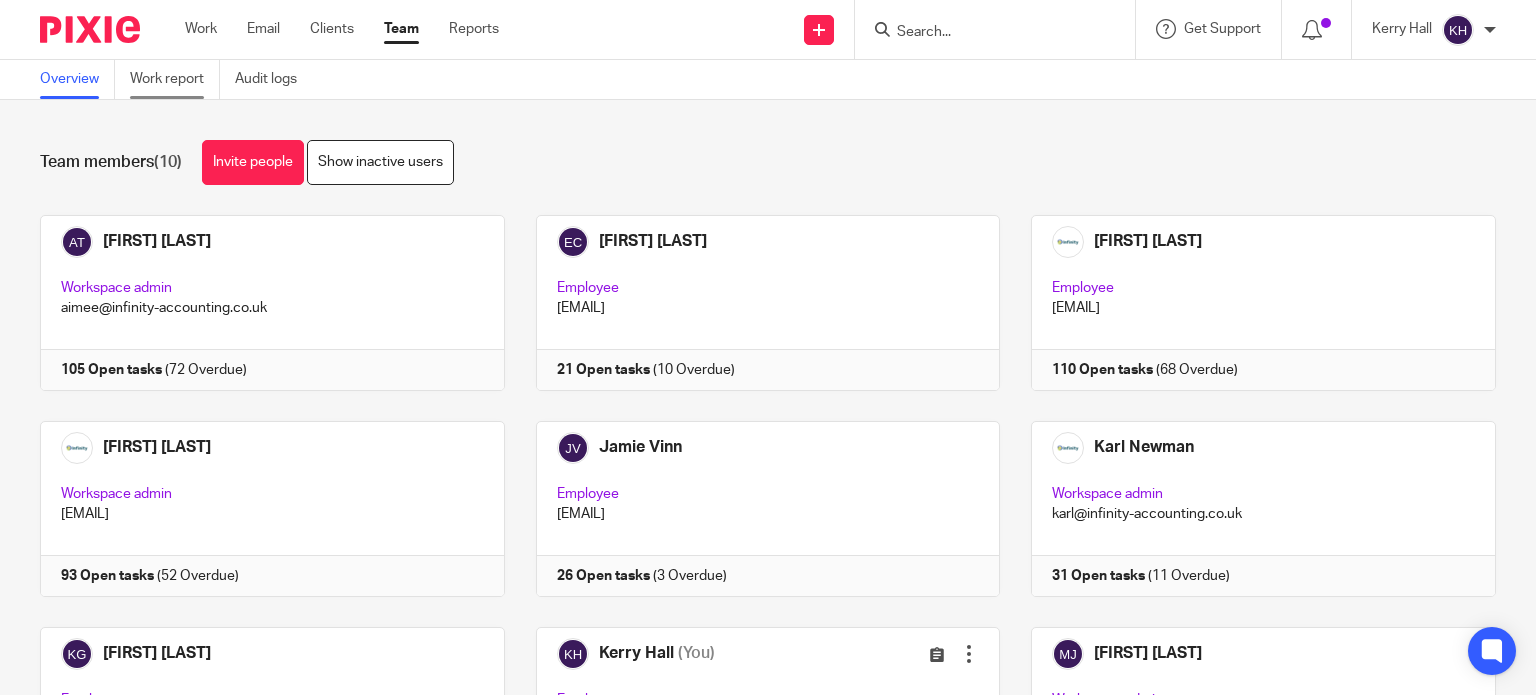 click on "Work report" at bounding box center (175, 79) 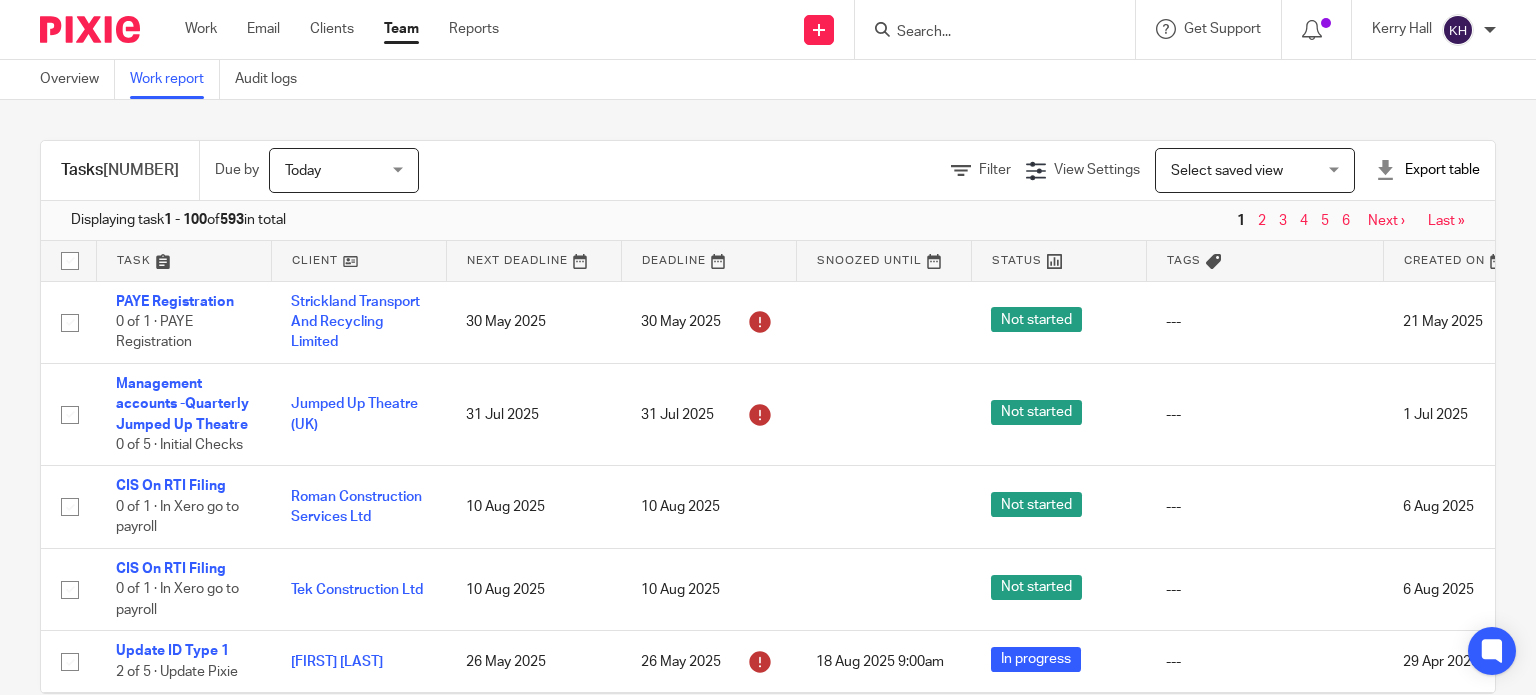 scroll, scrollTop: 0, scrollLeft: 0, axis: both 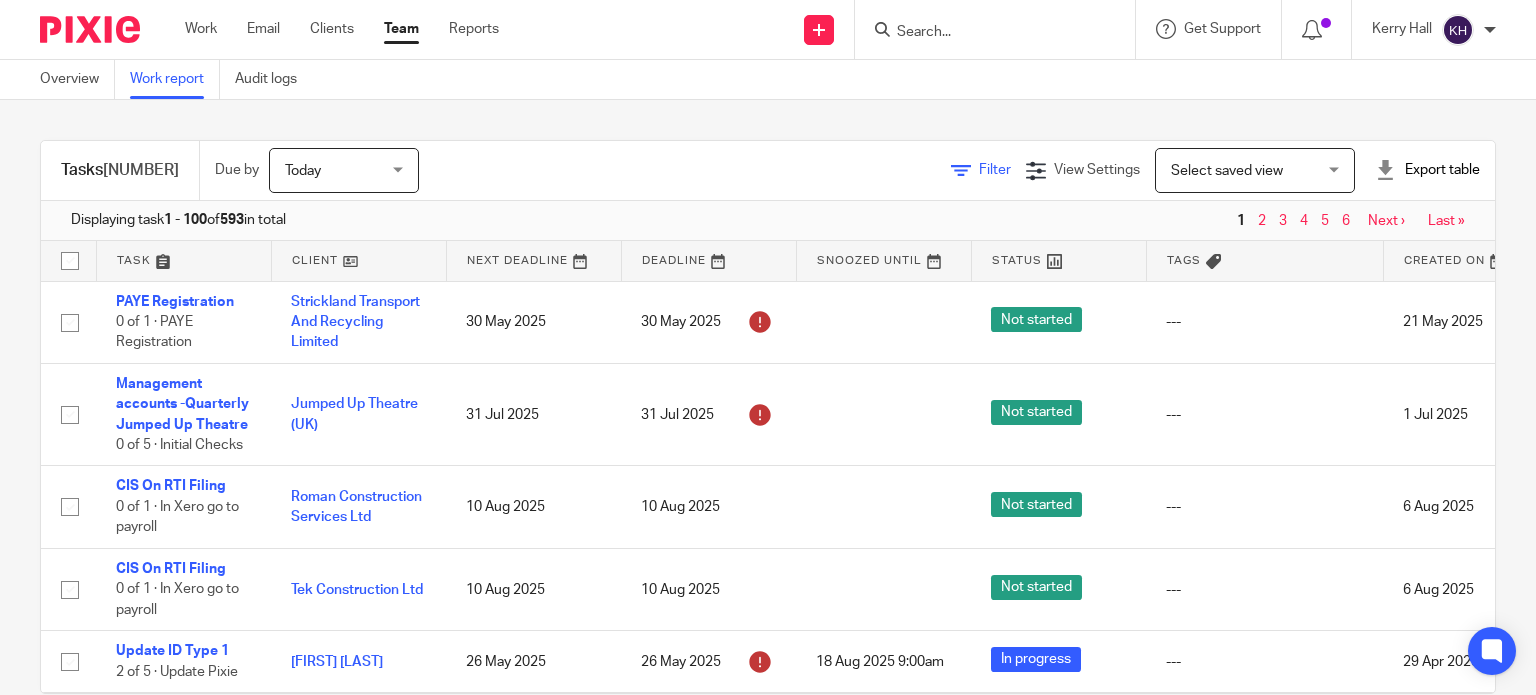 click at bounding box center [961, 171] 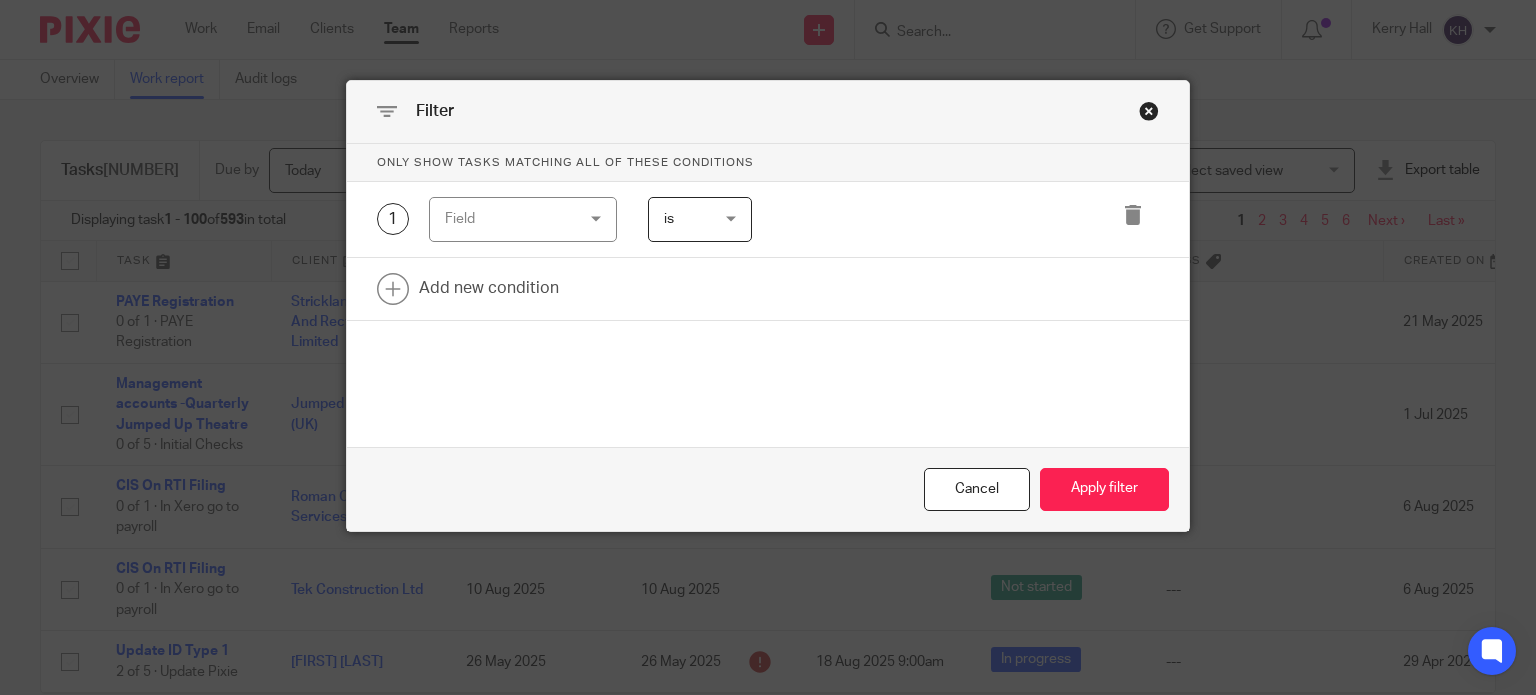 click on "Field" at bounding box center (513, 219) 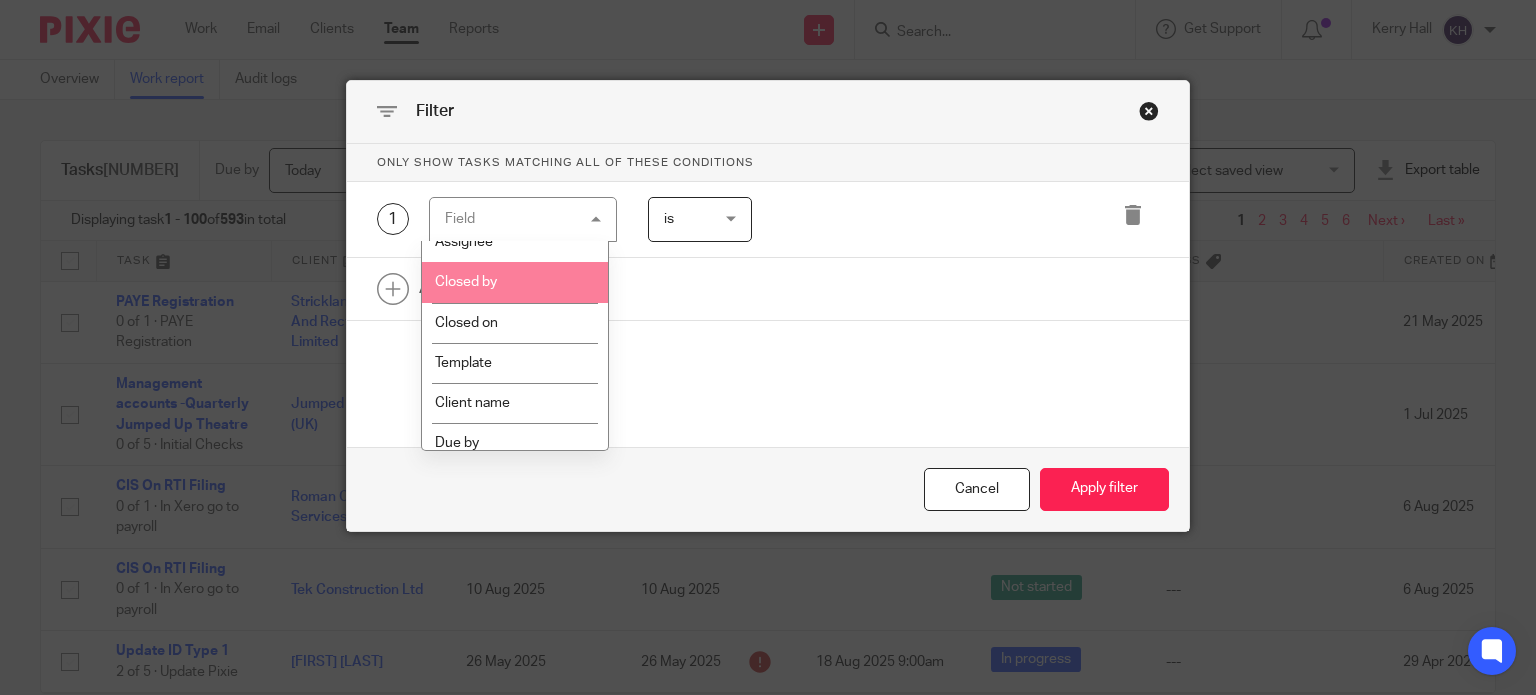 scroll, scrollTop: 300, scrollLeft: 0, axis: vertical 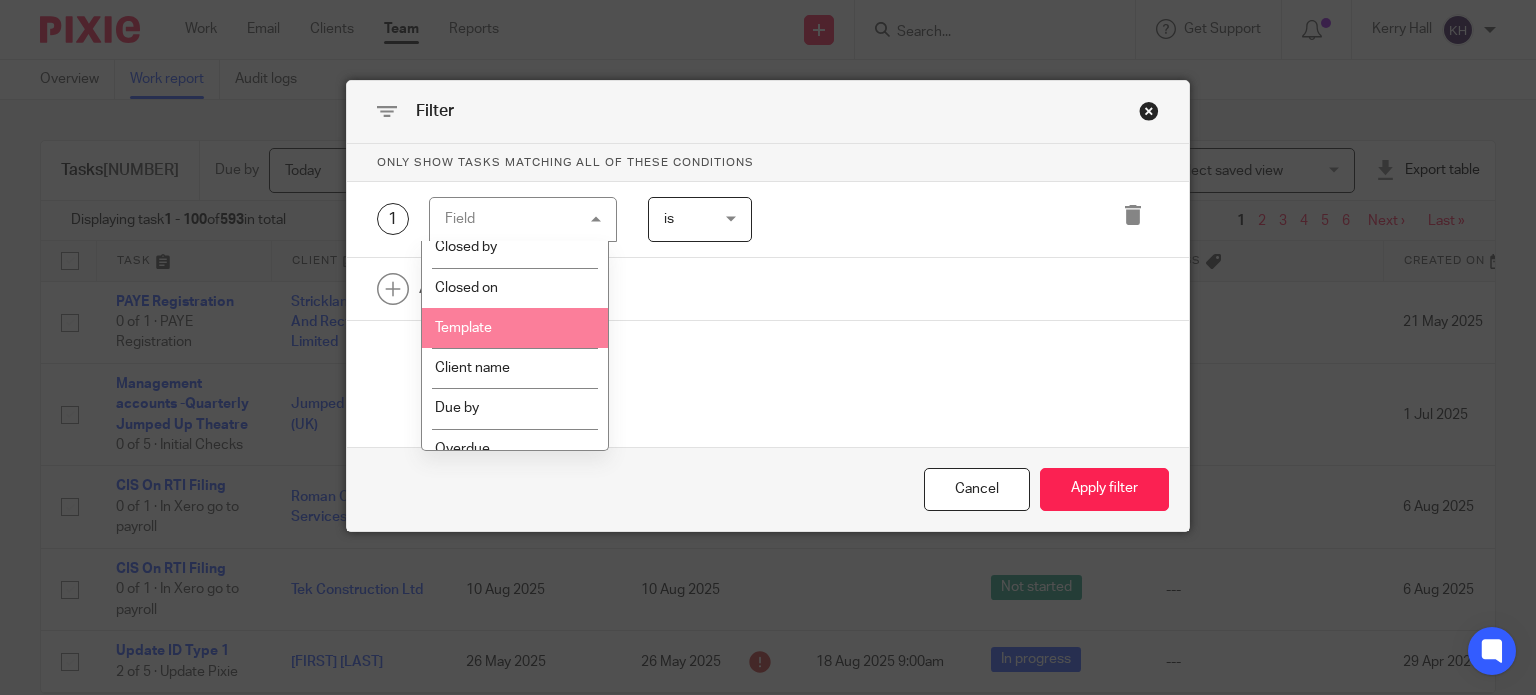 click on "Template" at bounding box center (515, 328) 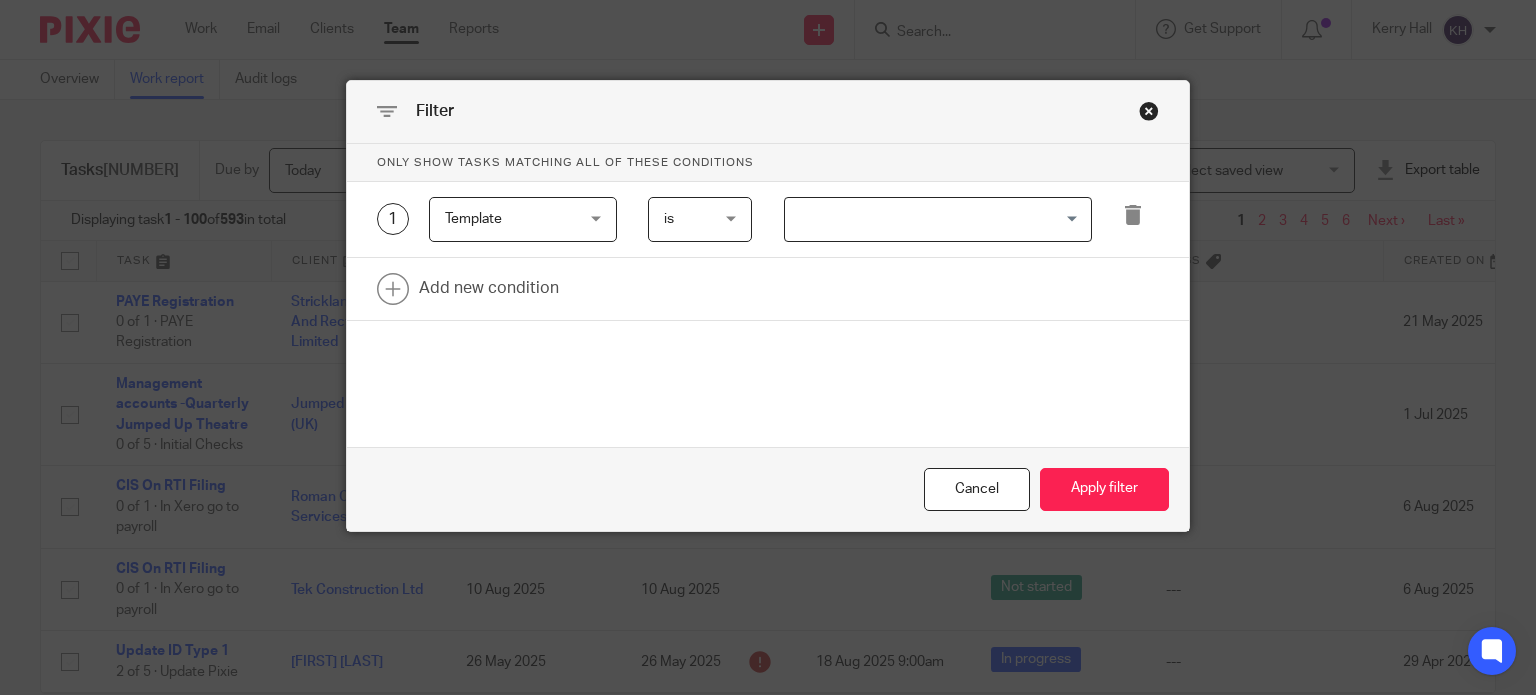 click at bounding box center (933, 219) 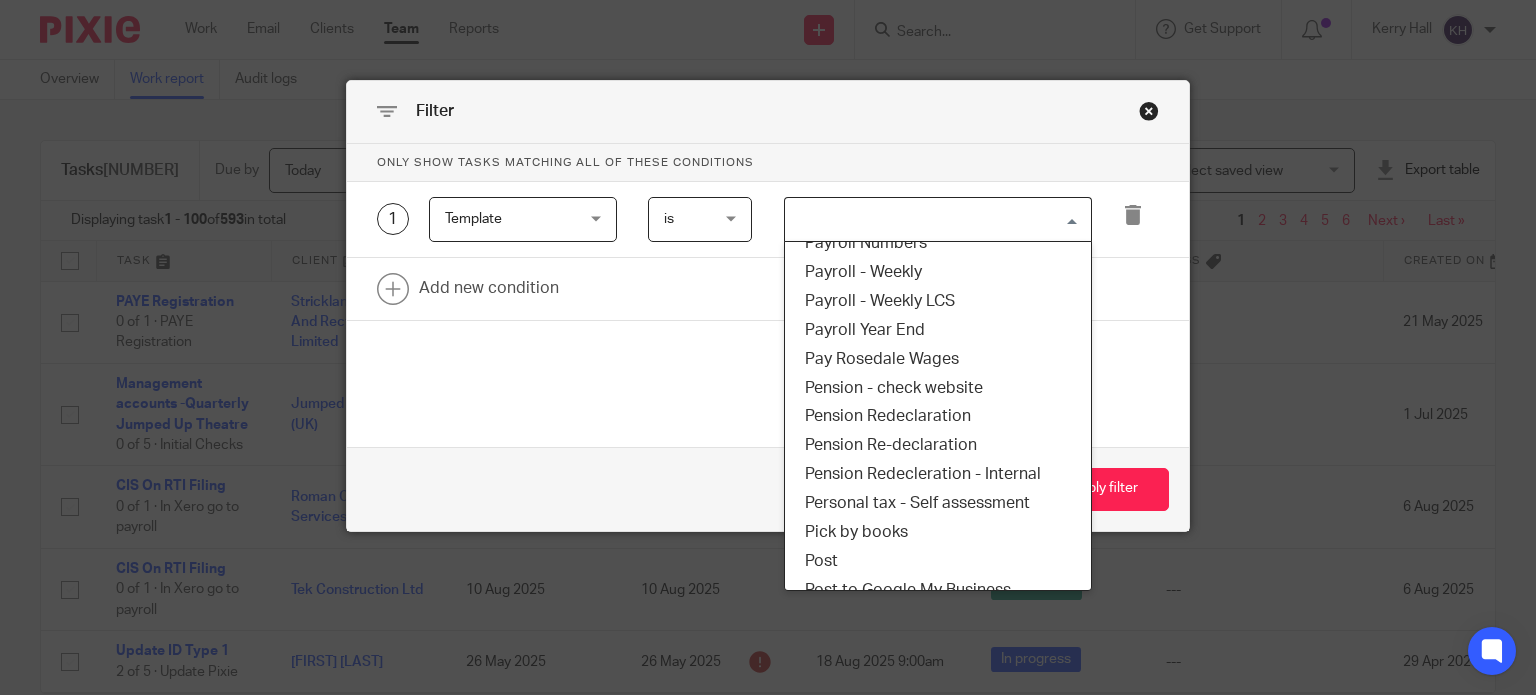 scroll, scrollTop: 3200, scrollLeft: 0, axis: vertical 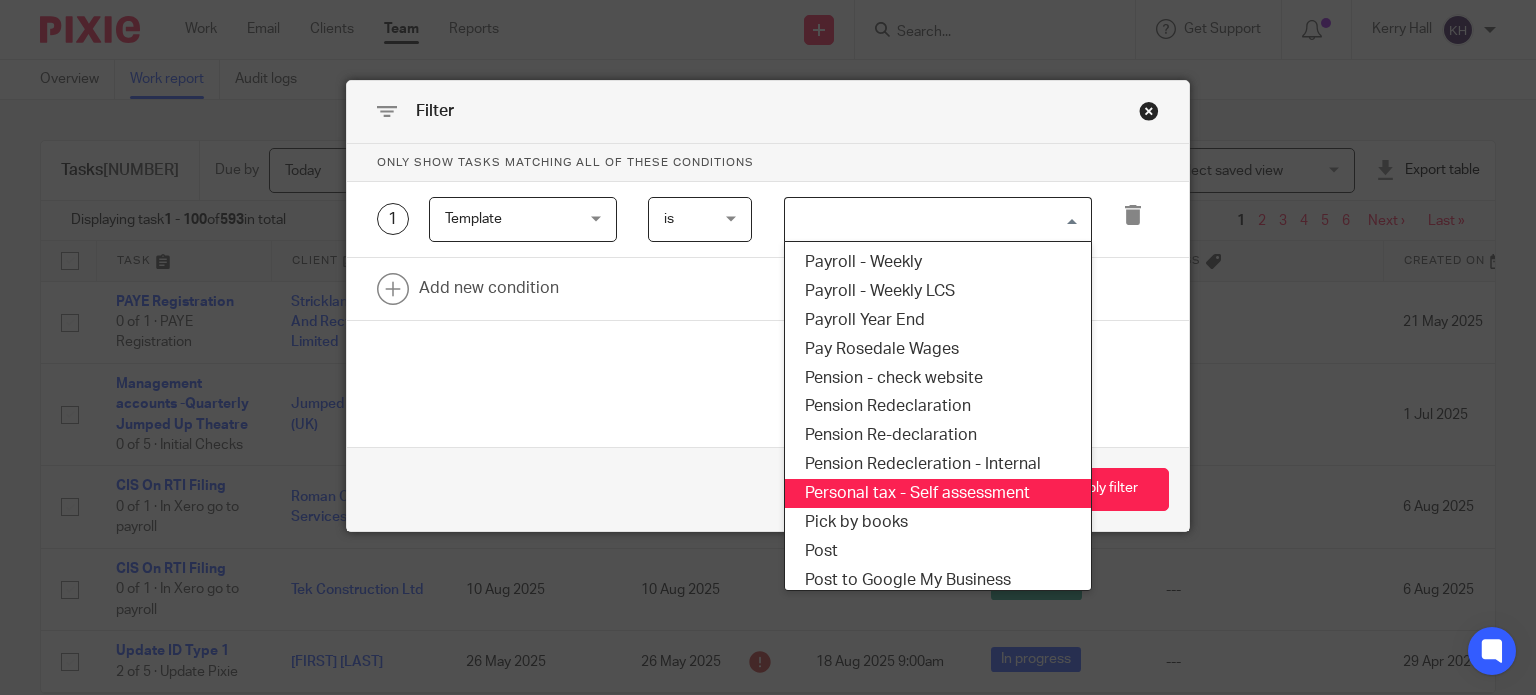 click on "Personal tax - Self assessment" at bounding box center (938, 493) 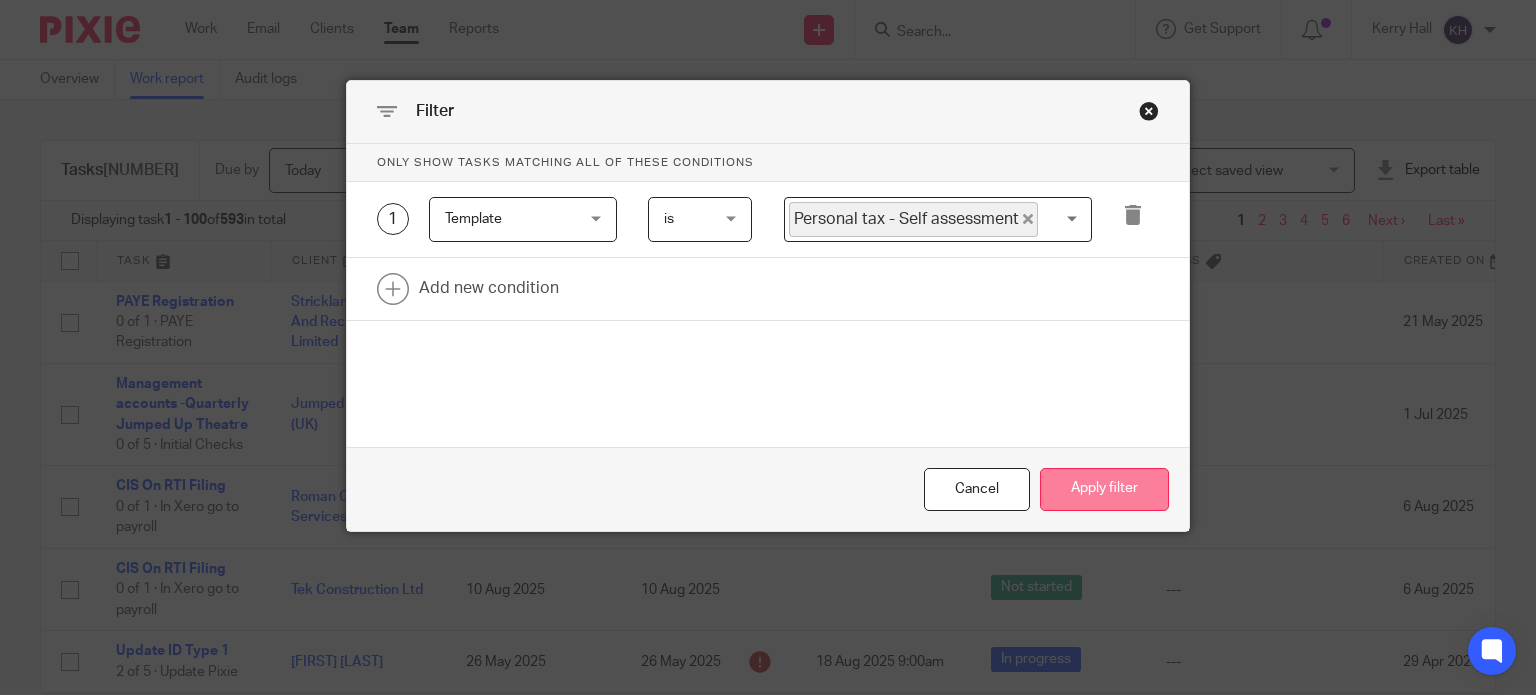 click on "Apply filter" at bounding box center [1104, 489] 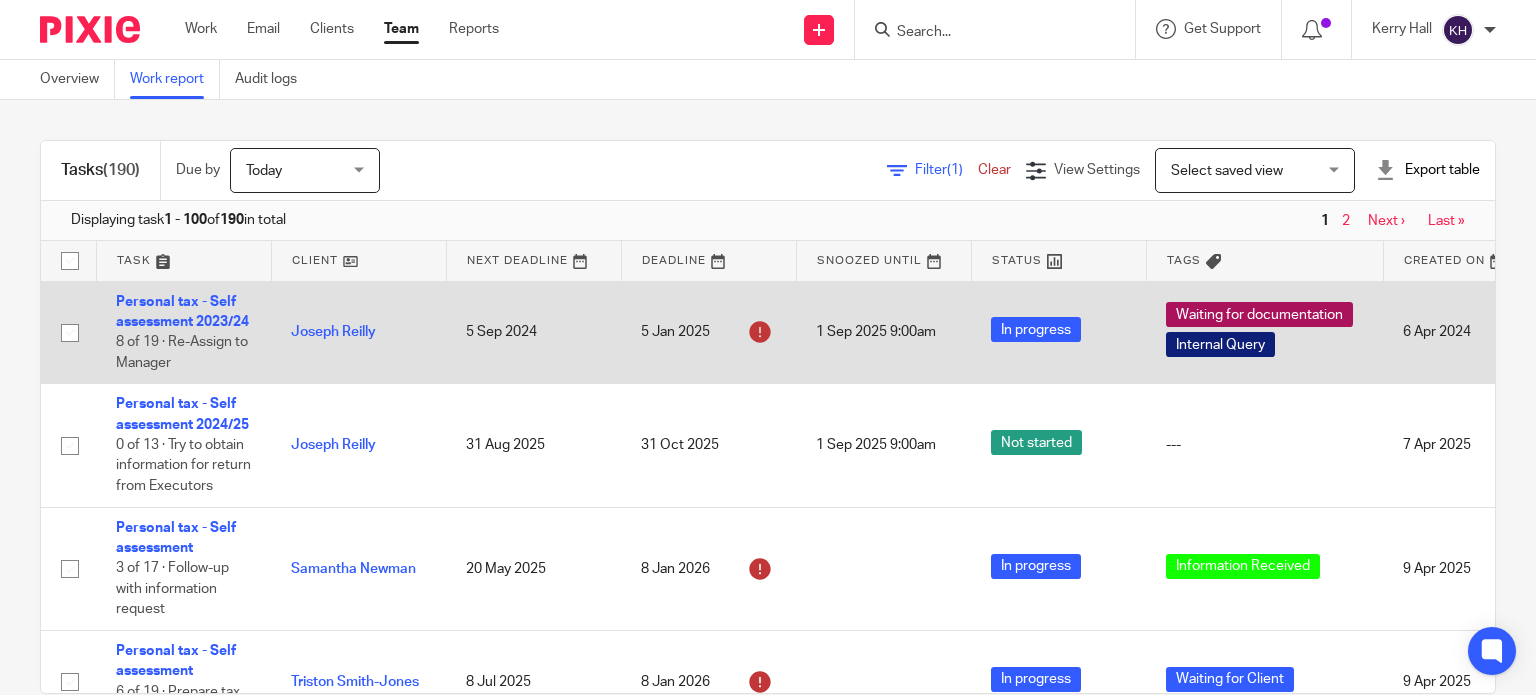 scroll, scrollTop: 0, scrollLeft: 0, axis: both 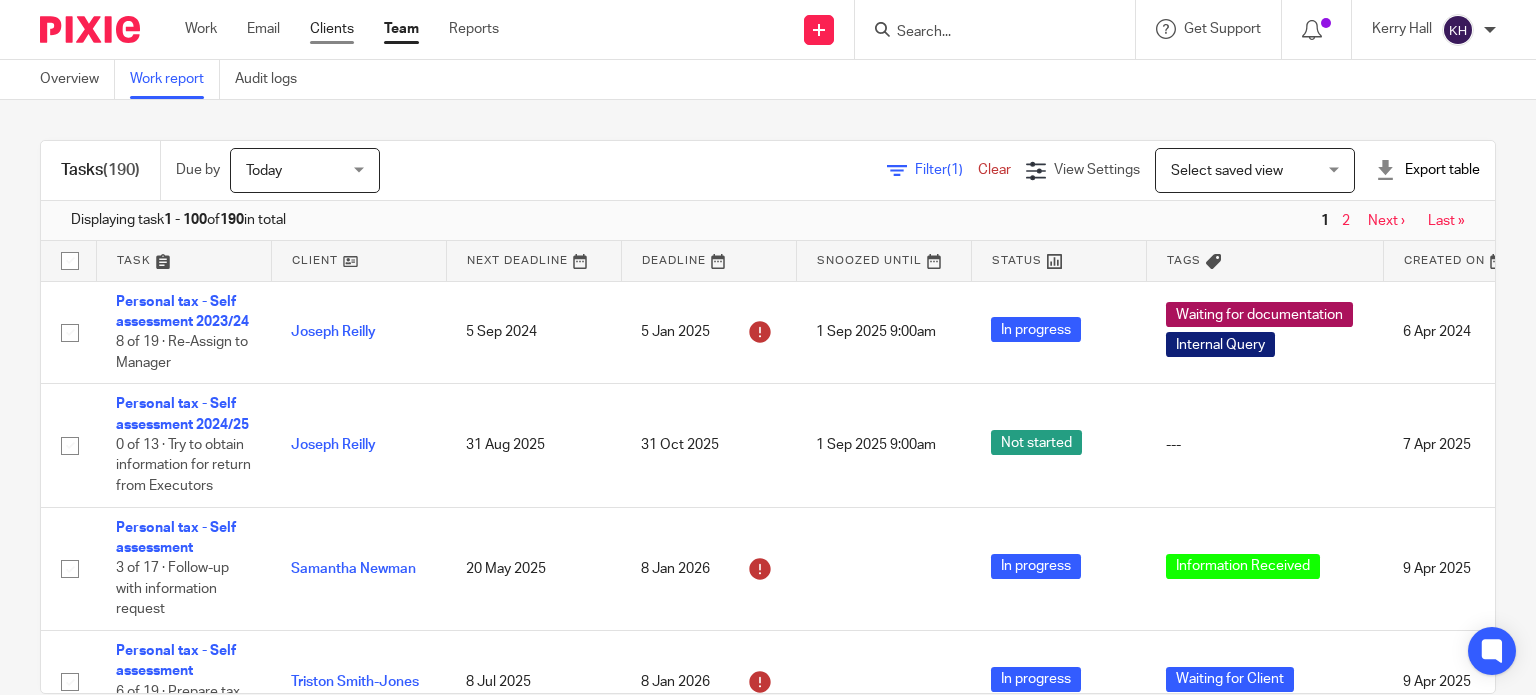 click on "Clients" at bounding box center [332, 29] 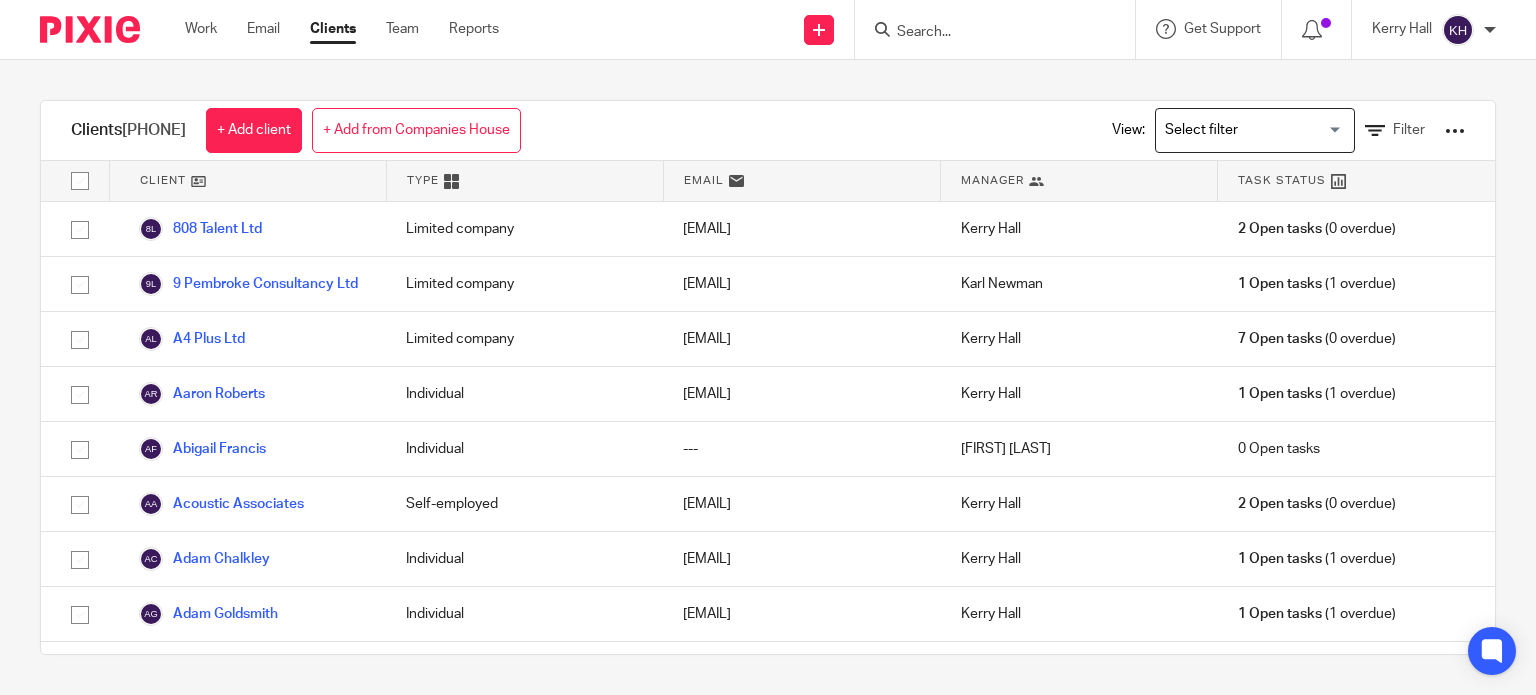 scroll, scrollTop: 0, scrollLeft: 0, axis: both 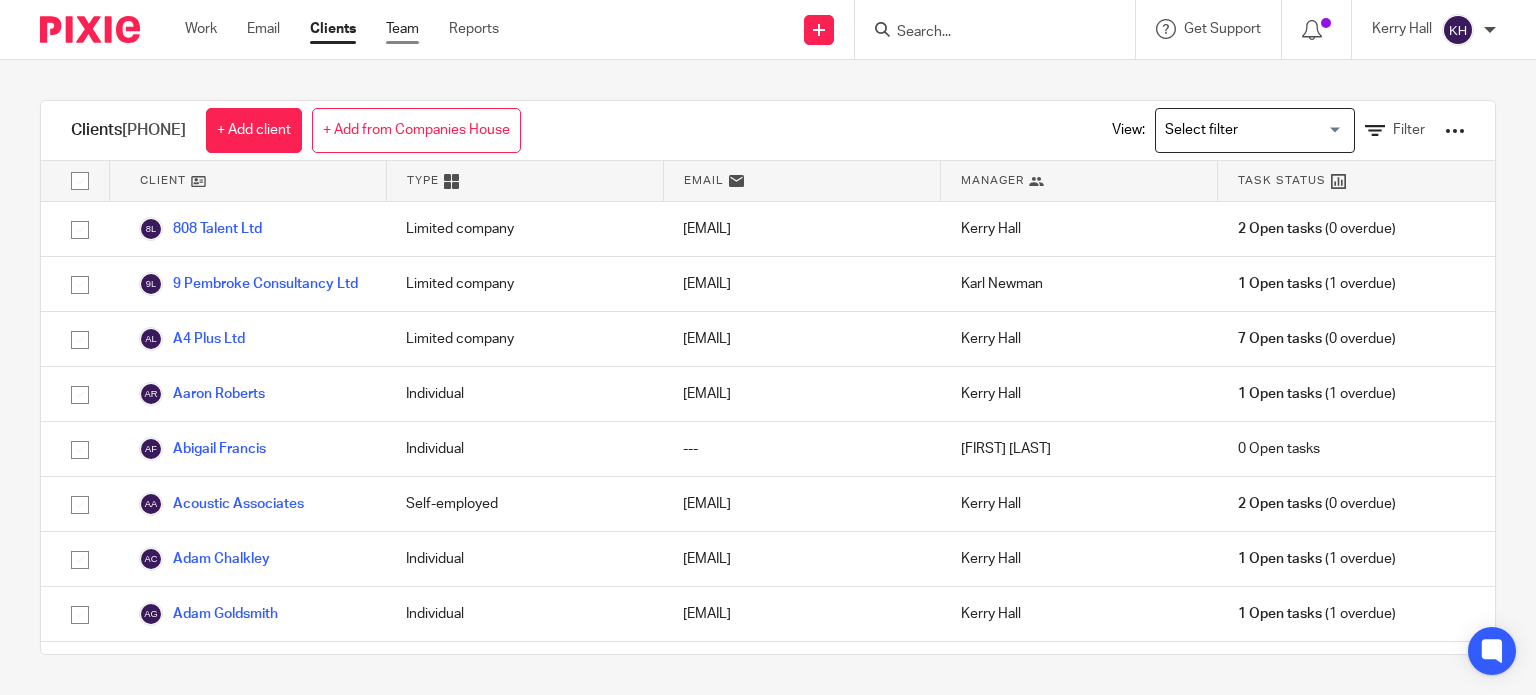 click on "Team" at bounding box center [402, 29] 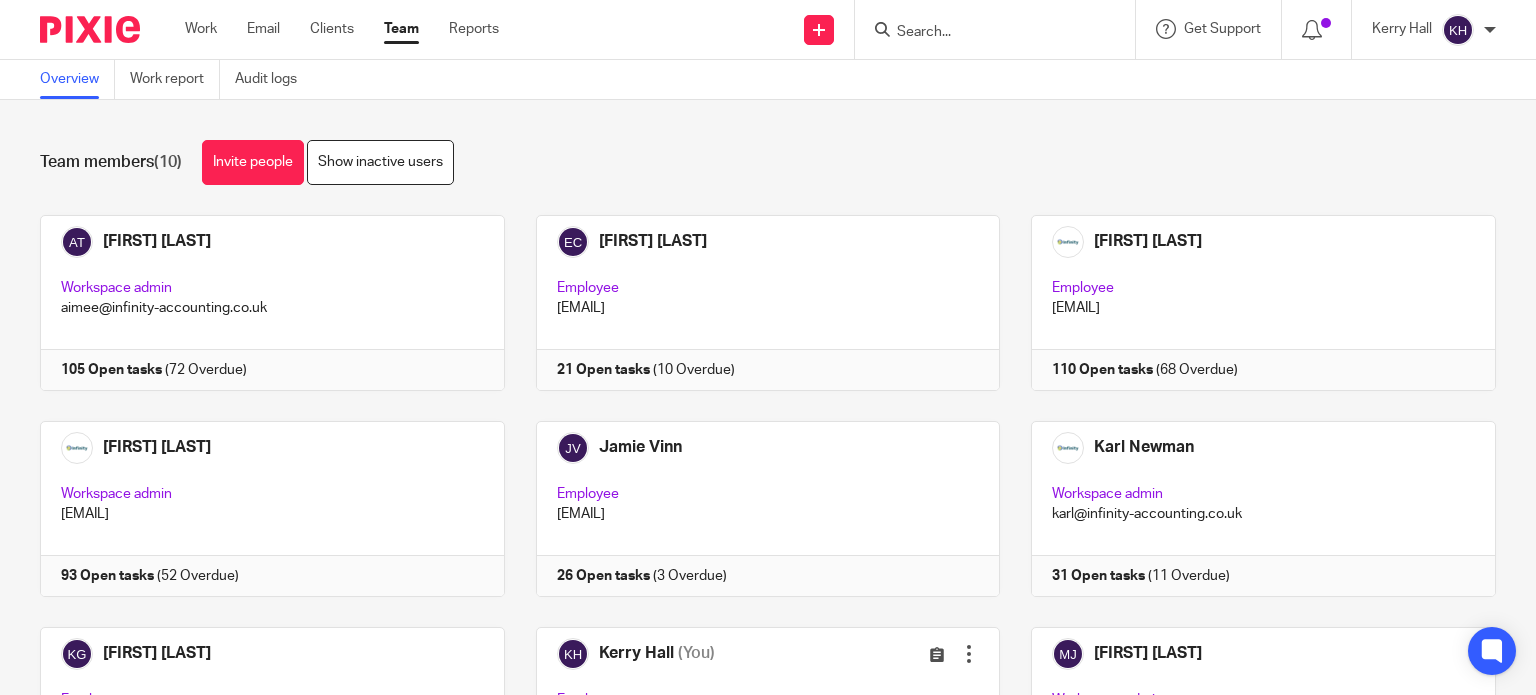 scroll, scrollTop: 0, scrollLeft: 0, axis: both 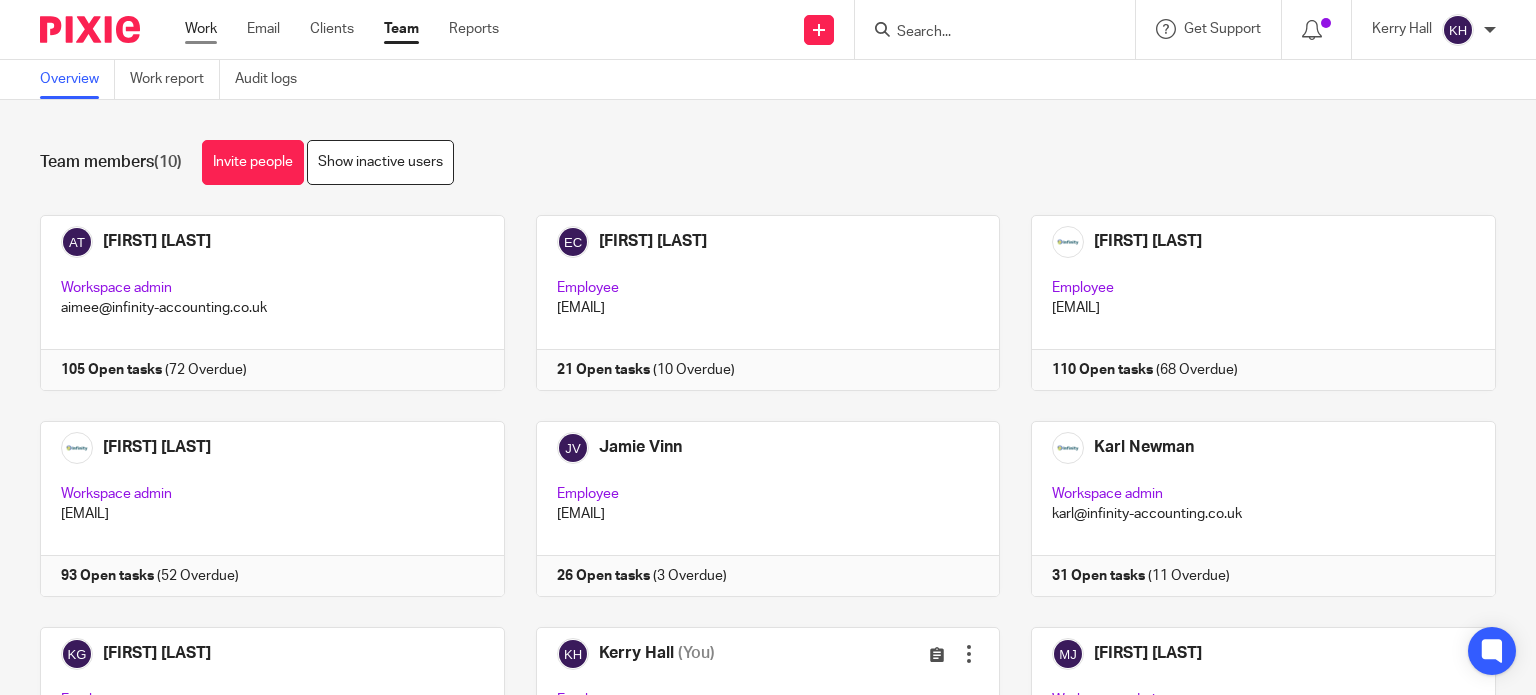 click on "Work" at bounding box center [201, 29] 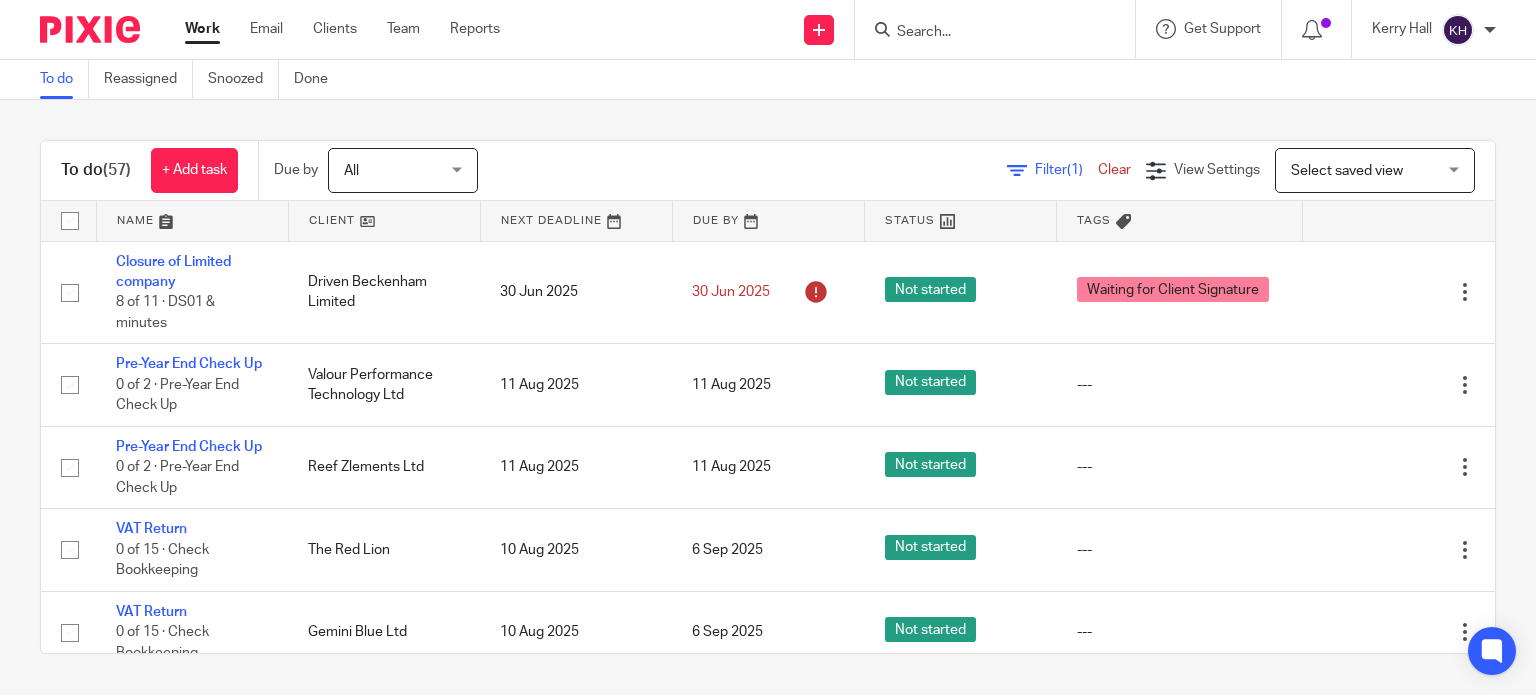 scroll, scrollTop: 0, scrollLeft: 0, axis: both 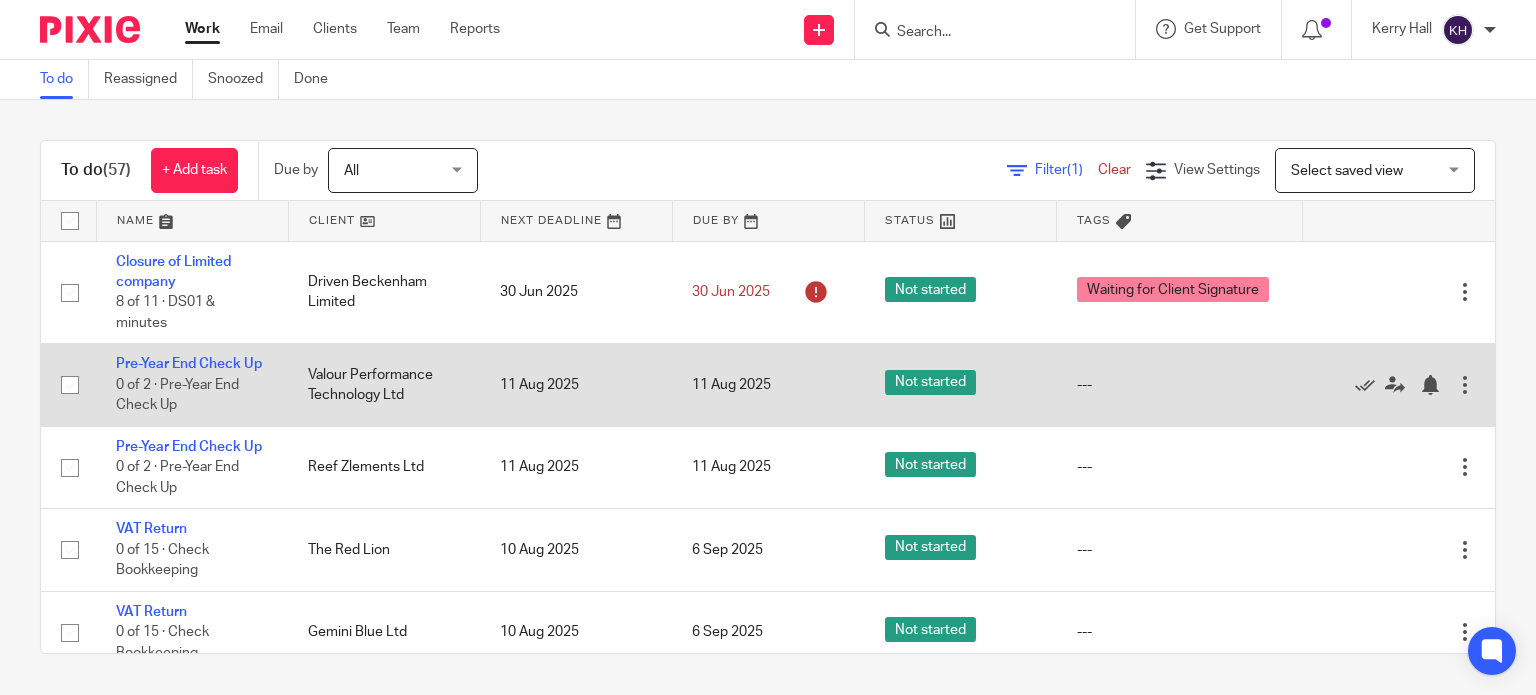 click on "Pre-Year End Check Up
0
of
2 ·
Pre-Year End Check Up" at bounding box center (192, 385) 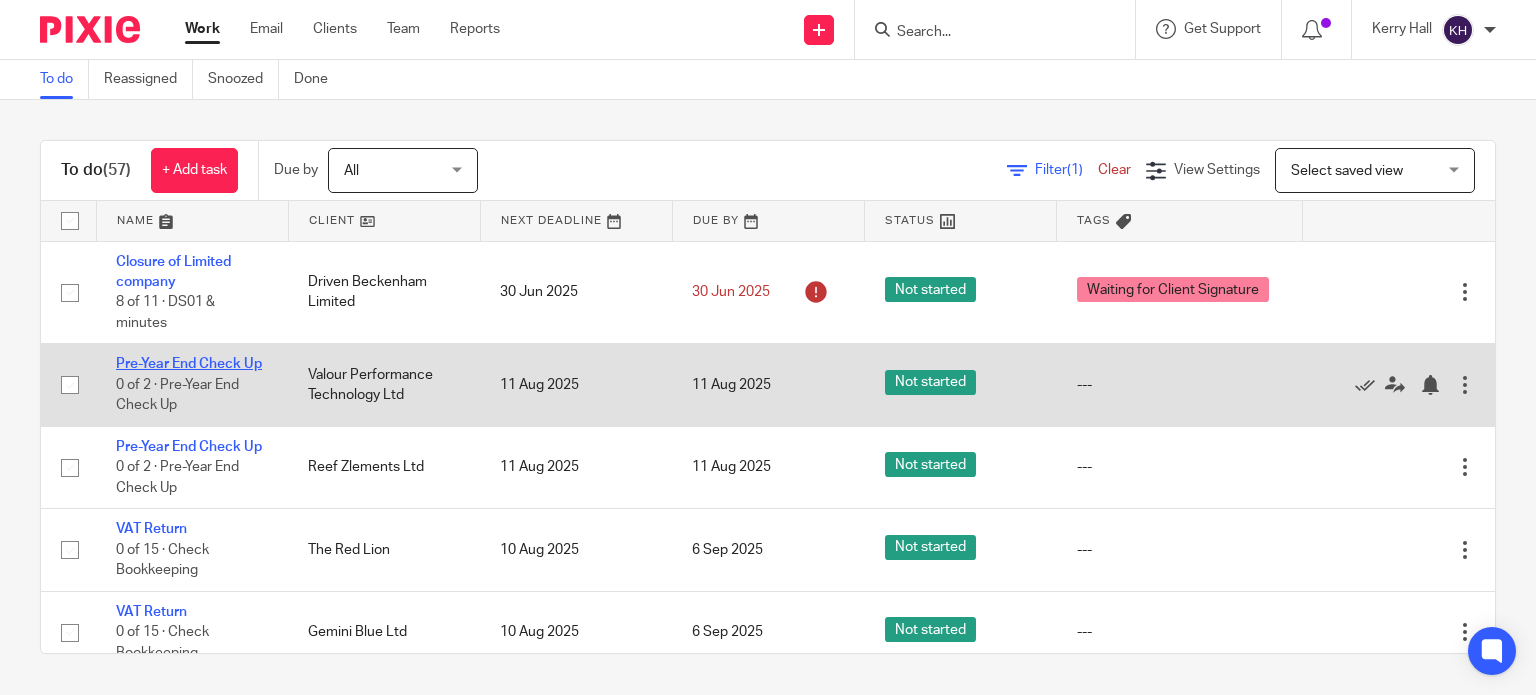 click on "Pre-Year End Check Up" at bounding box center (189, 364) 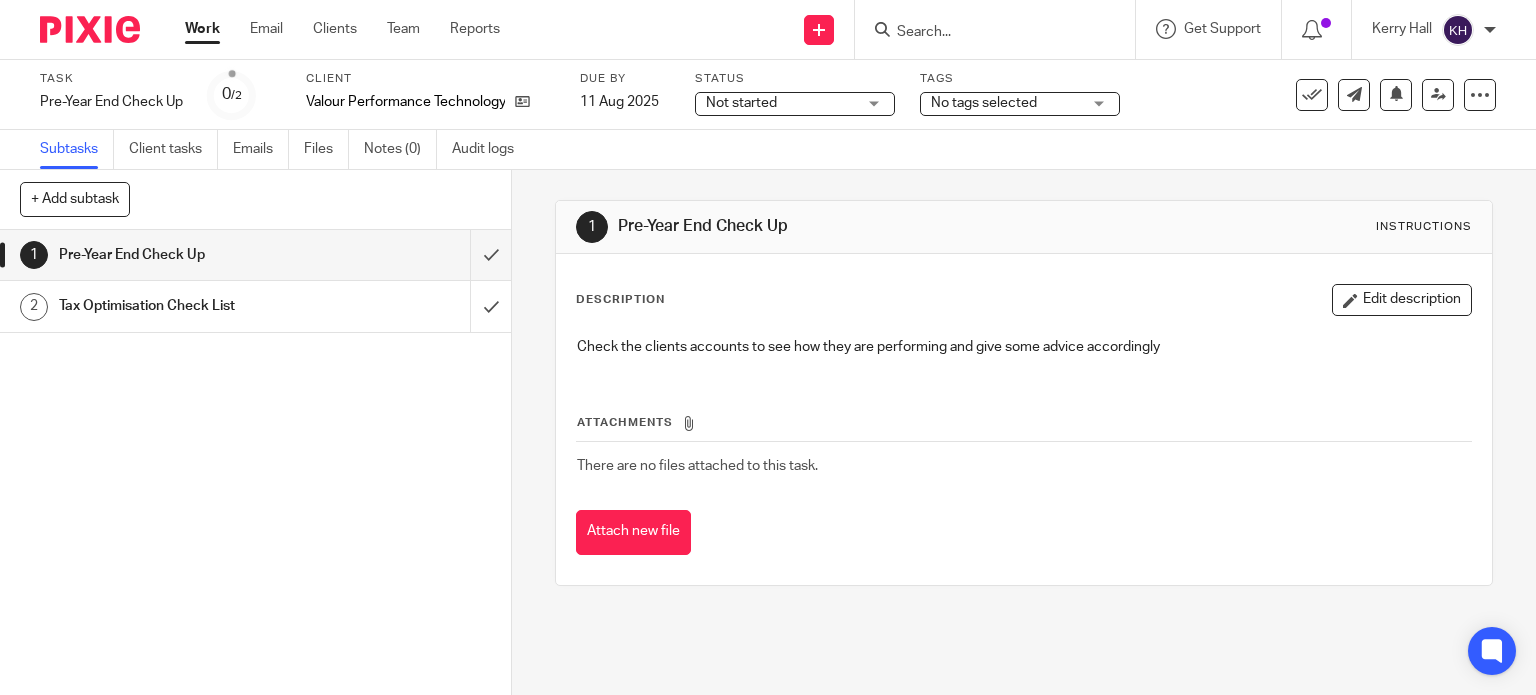 scroll, scrollTop: 0, scrollLeft: 0, axis: both 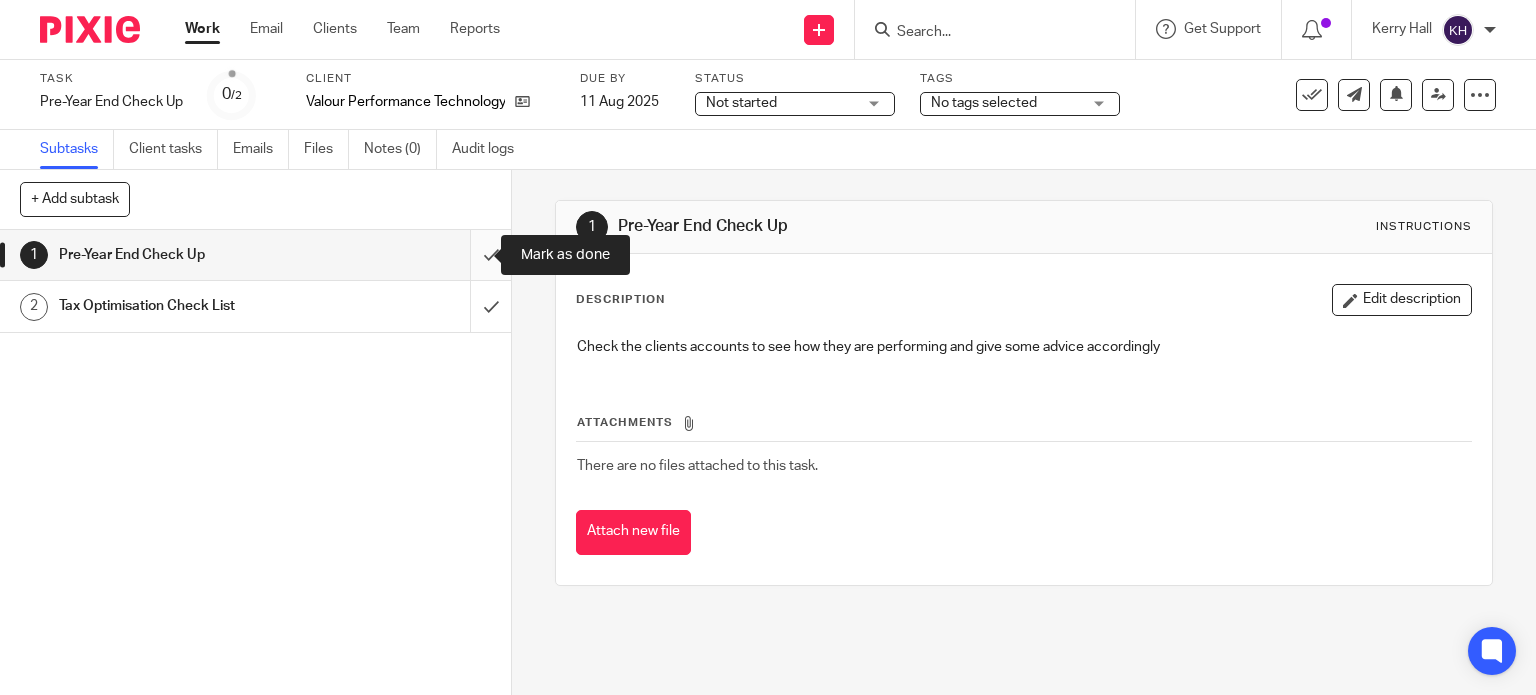 click at bounding box center [255, 255] 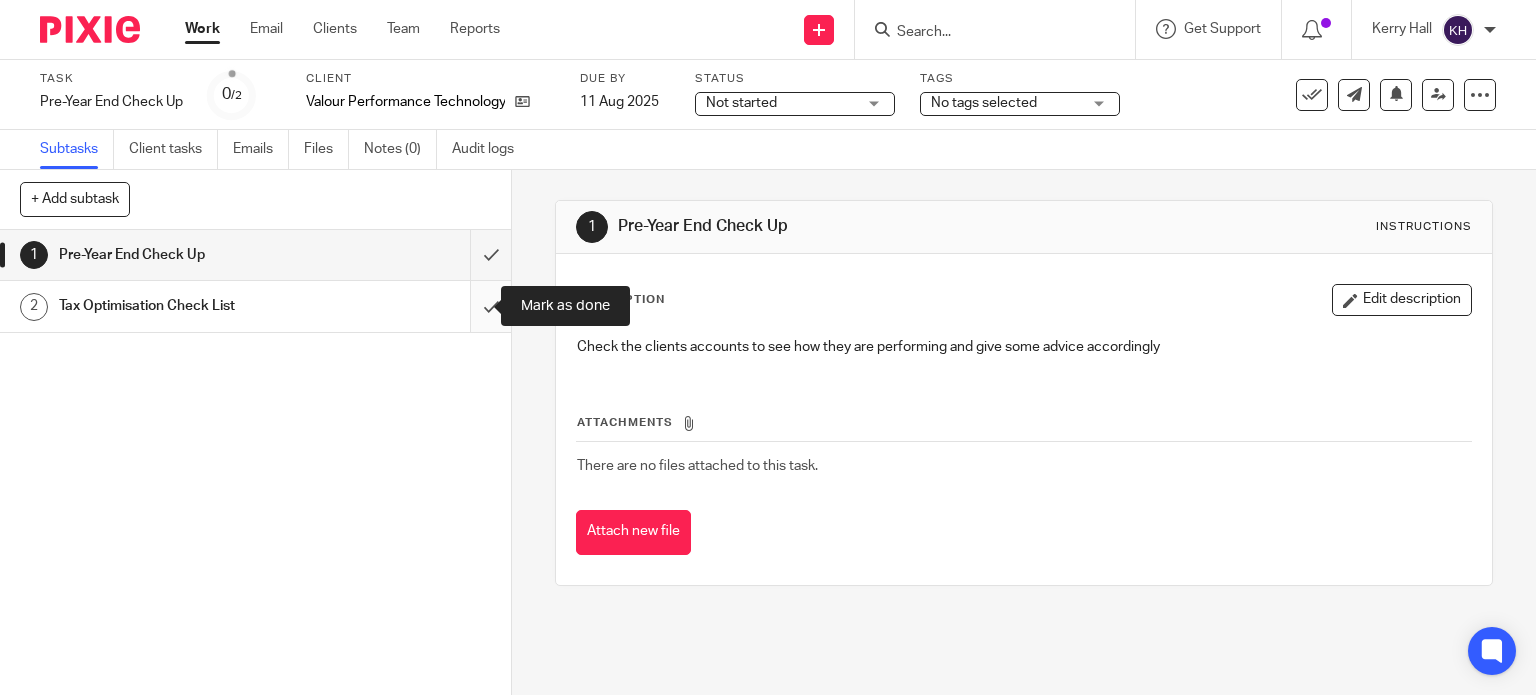 click at bounding box center [255, 306] 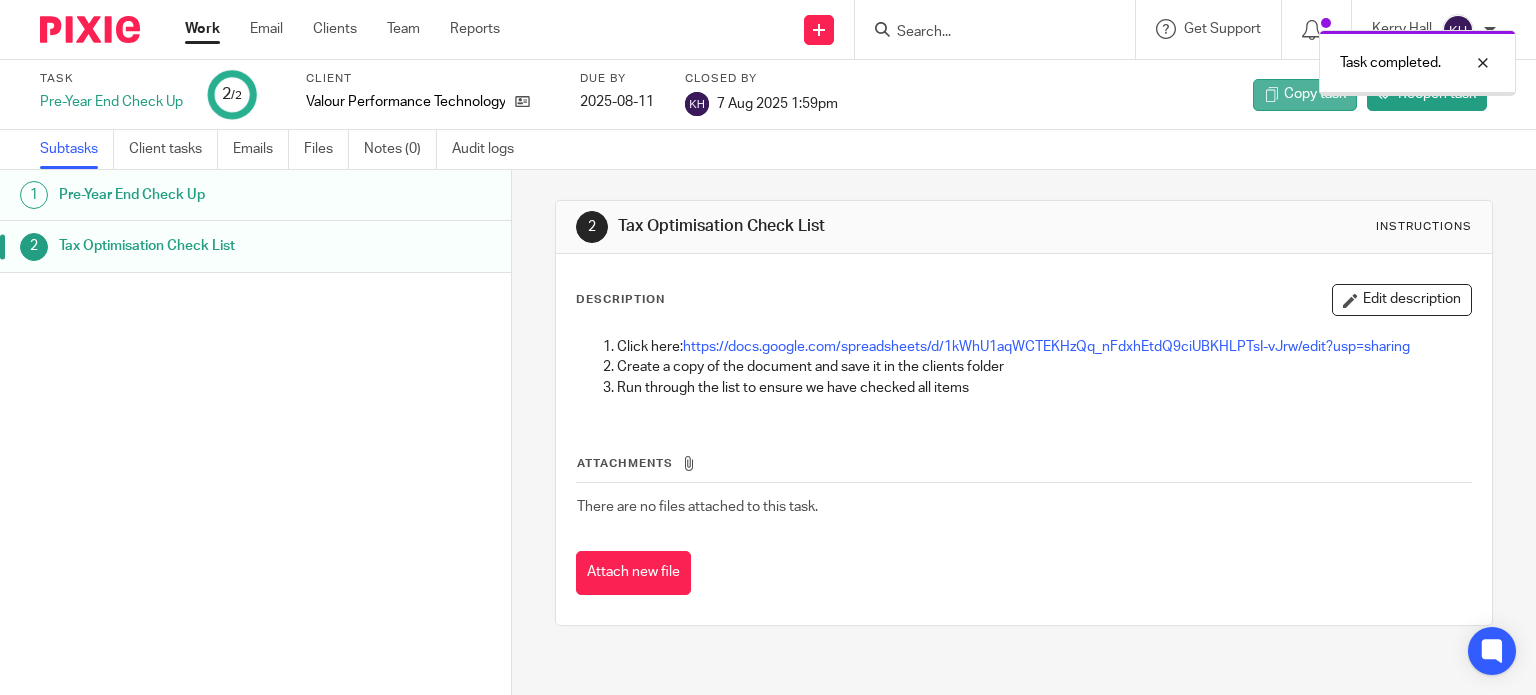 scroll, scrollTop: 0, scrollLeft: 0, axis: both 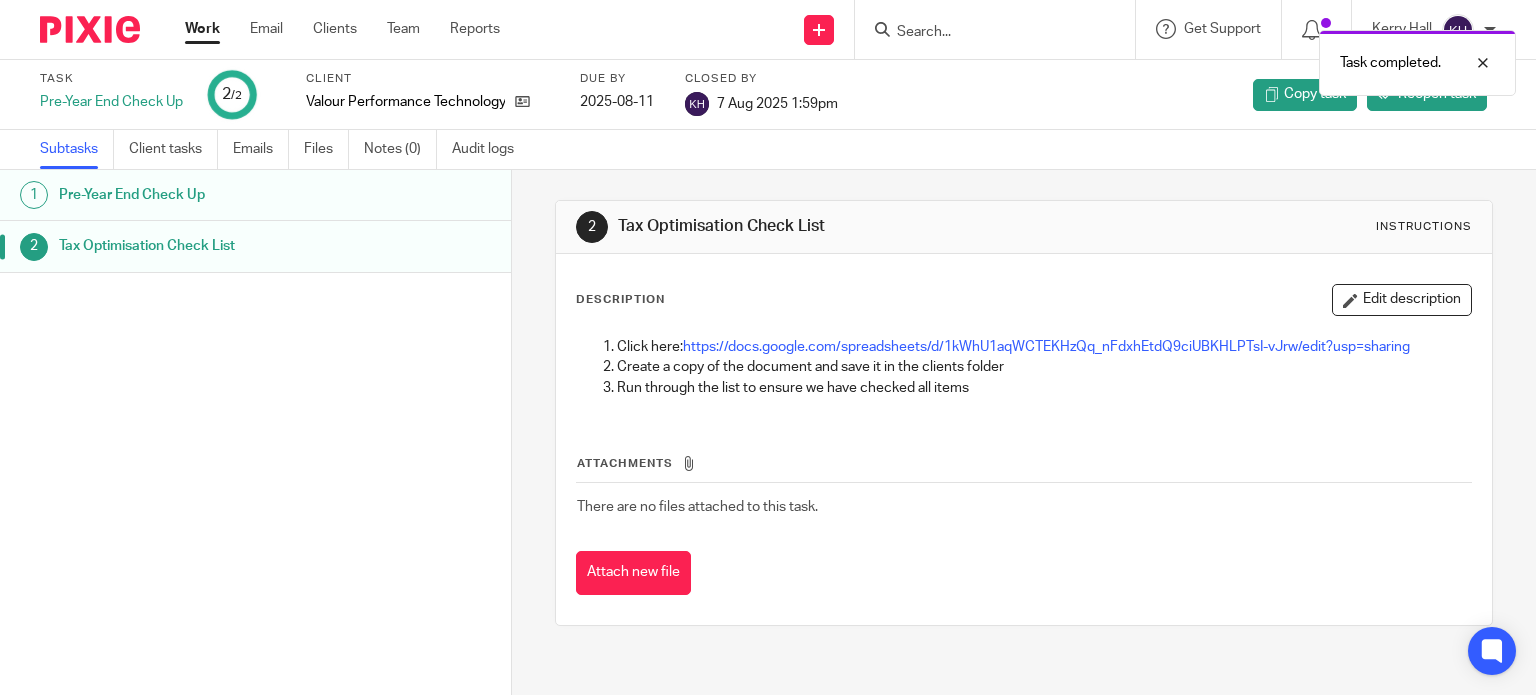 click on "Work" at bounding box center [202, 29] 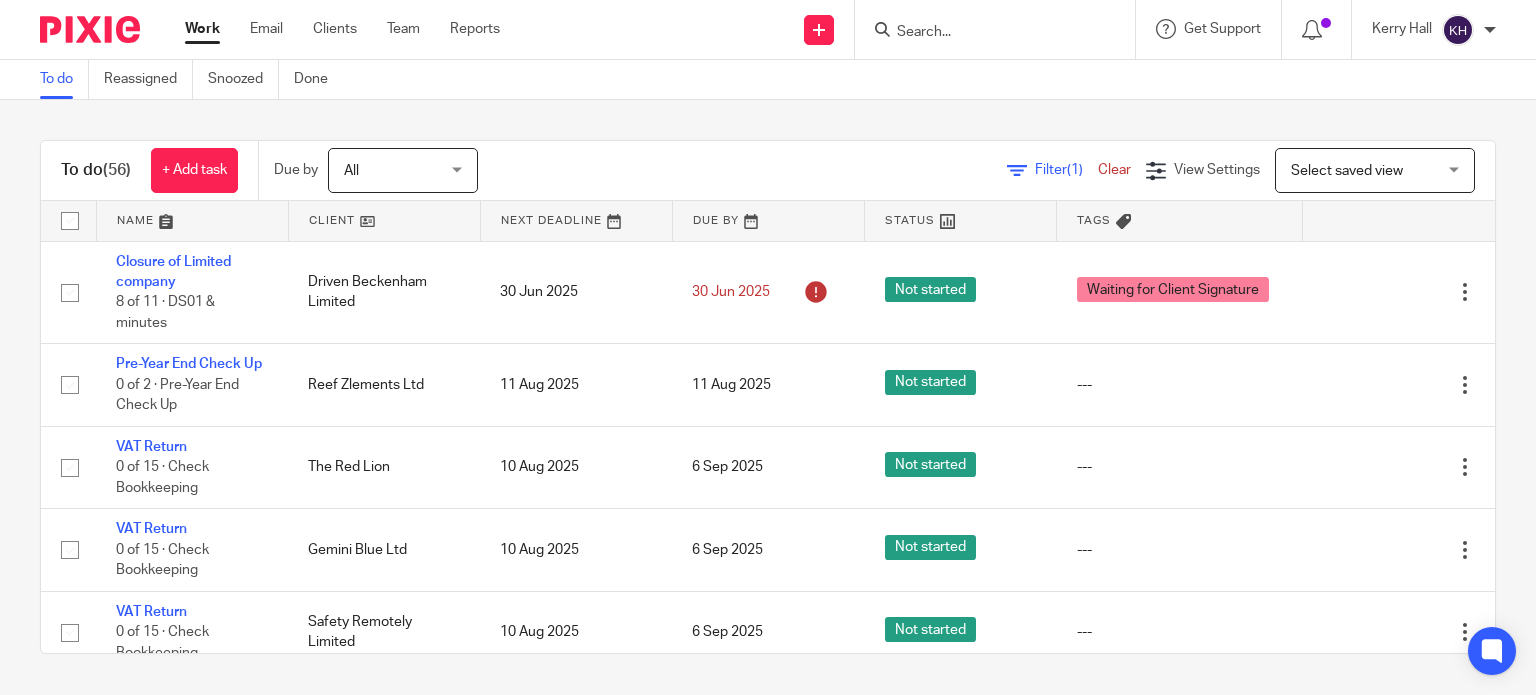 scroll, scrollTop: 0, scrollLeft: 0, axis: both 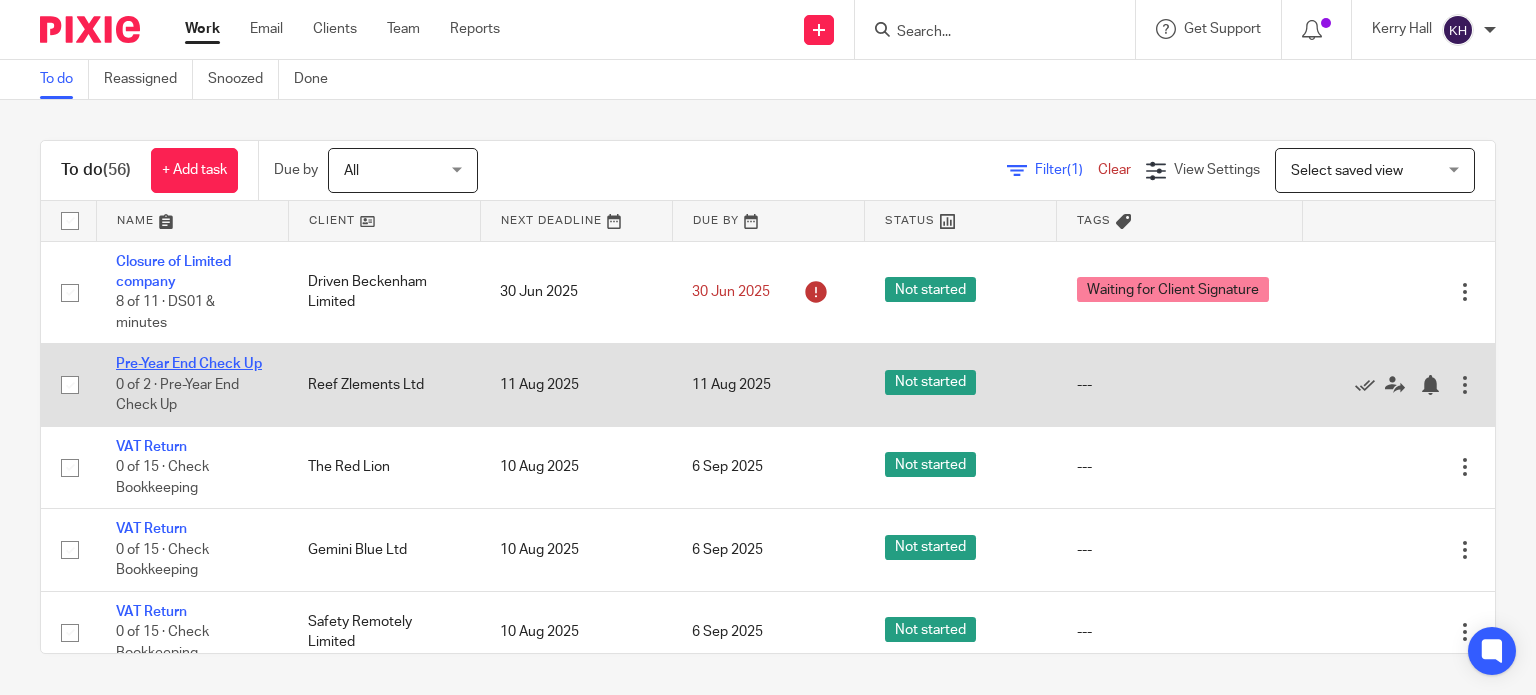 click on "Pre-Year End Check Up" at bounding box center (189, 364) 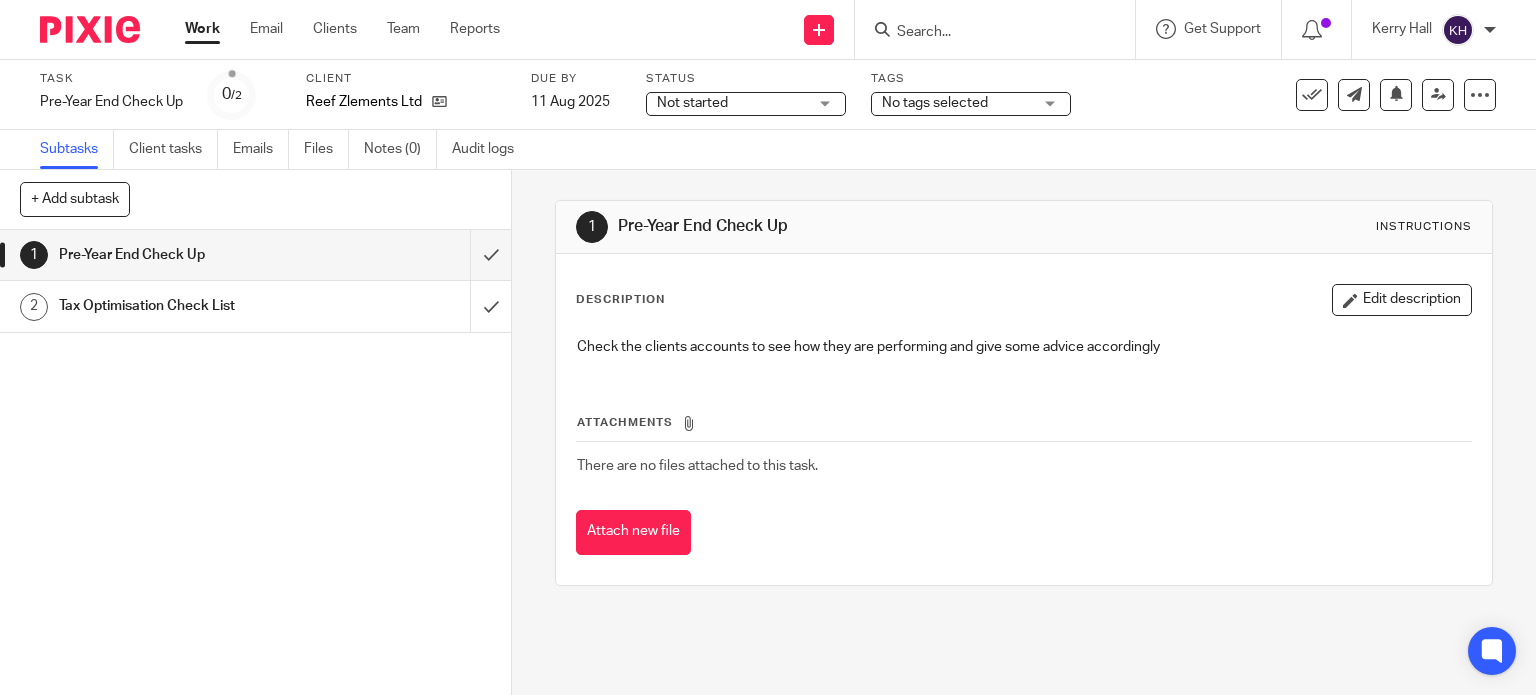 scroll, scrollTop: 0, scrollLeft: 0, axis: both 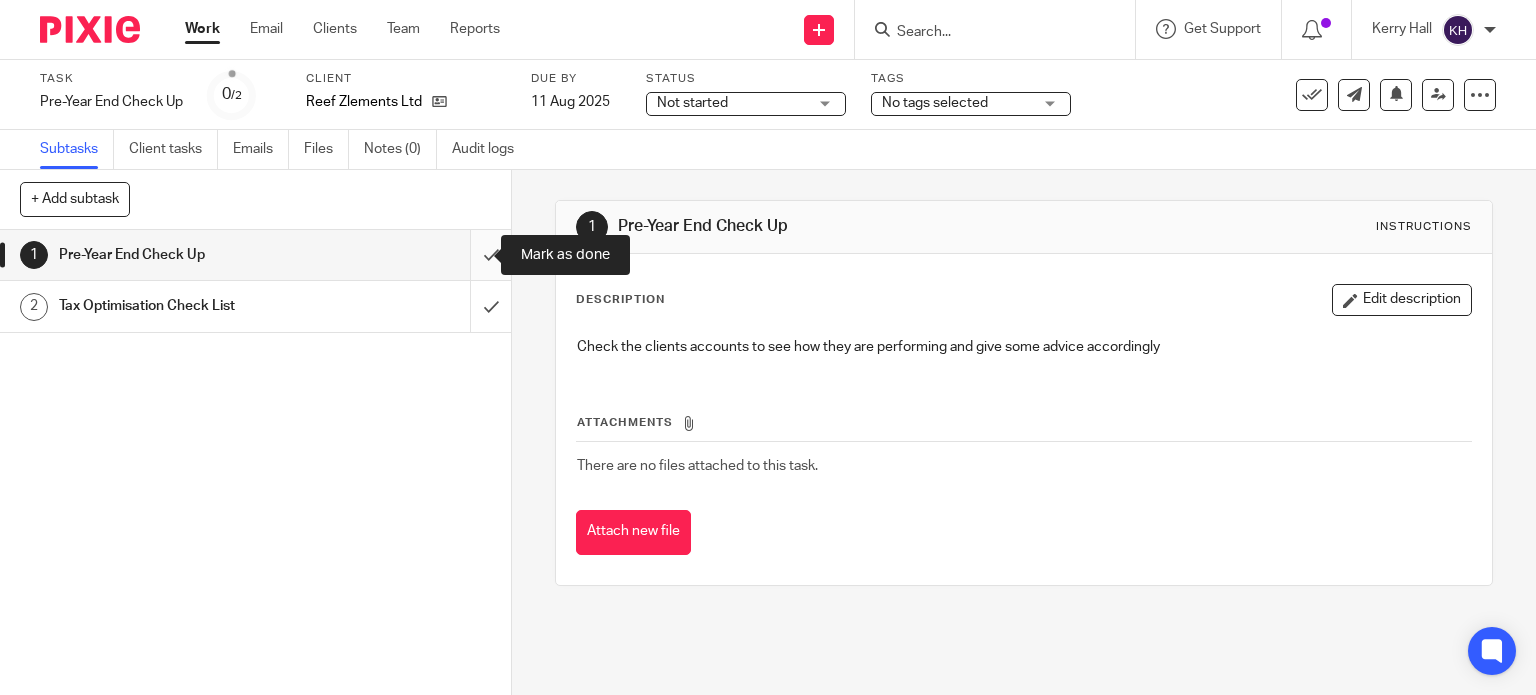 click at bounding box center [255, 255] 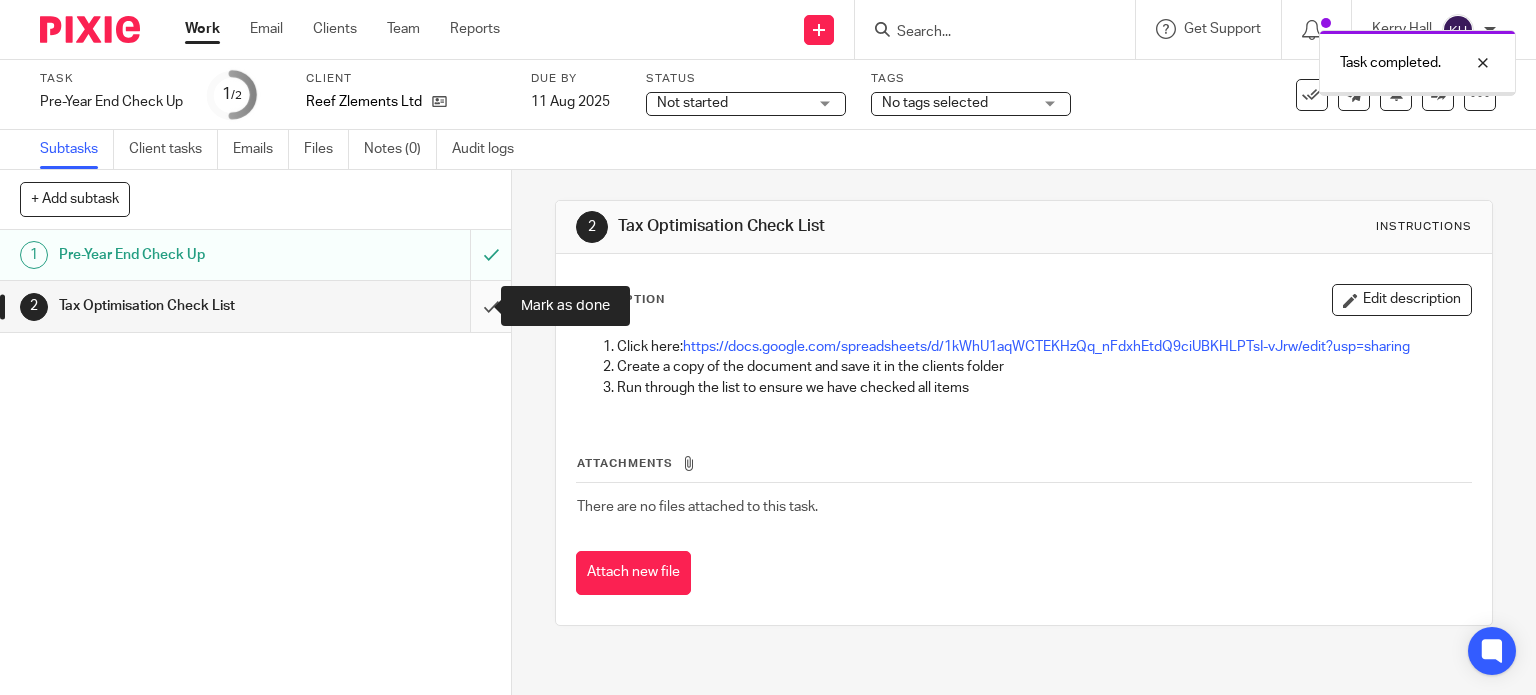 scroll, scrollTop: 0, scrollLeft: 0, axis: both 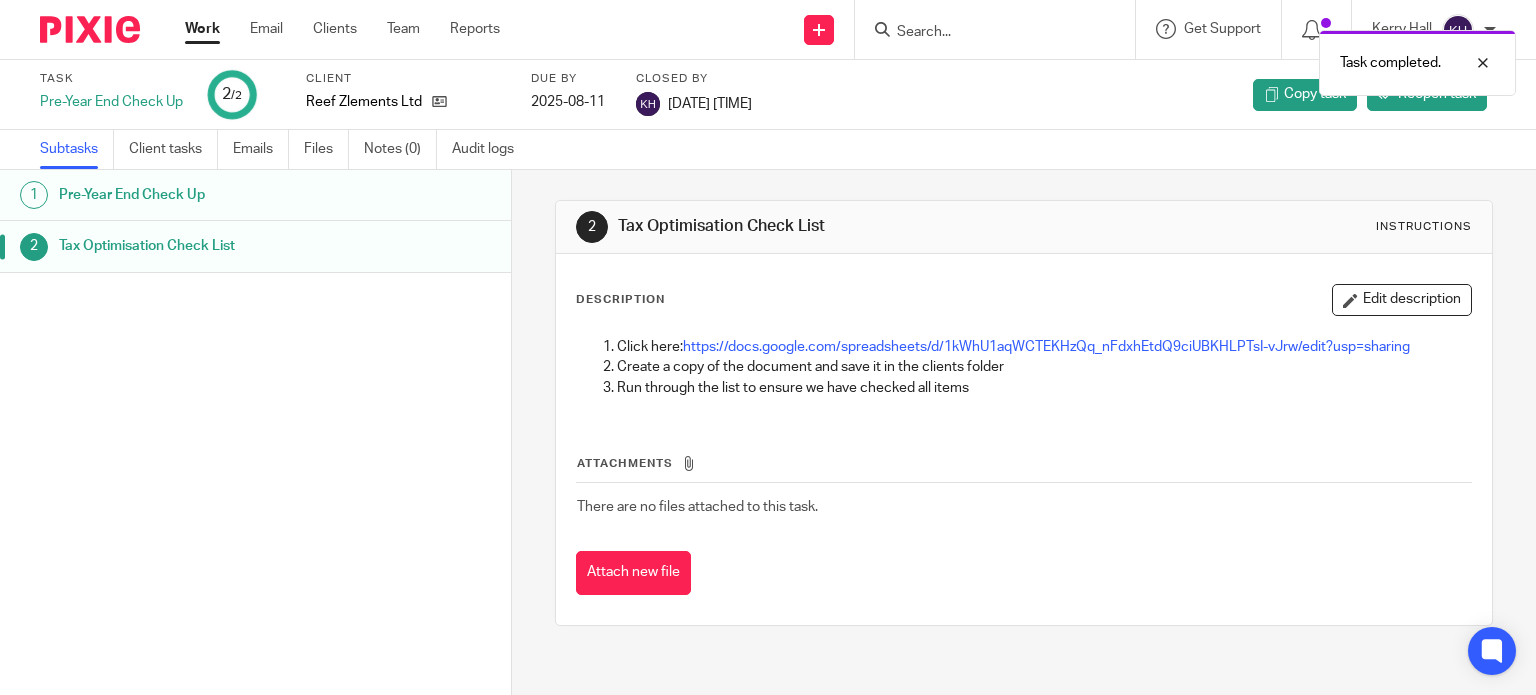 click on "Work" at bounding box center (202, 29) 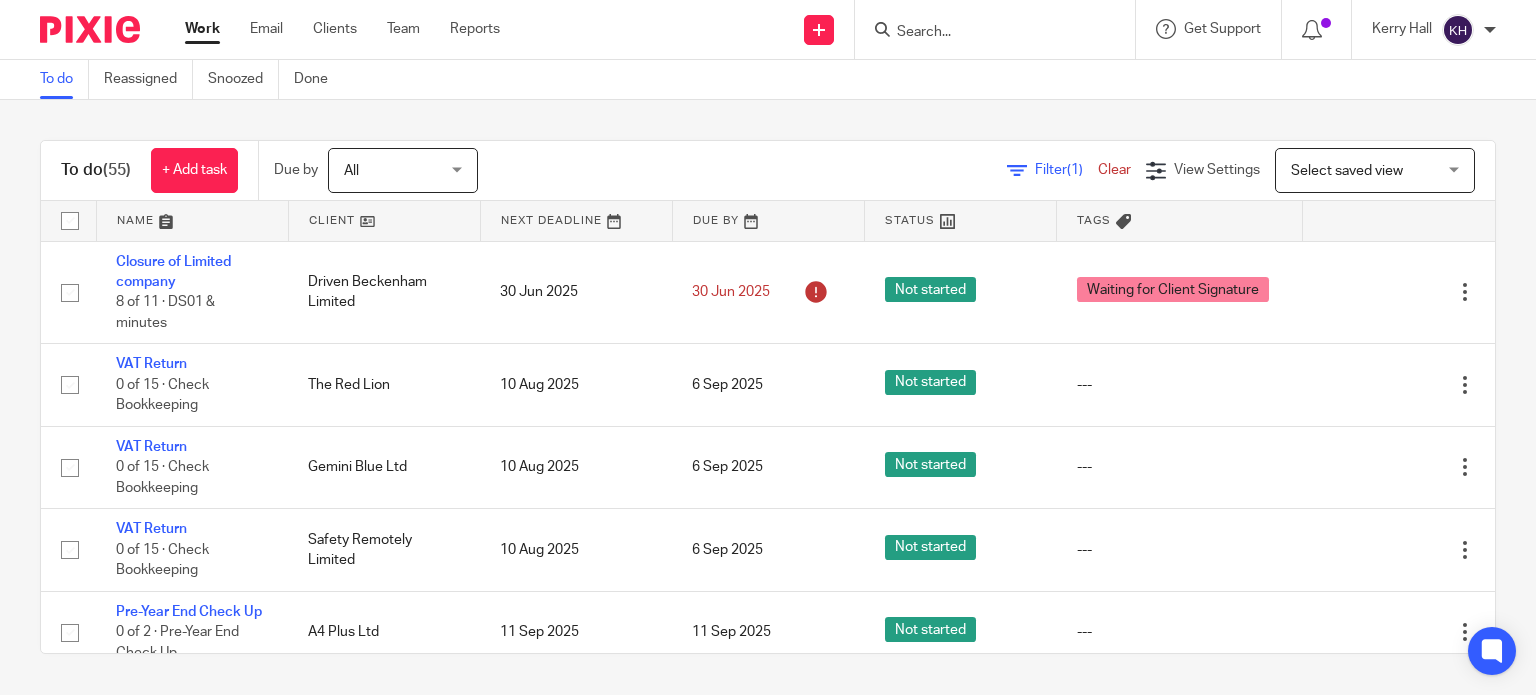scroll, scrollTop: 0, scrollLeft: 0, axis: both 